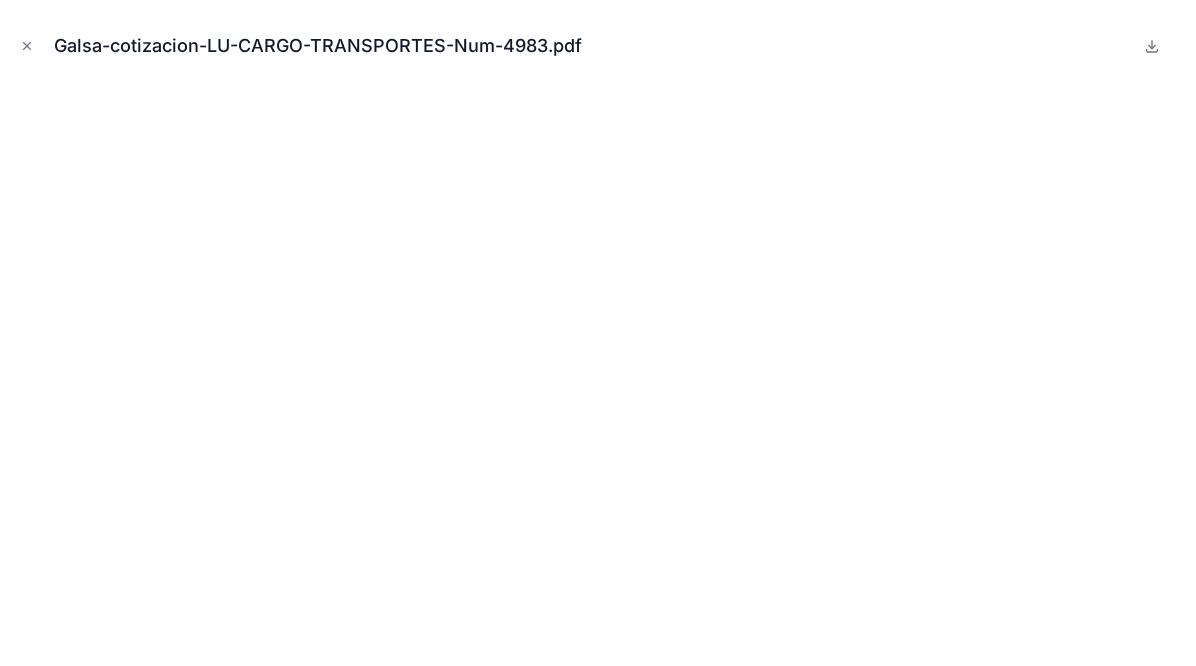 scroll, scrollTop: 0, scrollLeft: 0, axis: both 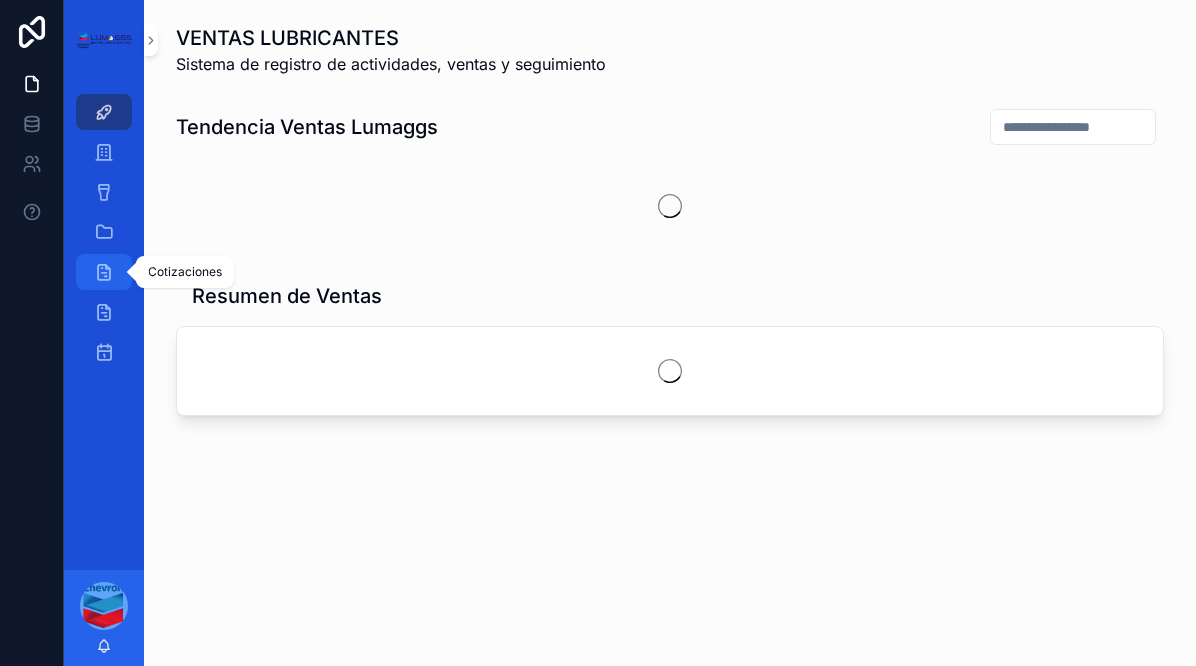 click at bounding box center (104, 272) 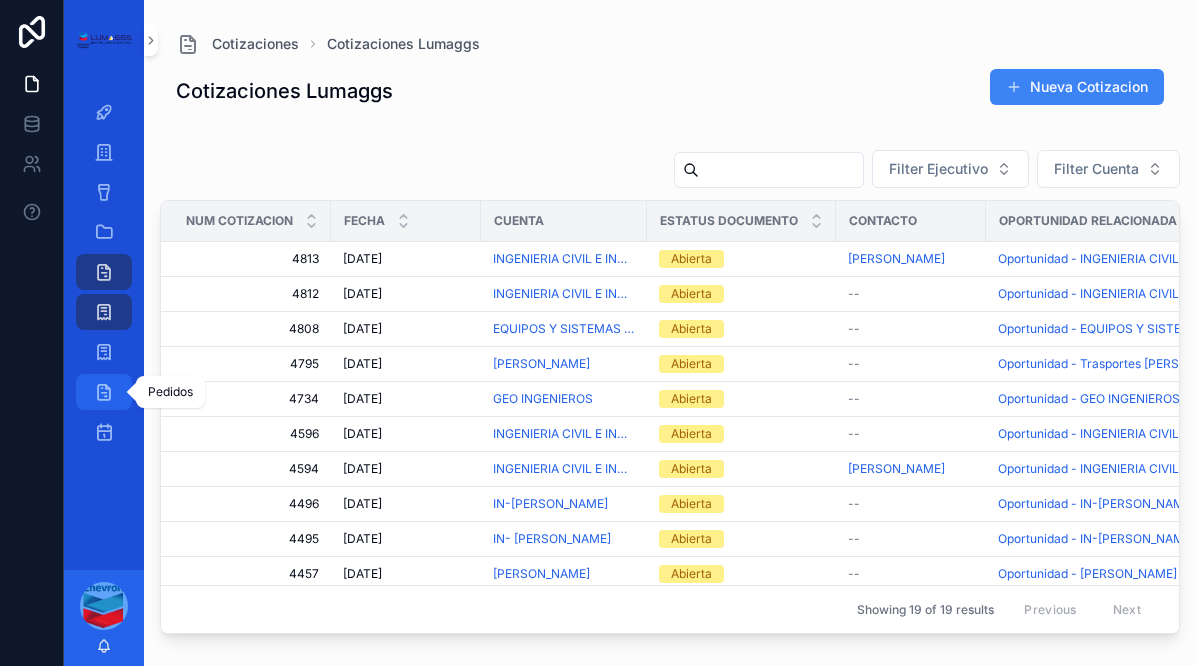 click at bounding box center [104, 392] 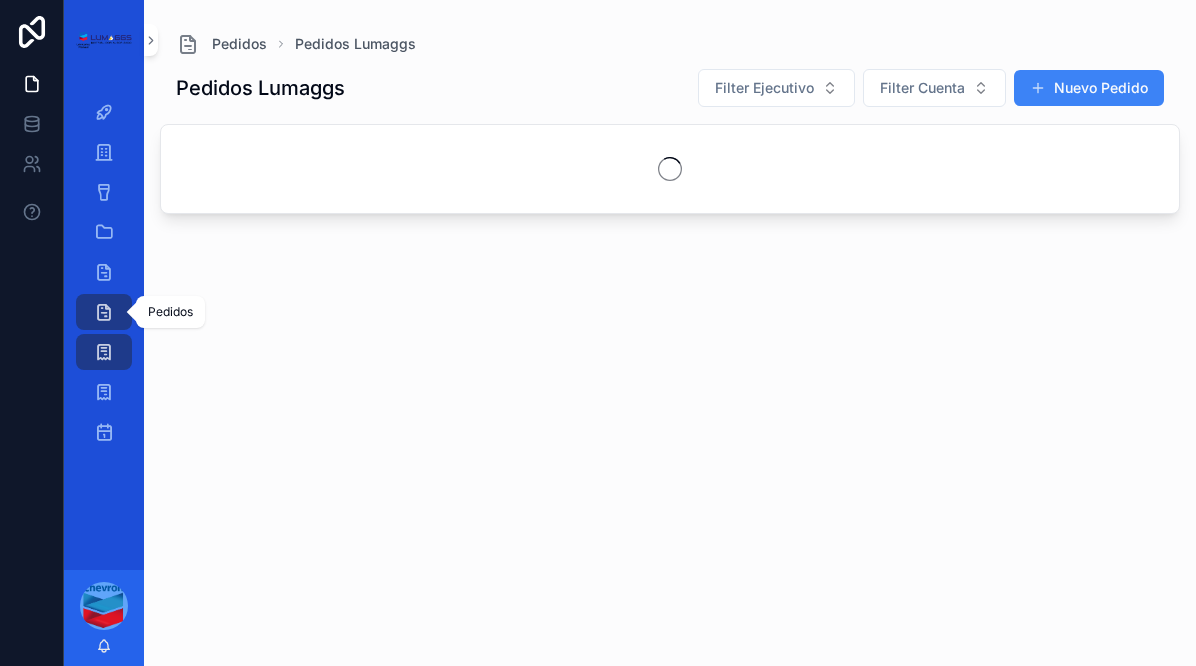 click on "Pedidos" at bounding box center (104, 312) 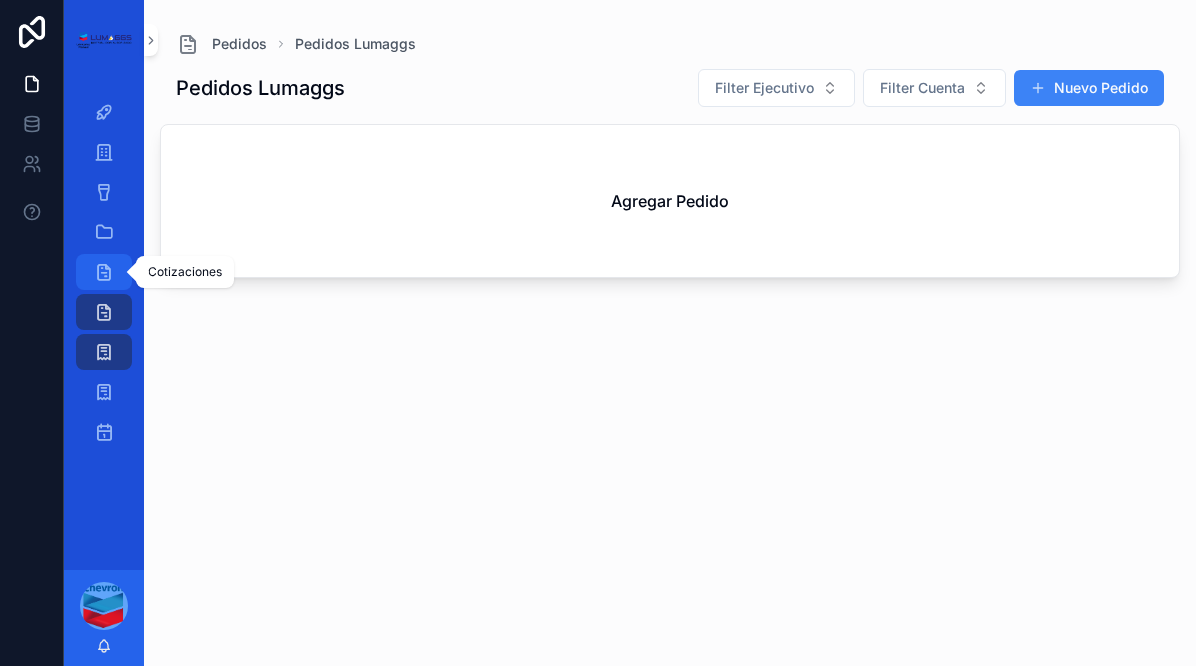 click at bounding box center (104, 272) 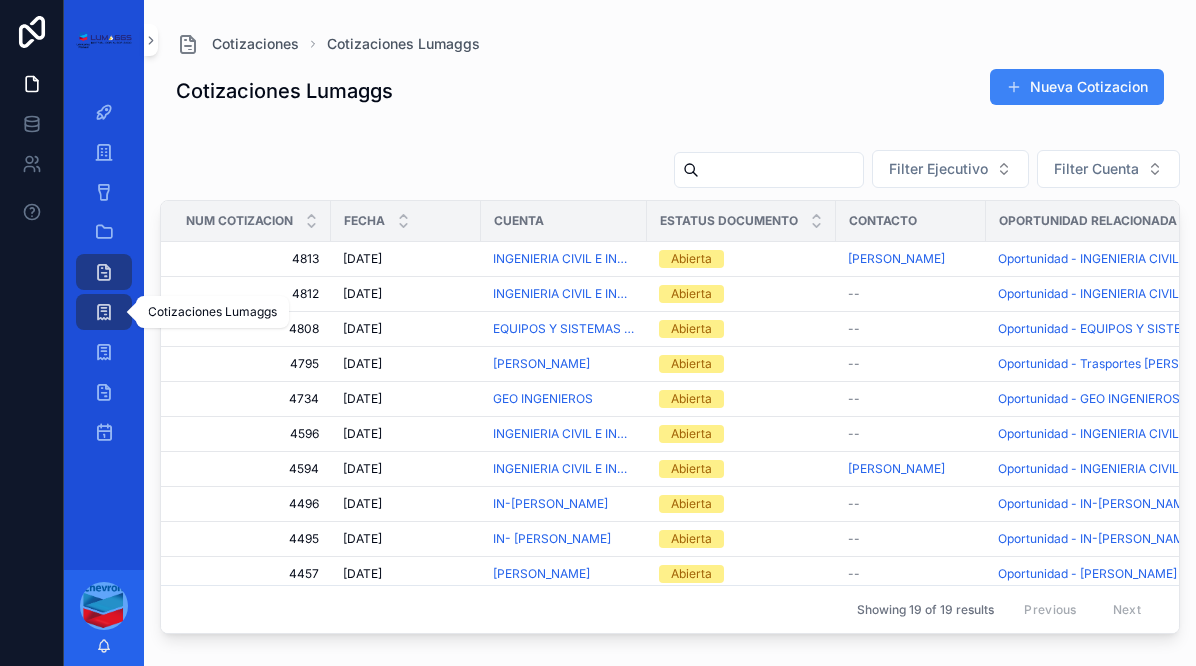 click at bounding box center [104, 312] 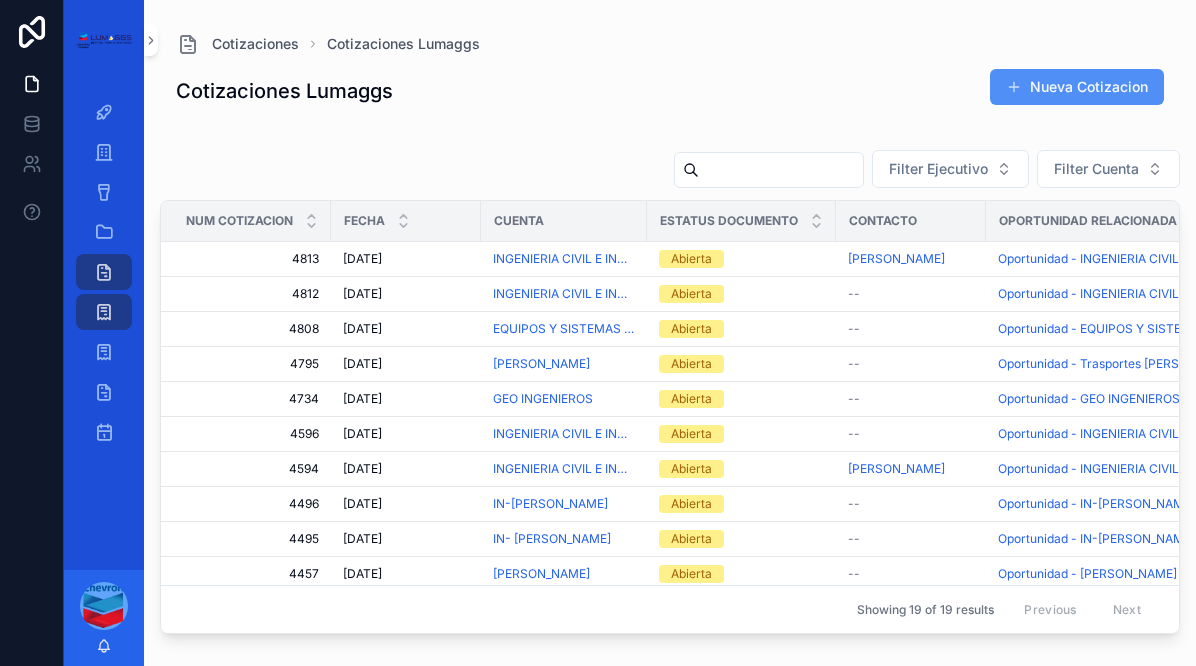 click on "Nueva Cotizacion" at bounding box center [1077, 87] 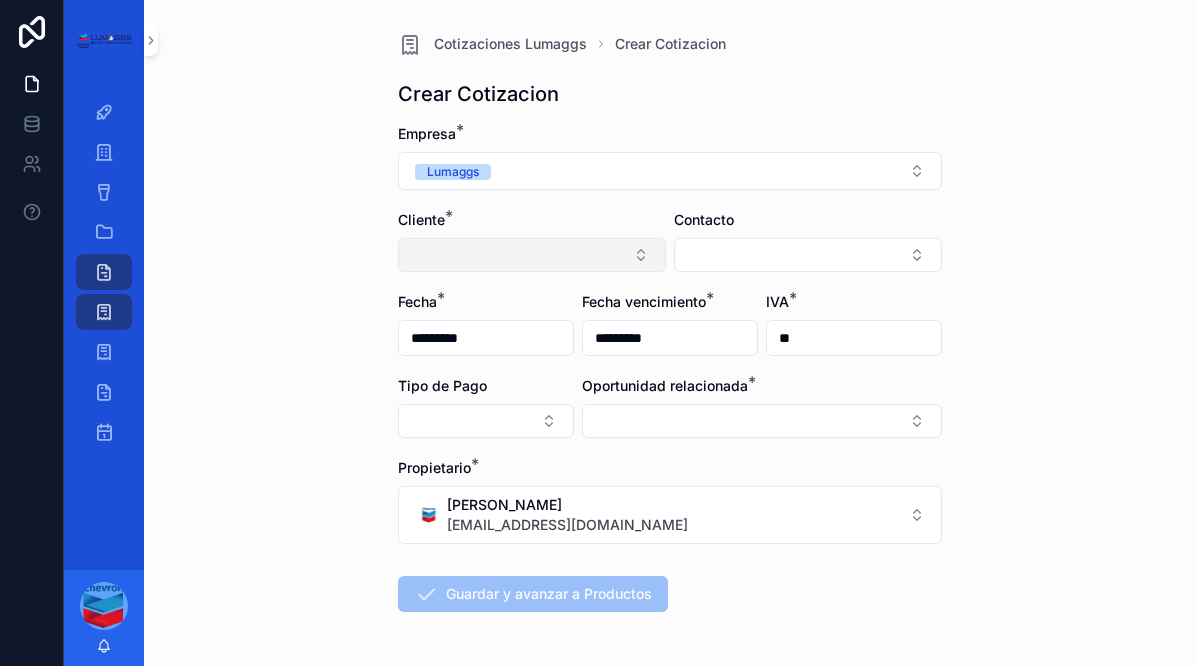 click at bounding box center (532, 255) 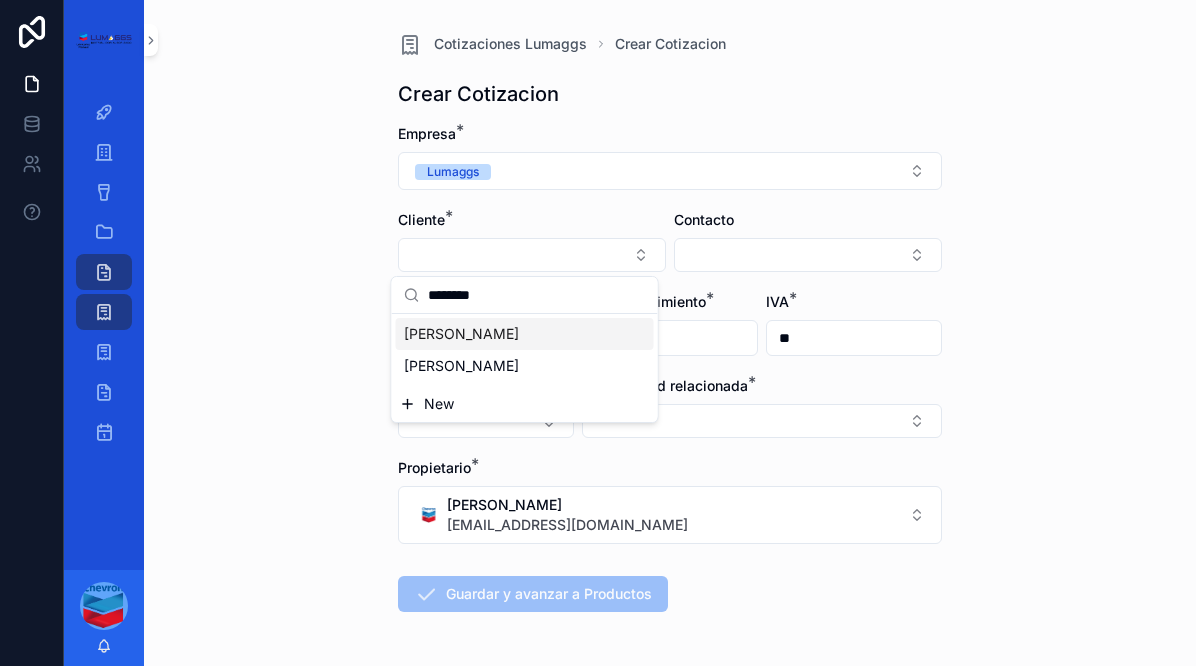 type on "********" 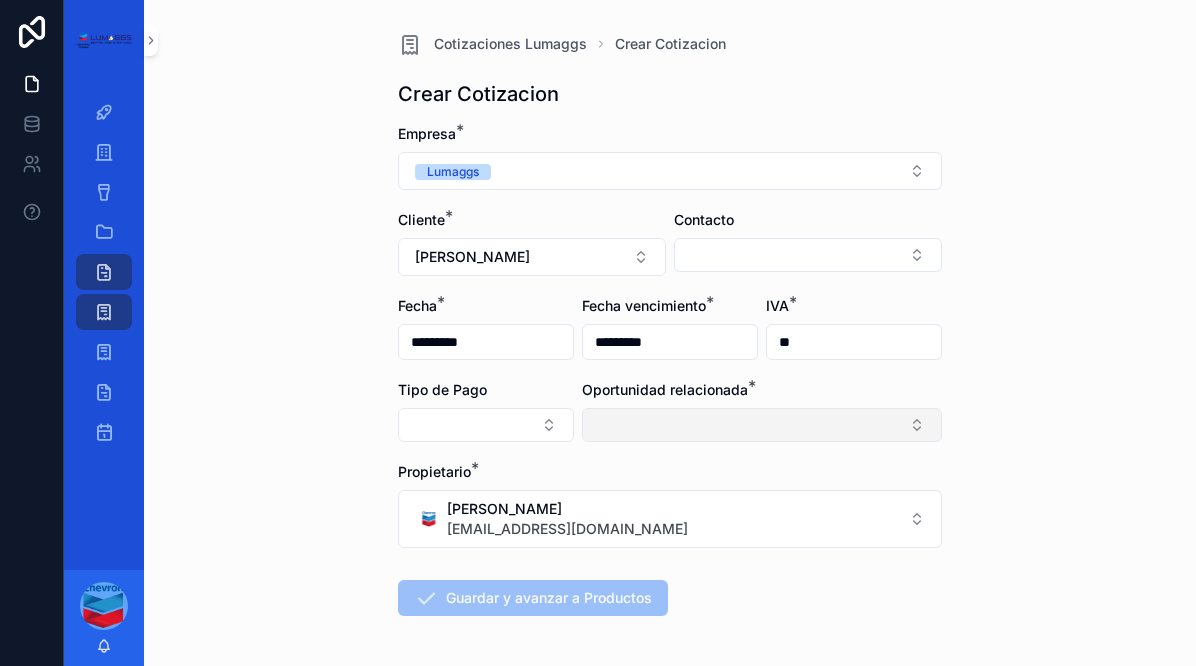 click at bounding box center [762, 425] 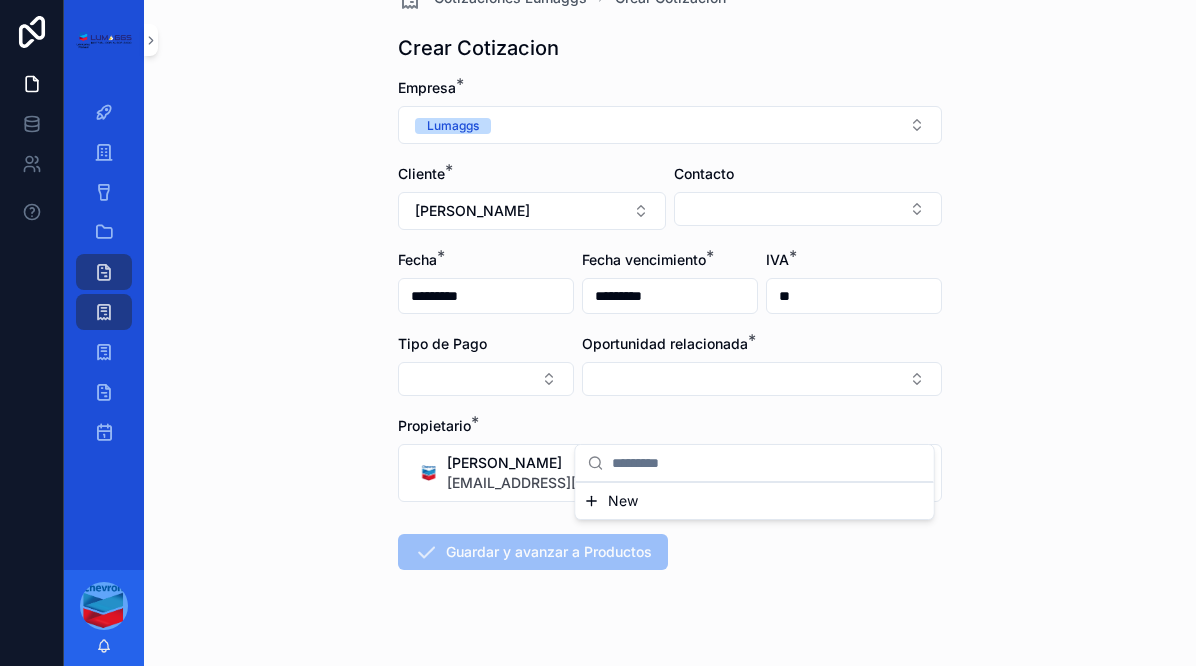 scroll, scrollTop: 78, scrollLeft: 0, axis: vertical 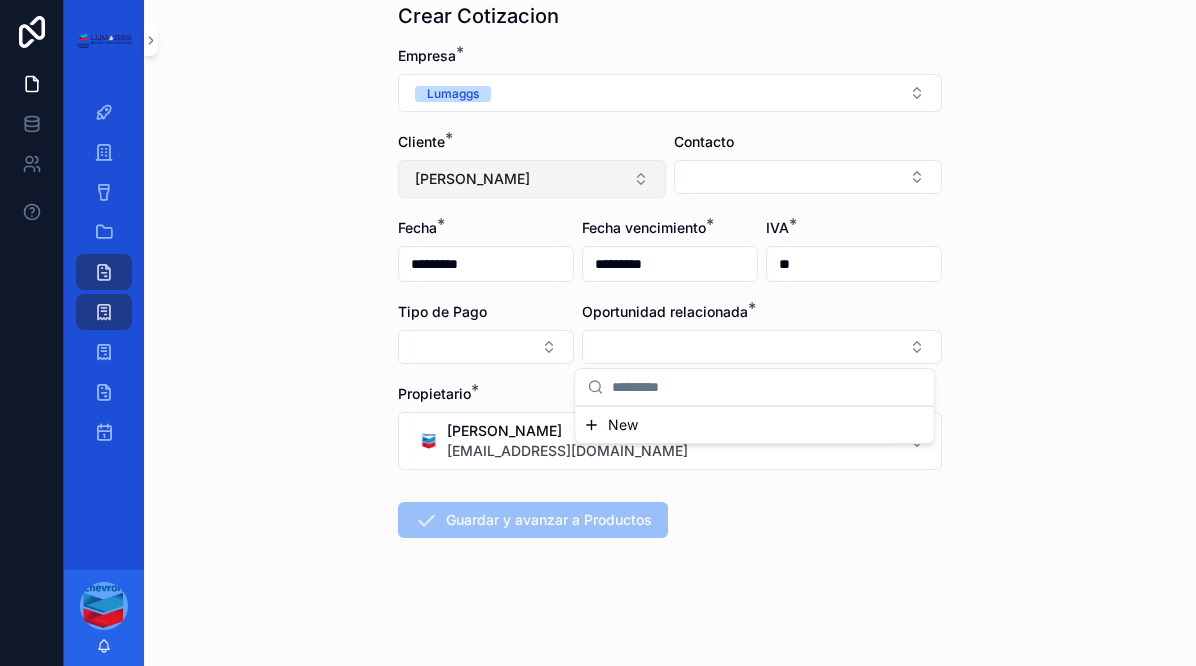 click on "FERNANDO CASTRO TORRES" at bounding box center [532, 179] 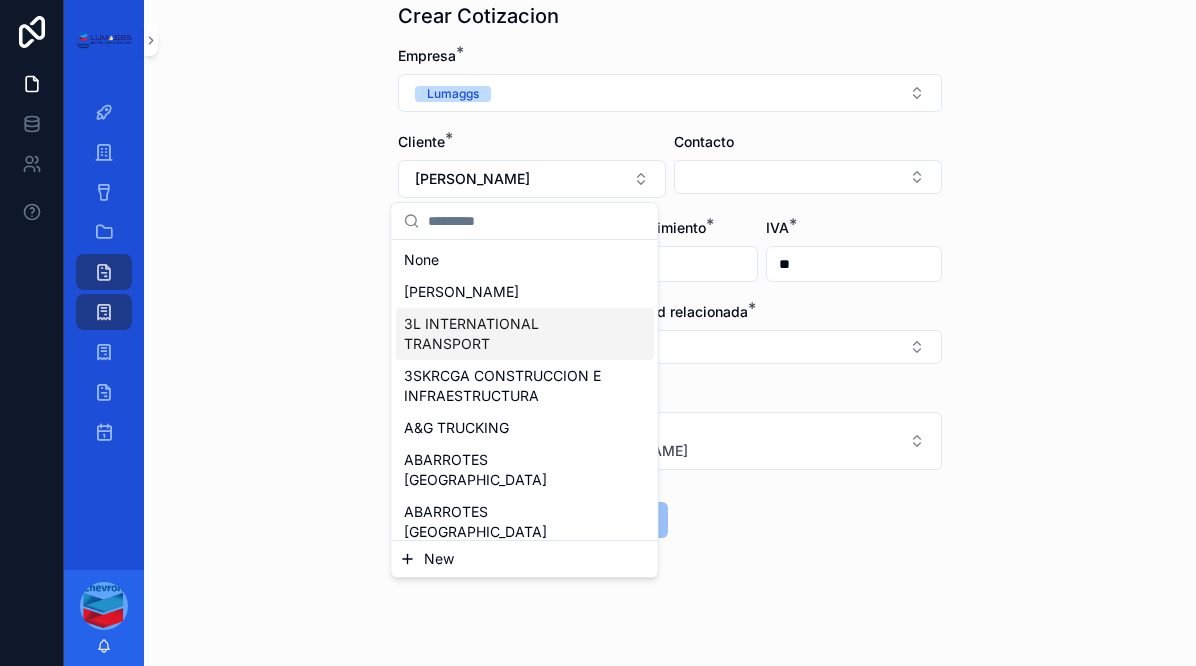 click on "3L INTERNATIONAL TRANSPORT" at bounding box center (513, 334) 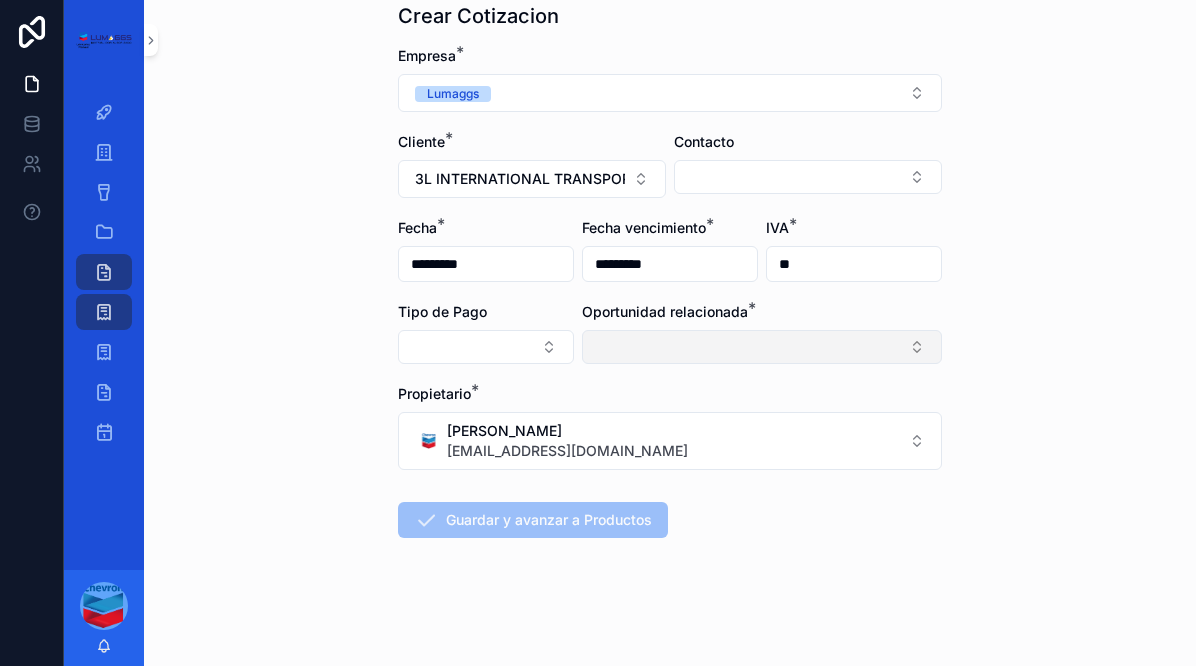 click at bounding box center (762, 347) 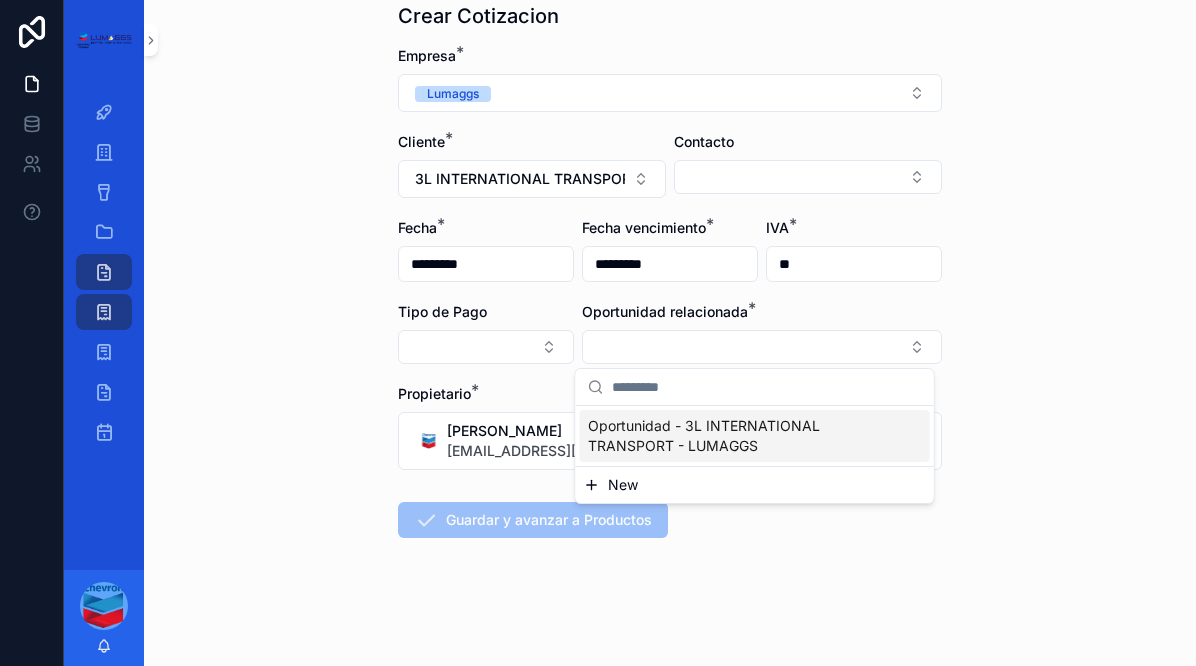 click on "Oportunidad - 3L INTERNATIONAL TRANSPORT - LUMAGGS" at bounding box center (743, 436) 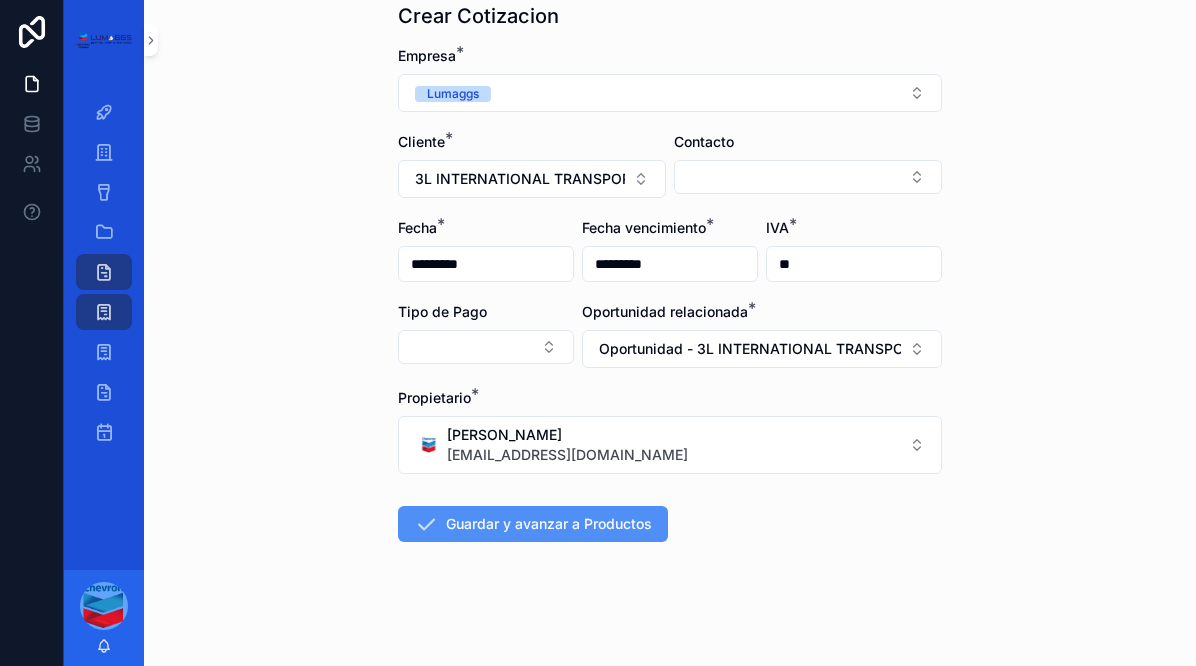 click on "Guardar y avanzar a Productos" at bounding box center (533, 524) 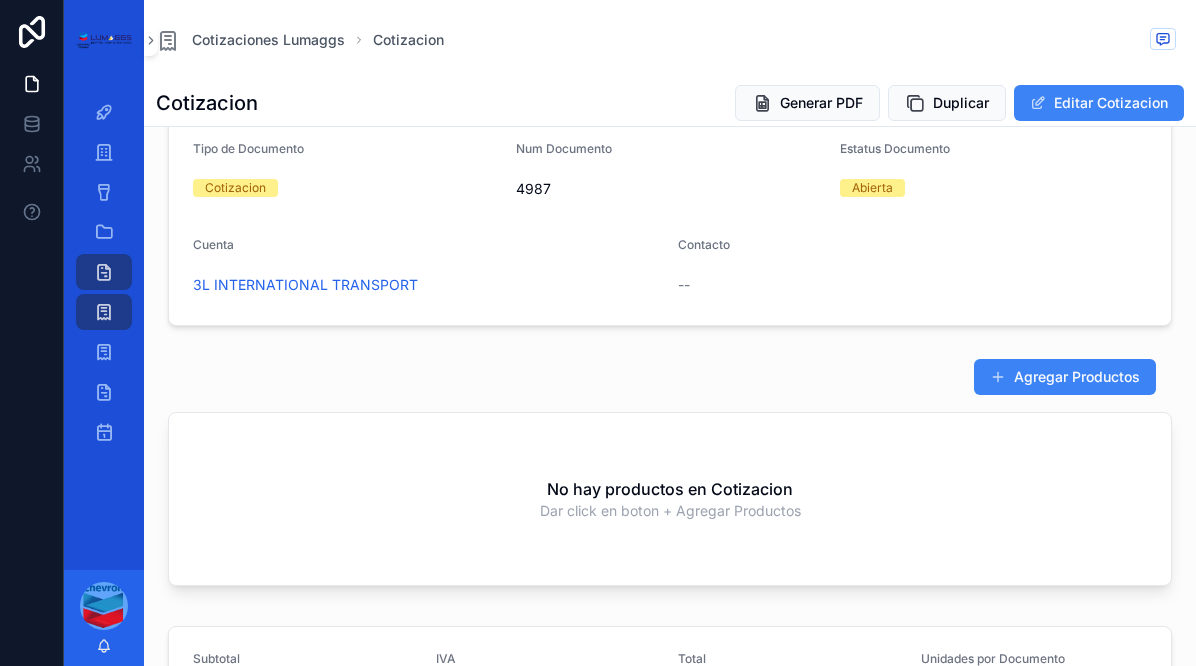 scroll, scrollTop: 482, scrollLeft: 0, axis: vertical 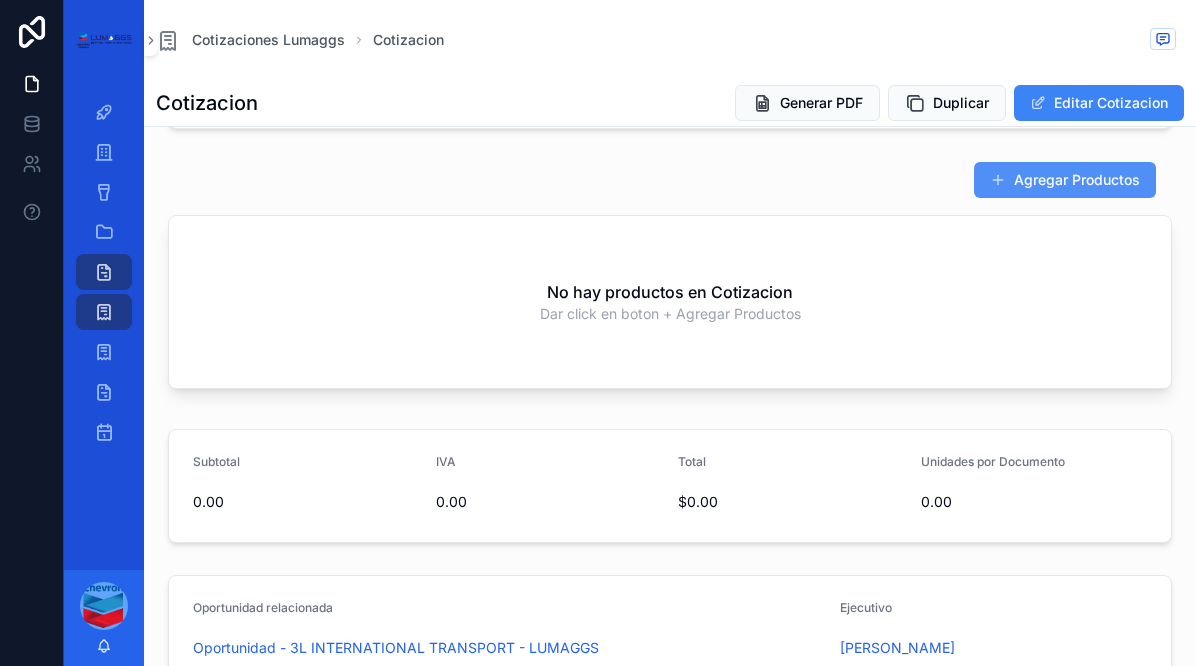 click on "Agregar Productos" at bounding box center [1065, 180] 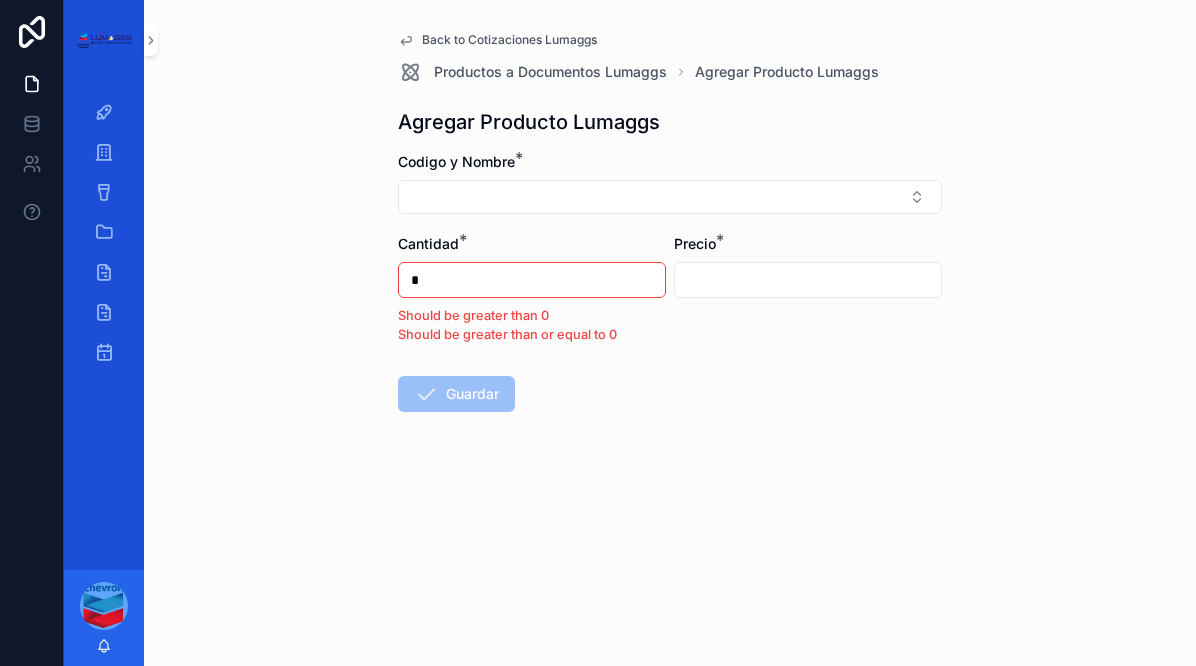 scroll, scrollTop: 0, scrollLeft: 0, axis: both 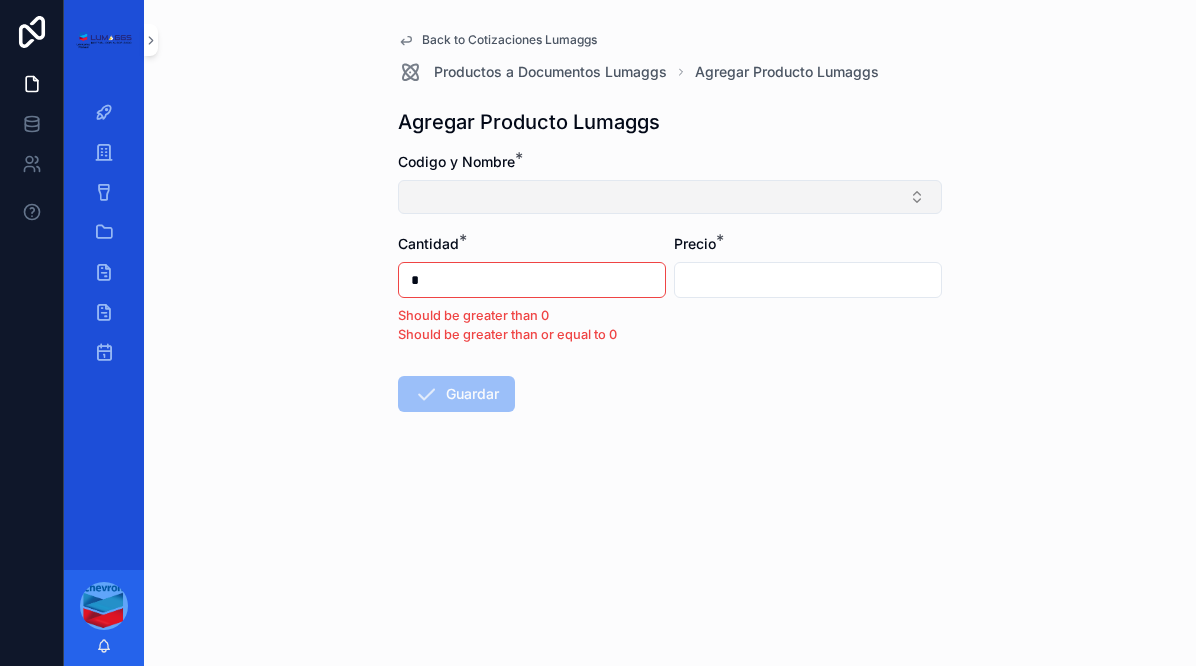 click at bounding box center [670, 197] 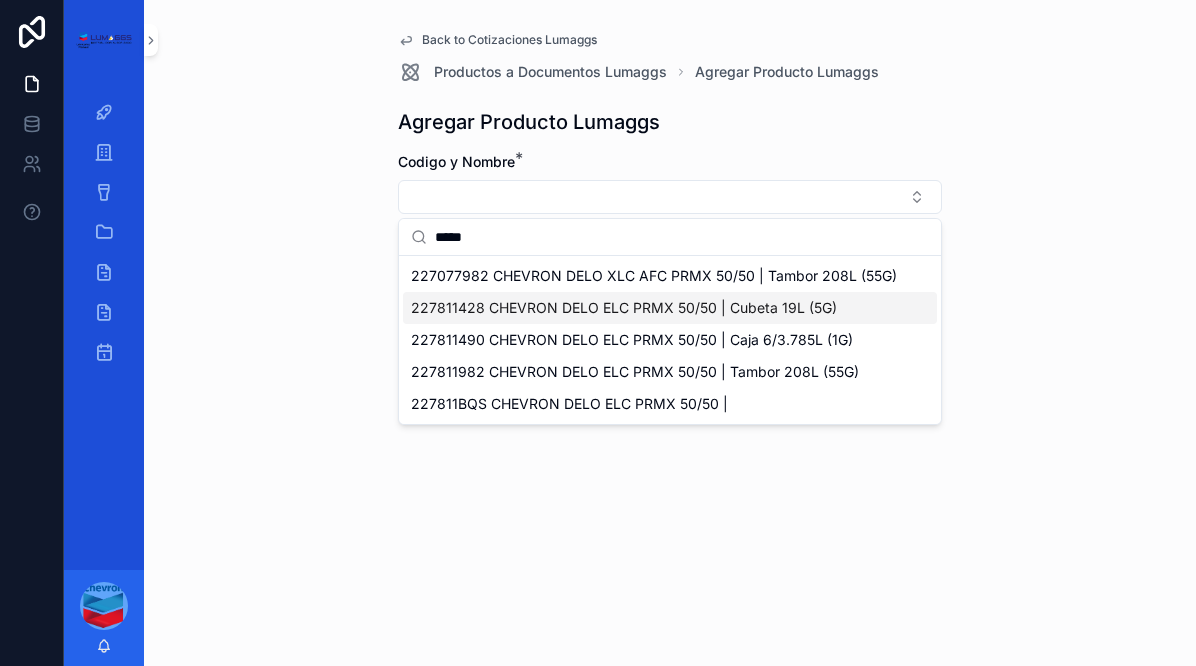type on "*****" 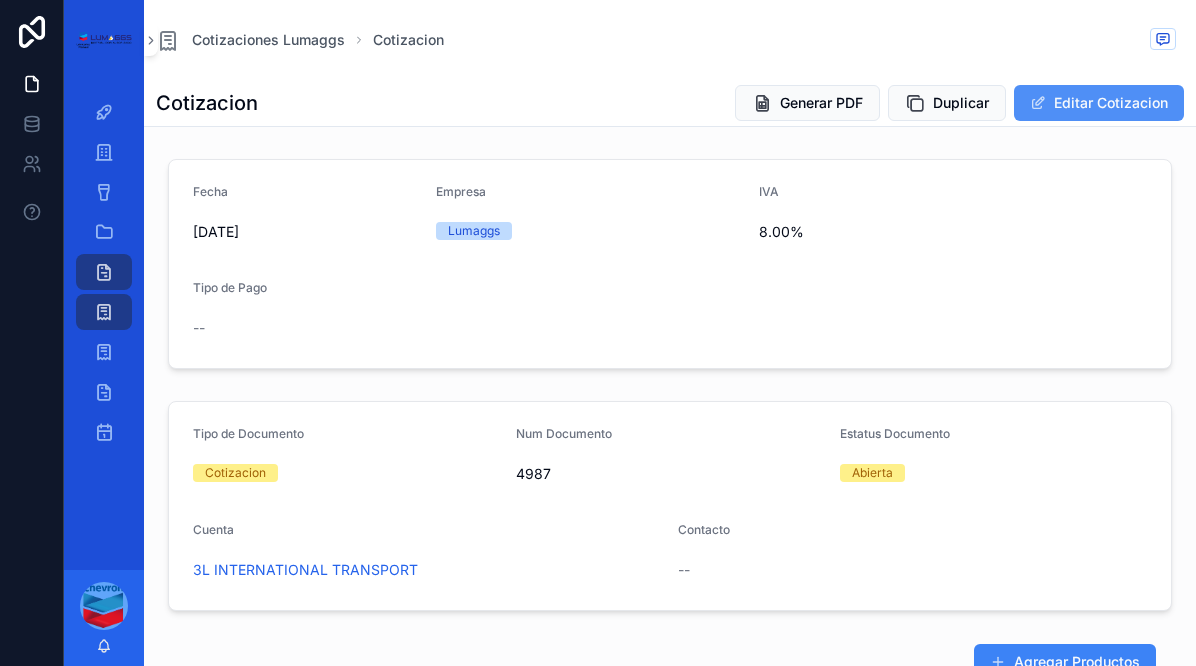 click on "Editar Cotizacion" at bounding box center (1099, 103) 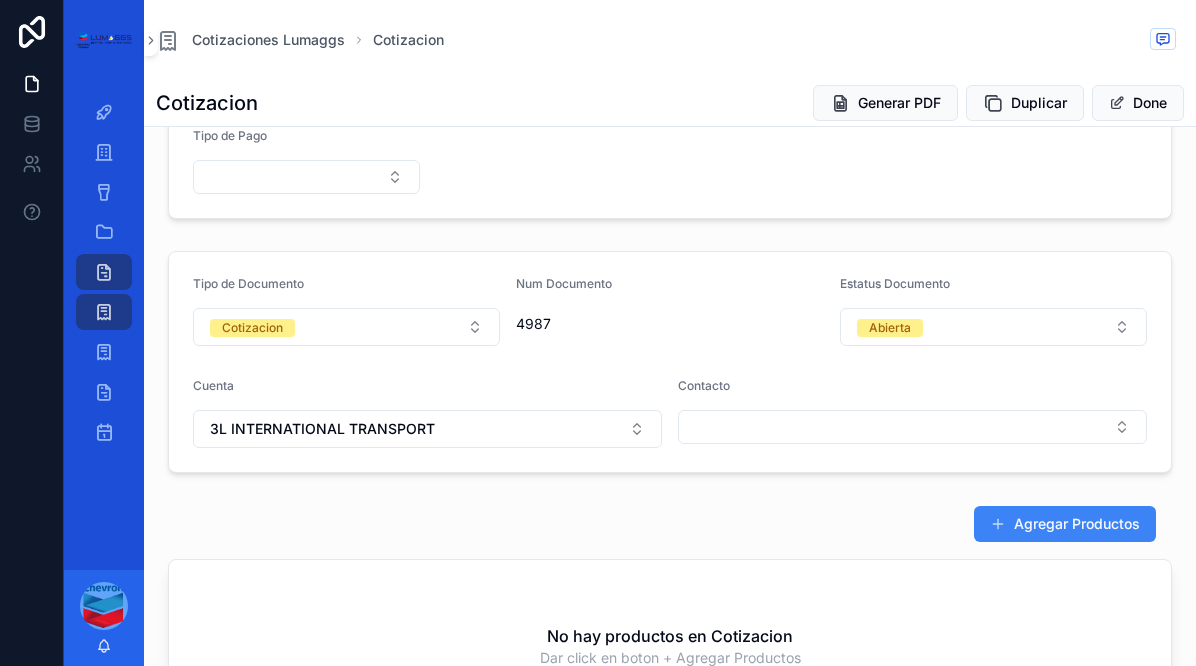 scroll, scrollTop: 155, scrollLeft: 0, axis: vertical 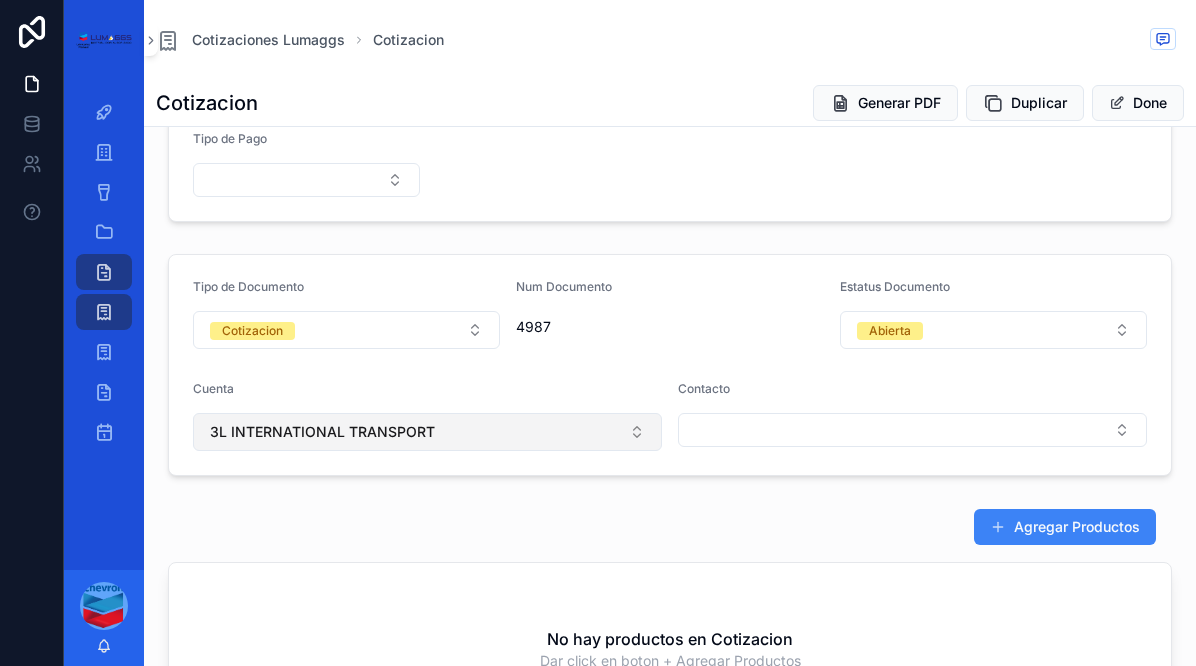 click on "3L INTERNATIONAL TRANSPORT" at bounding box center [427, 432] 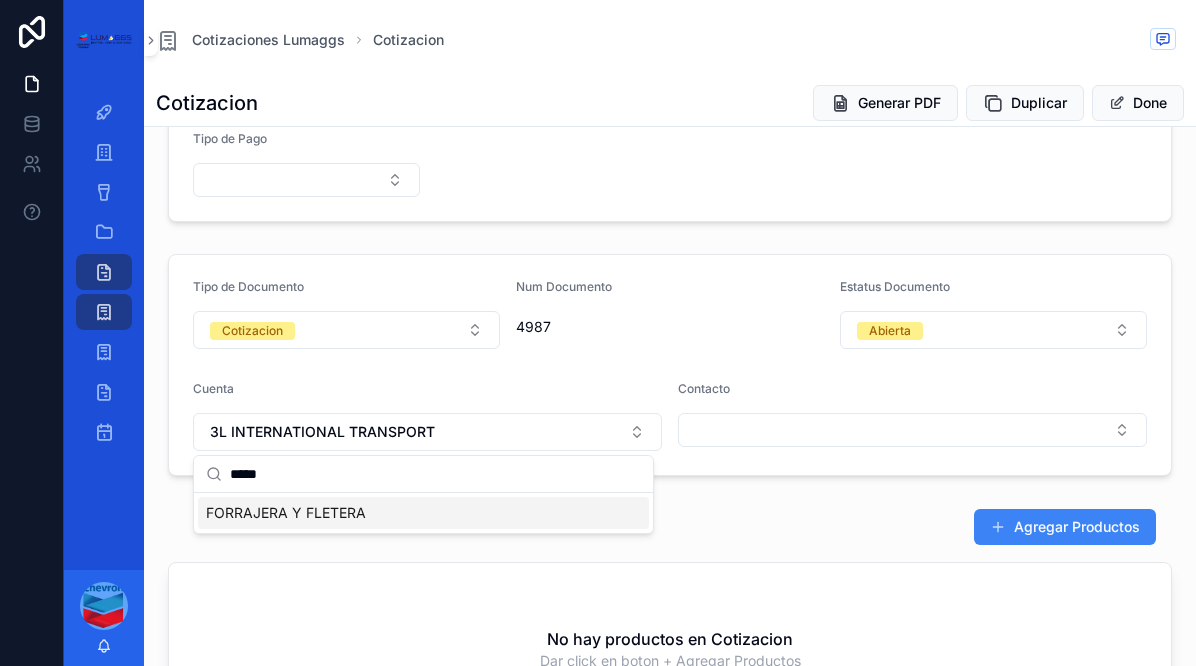 type on "*****" 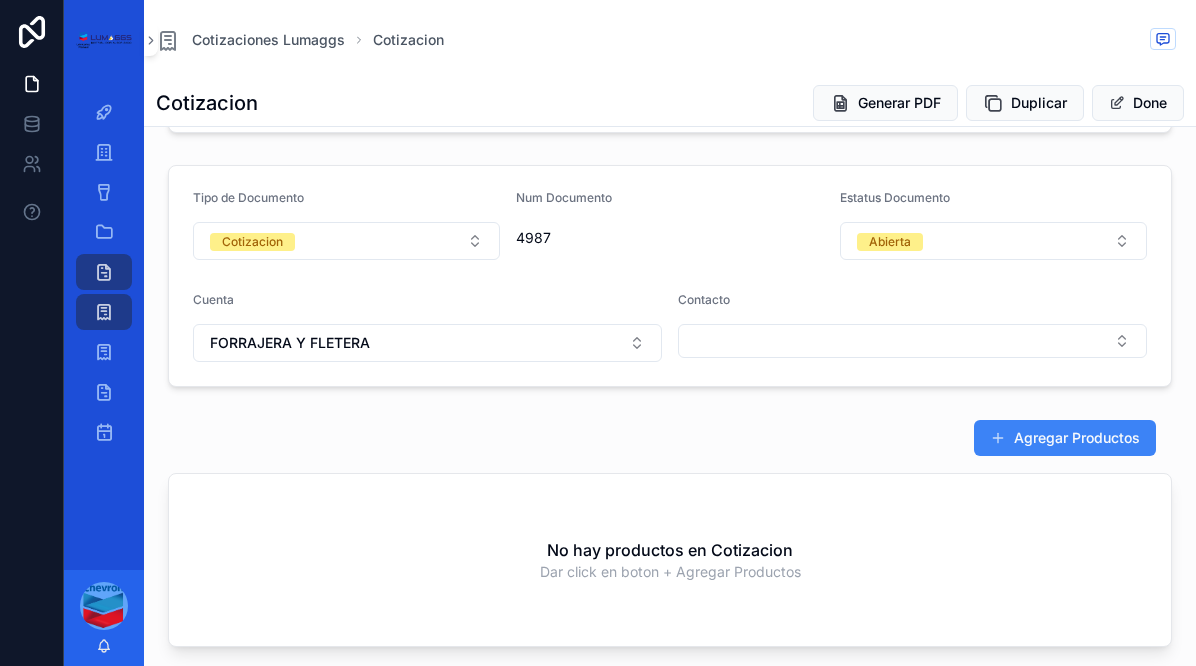 scroll, scrollTop: 351, scrollLeft: 0, axis: vertical 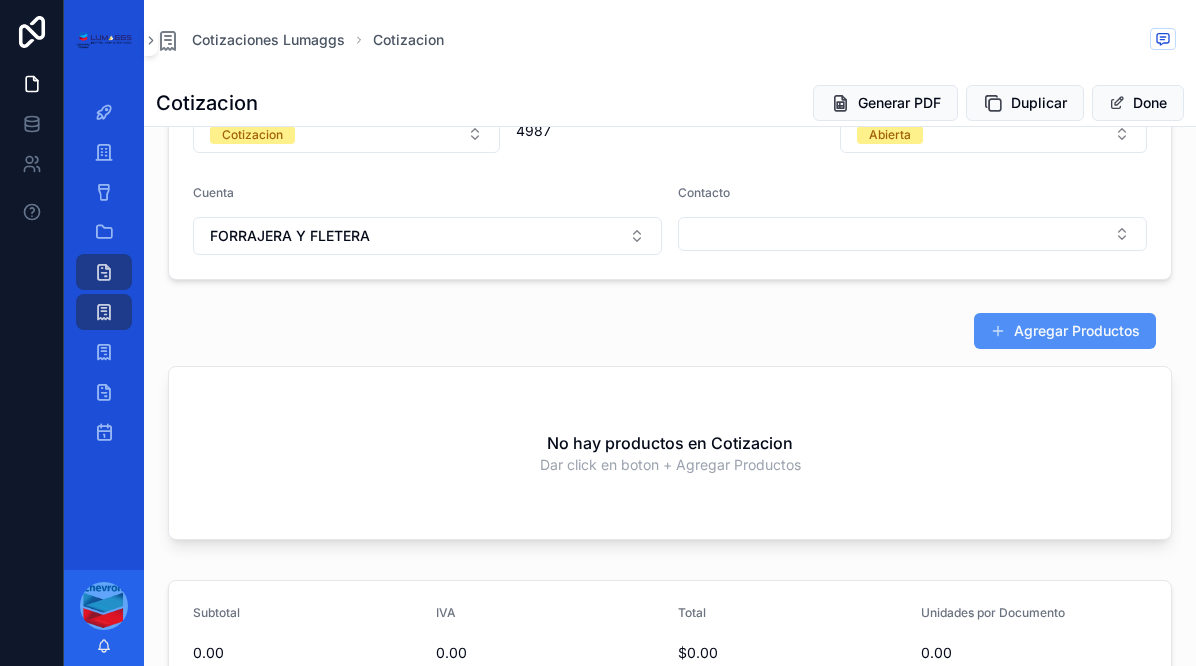 click on "Agregar Productos" at bounding box center [1065, 331] 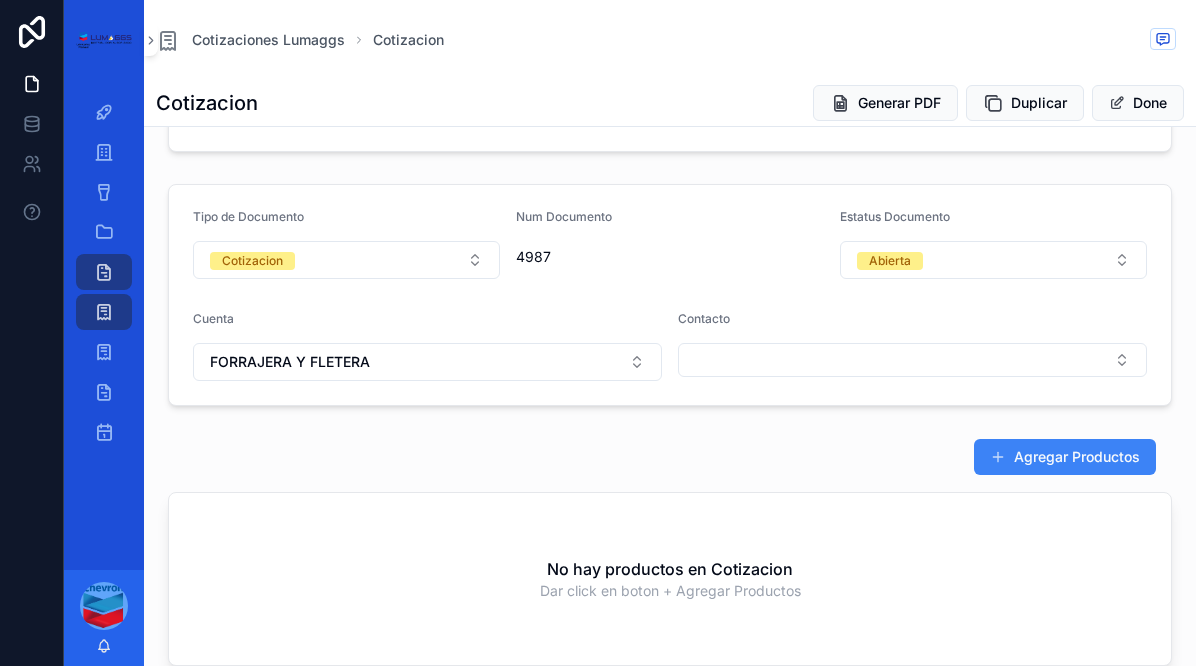 scroll, scrollTop: 242, scrollLeft: 0, axis: vertical 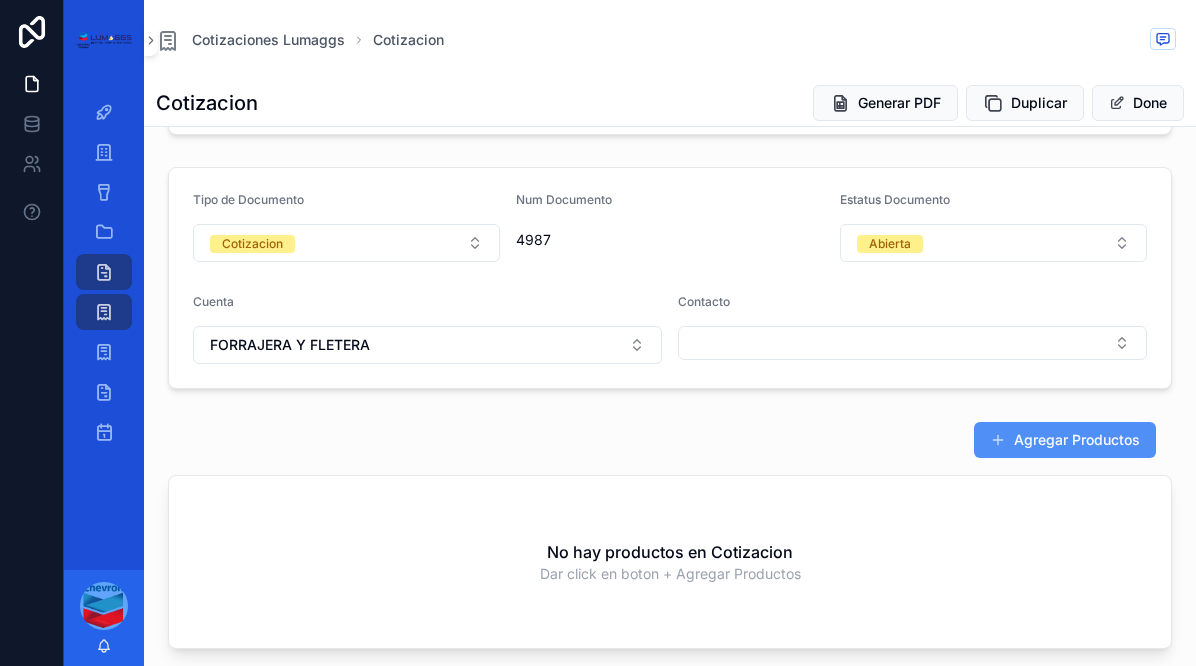 click on "Agregar Productos" at bounding box center [1065, 440] 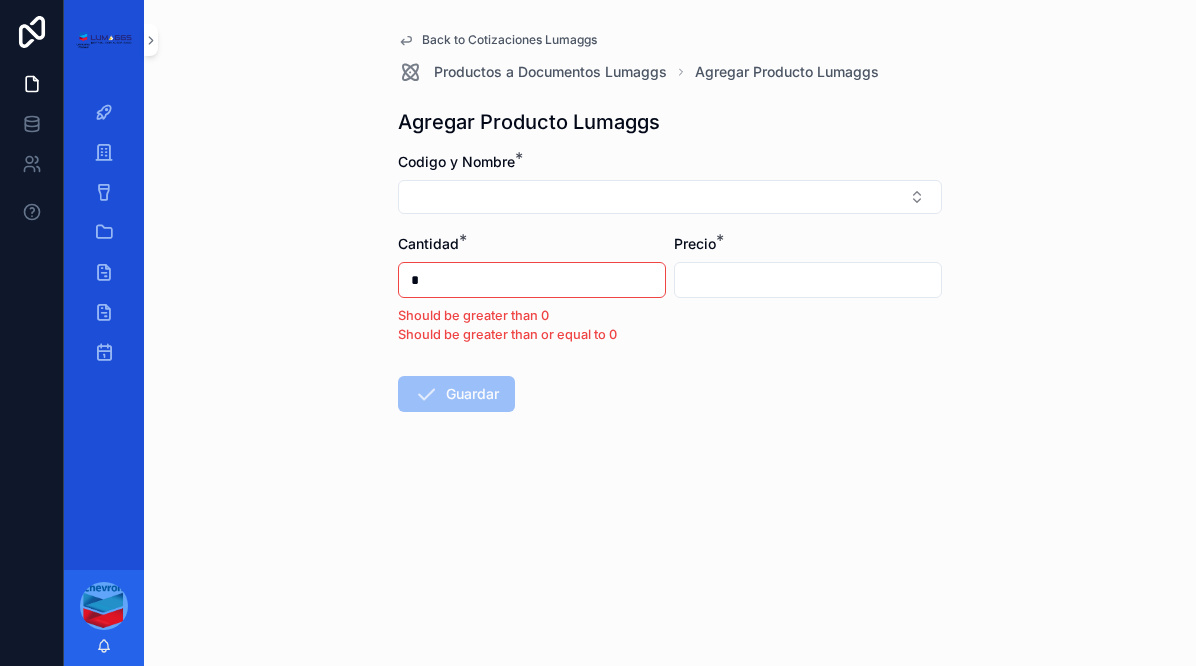 scroll, scrollTop: 0, scrollLeft: 0, axis: both 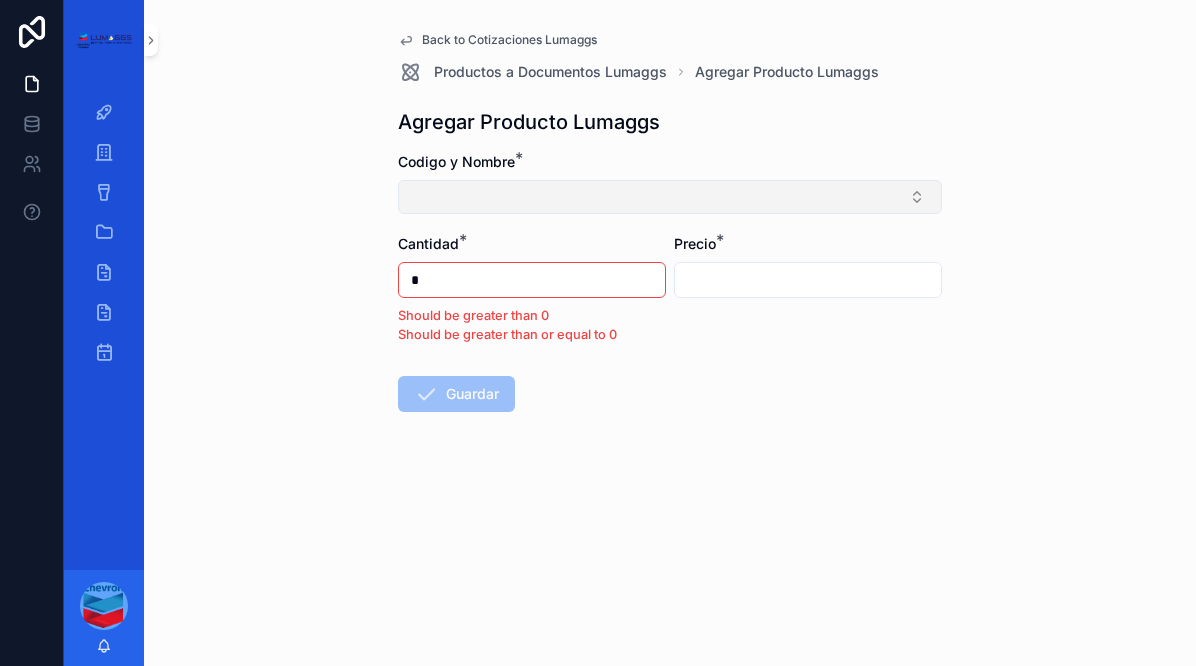 click at bounding box center [670, 197] 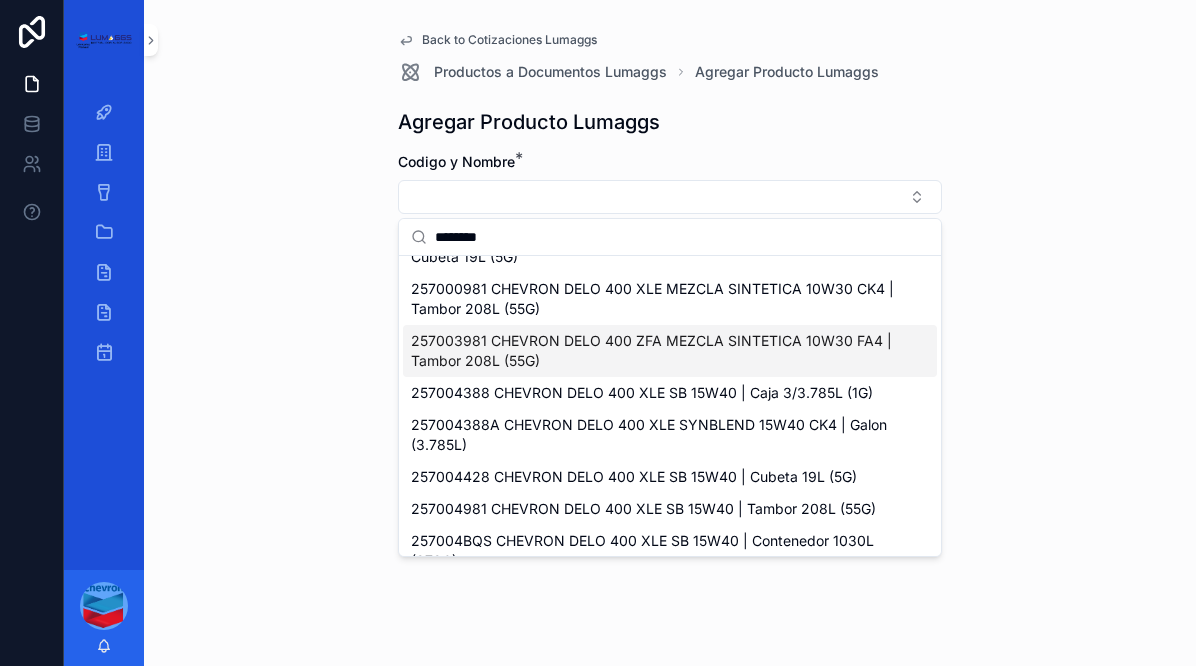 scroll, scrollTop: 128, scrollLeft: 0, axis: vertical 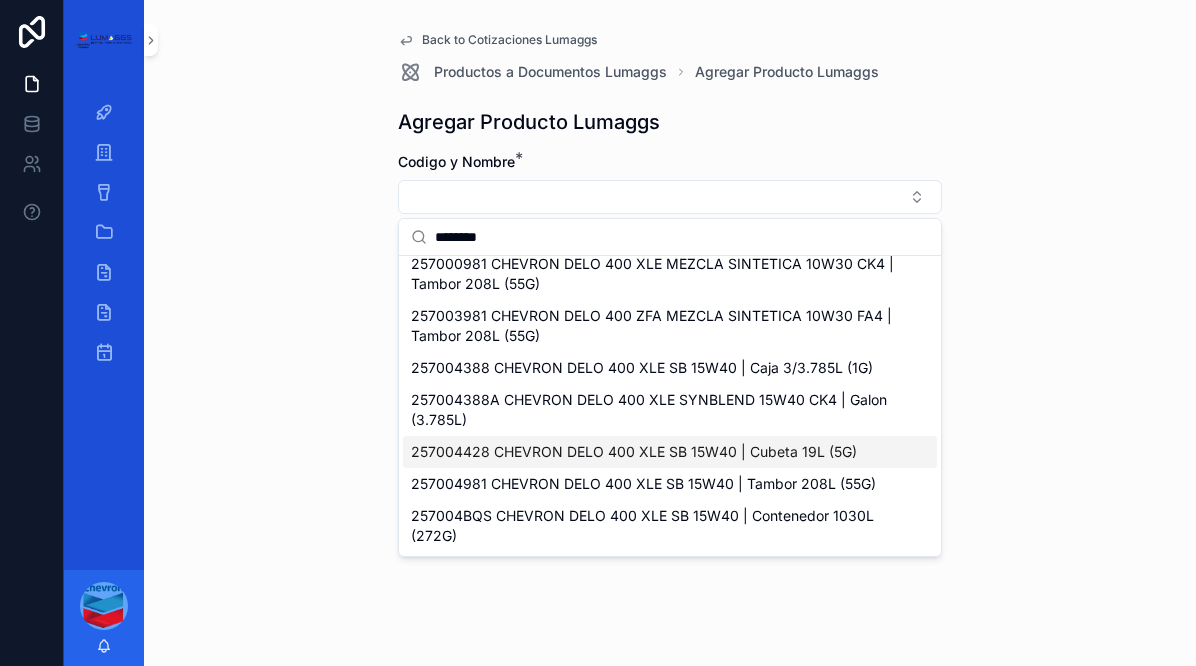 type on "********" 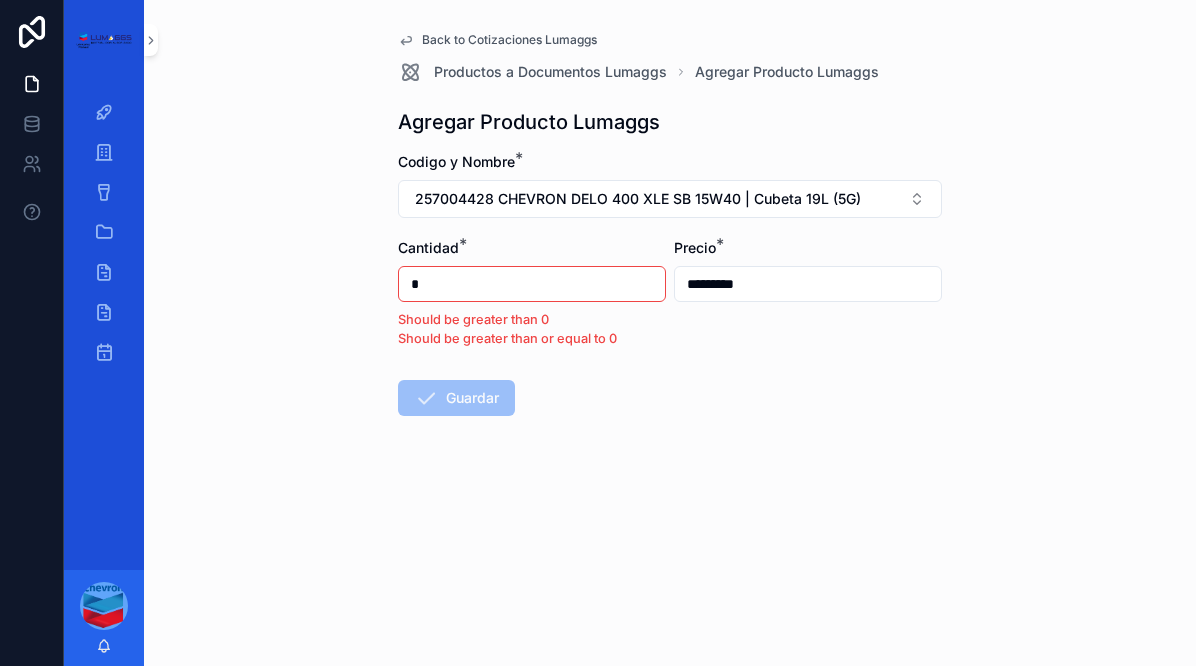click on "*" at bounding box center (532, 284) 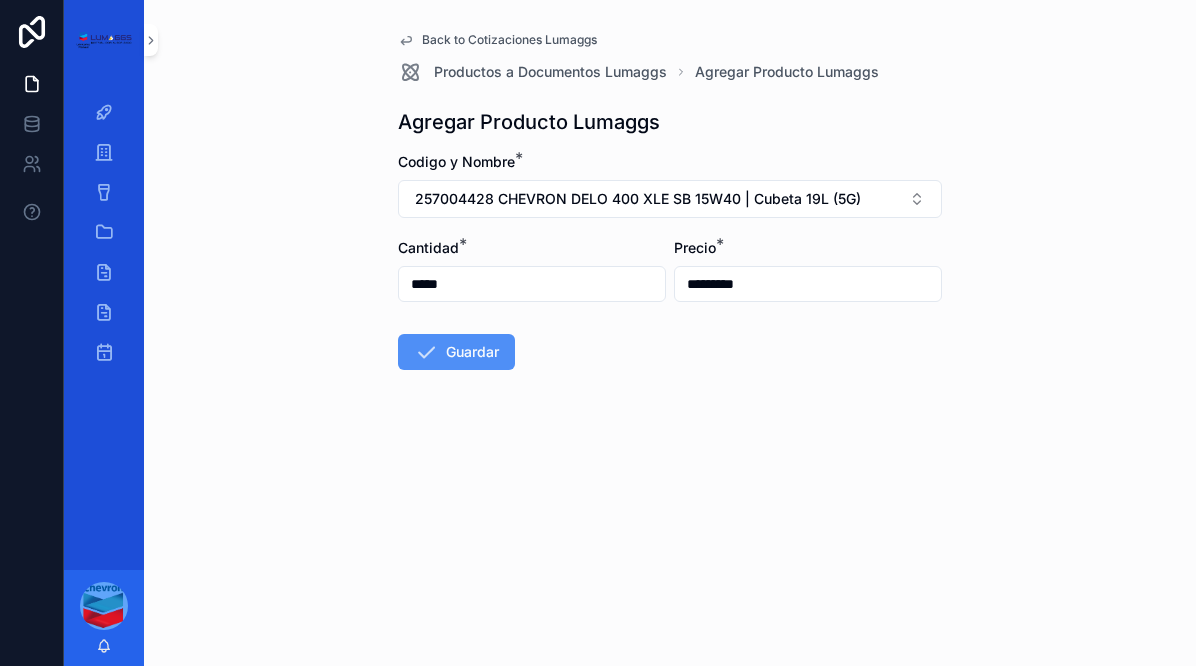 type on "*****" 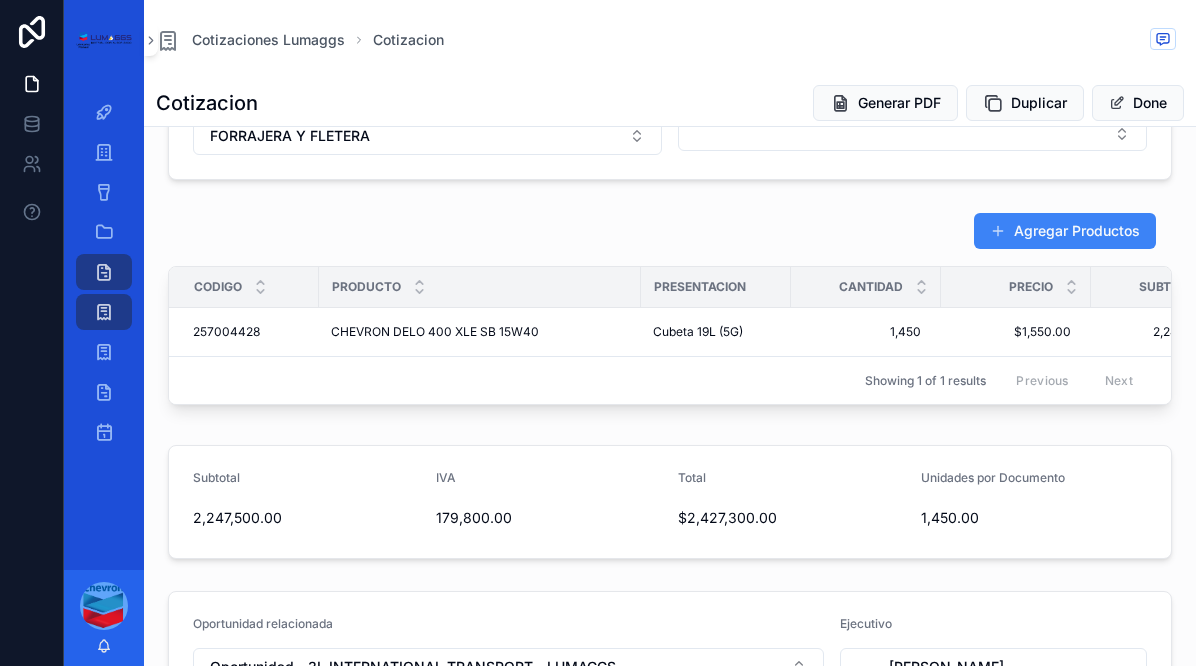 scroll, scrollTop: 458, scrollLeft: 0, axis: vertical 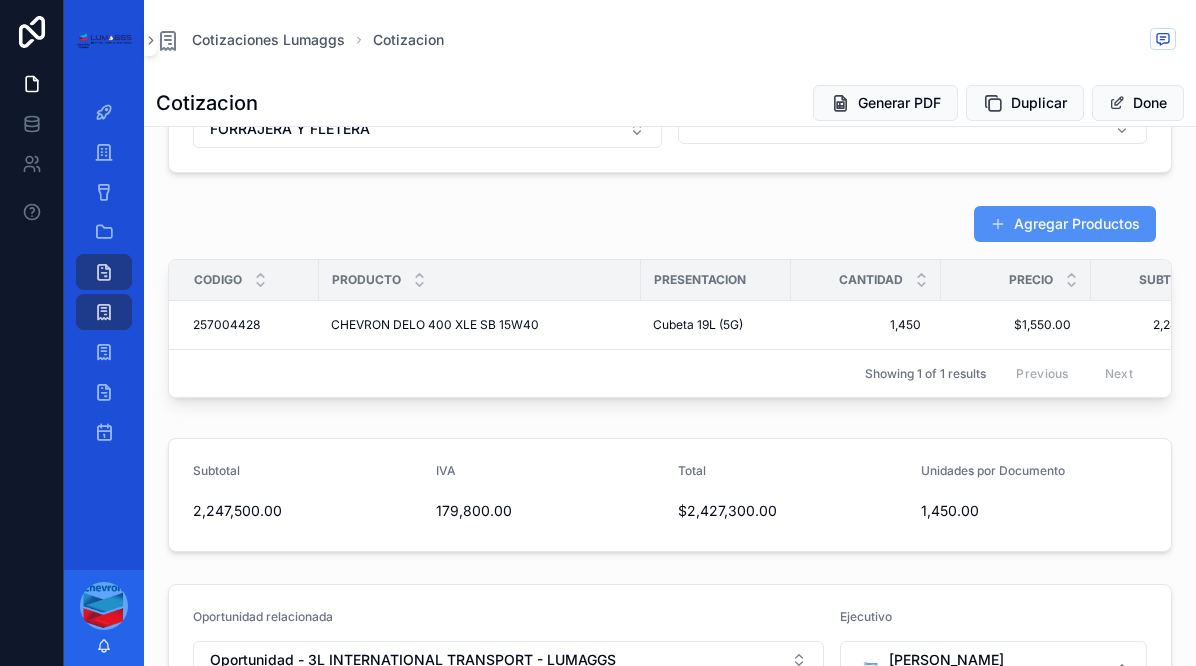 click on "Agregar Productos" at bounding box center [1065, 224] 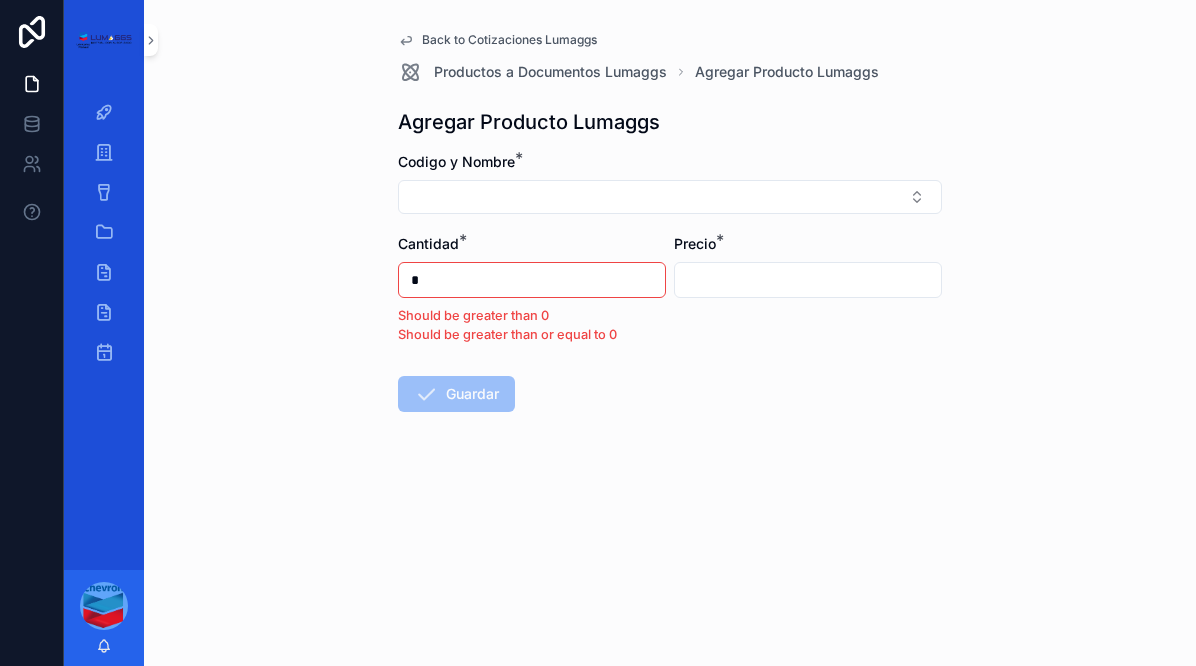 scroll, scrollTop: 0, scrollLeft: 0, axis: both 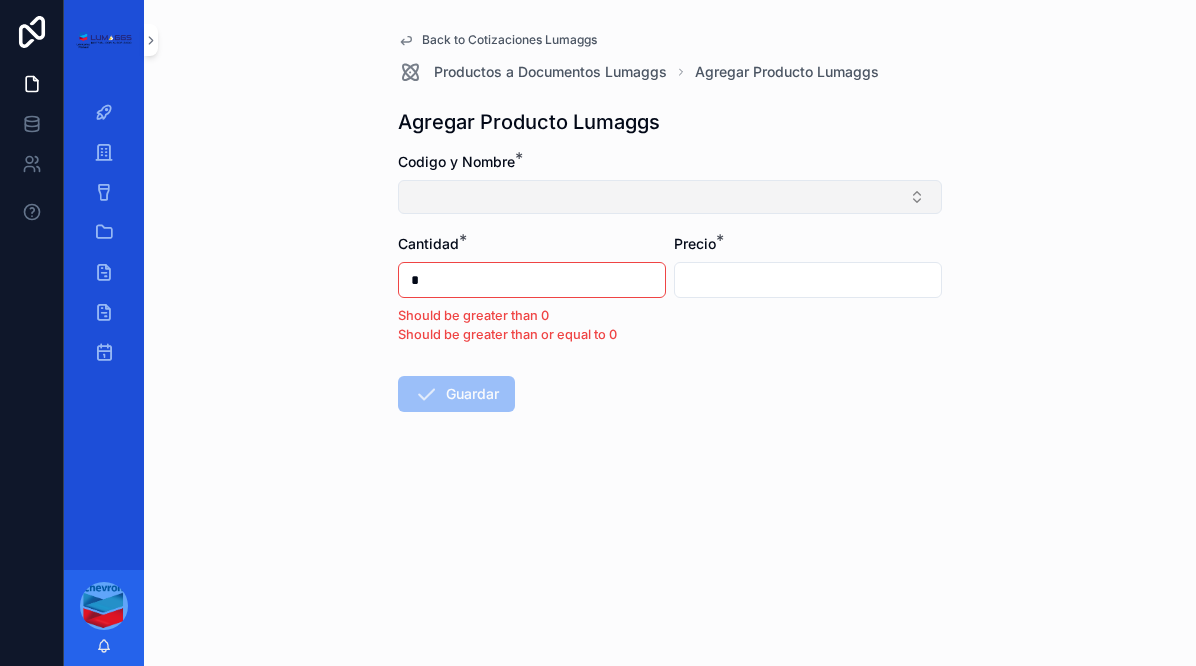 click at bounding box center [670, 197] 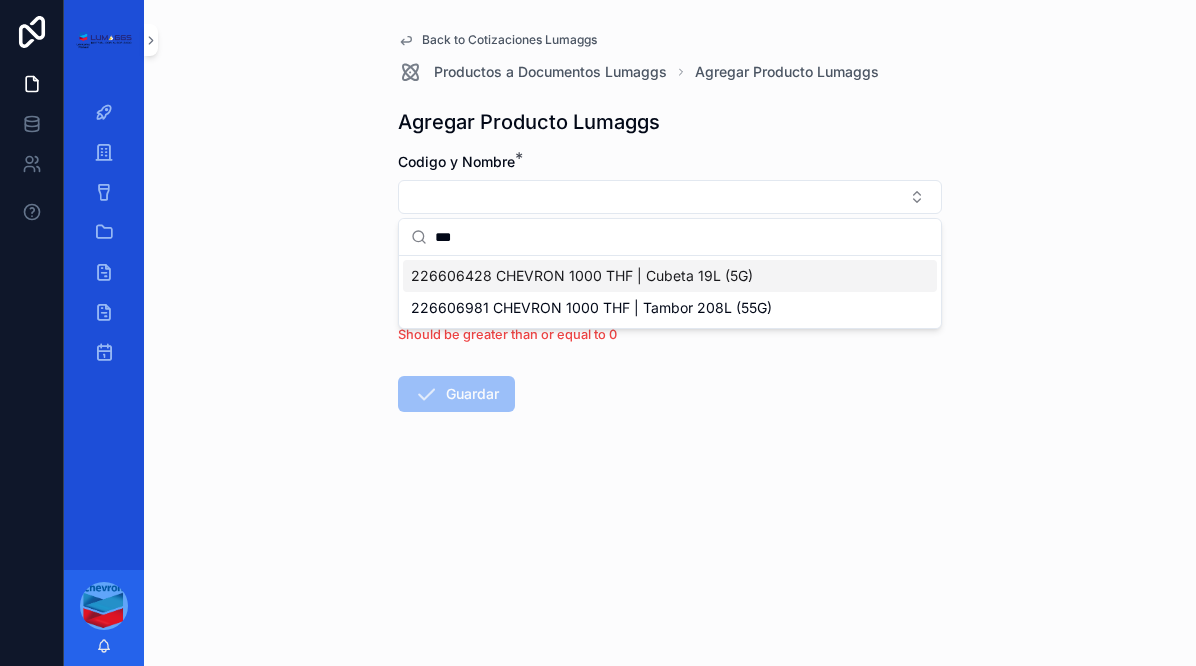 type on "***" 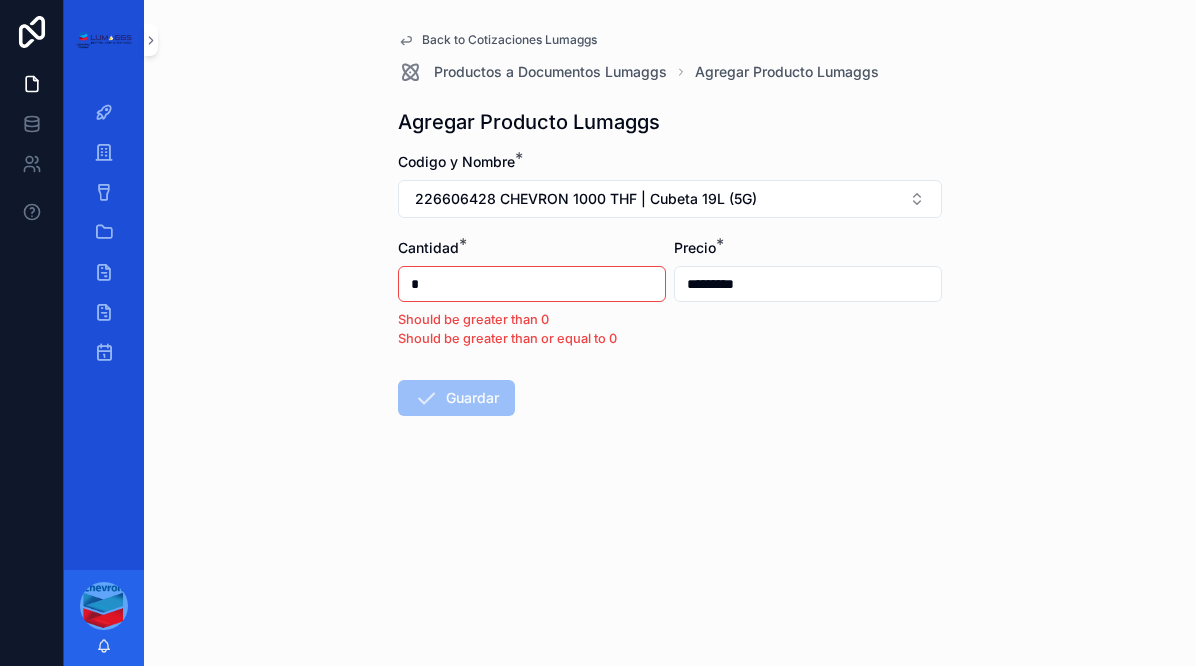 click on "*" at bounding box center (532, 284) 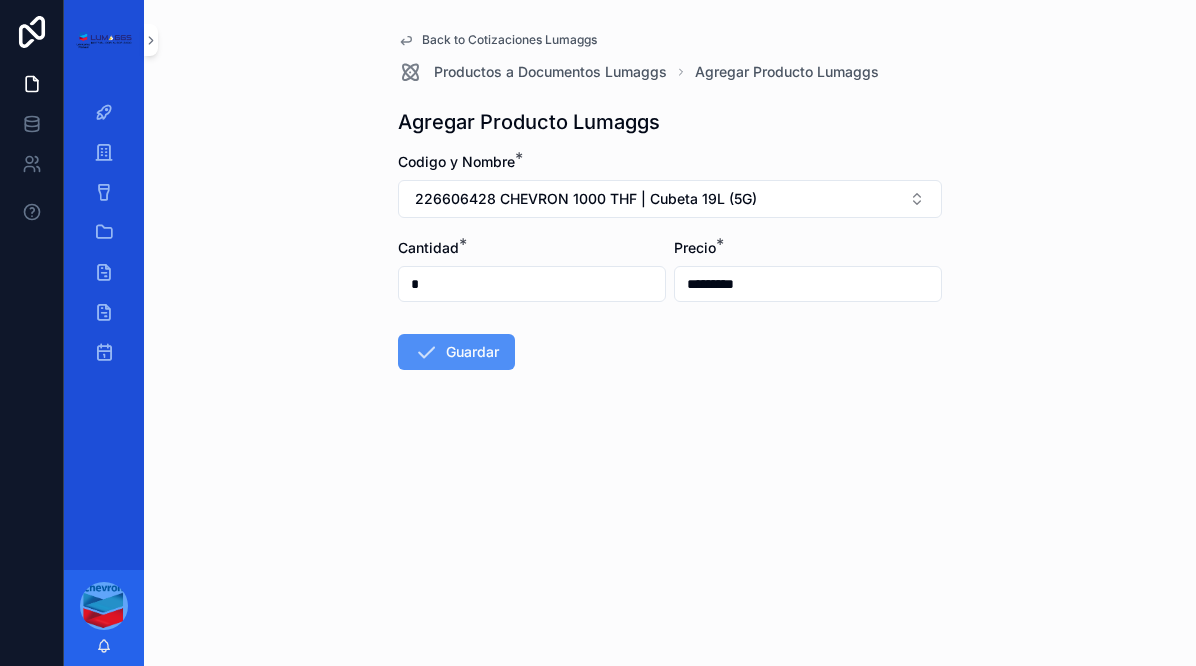 type on "*" 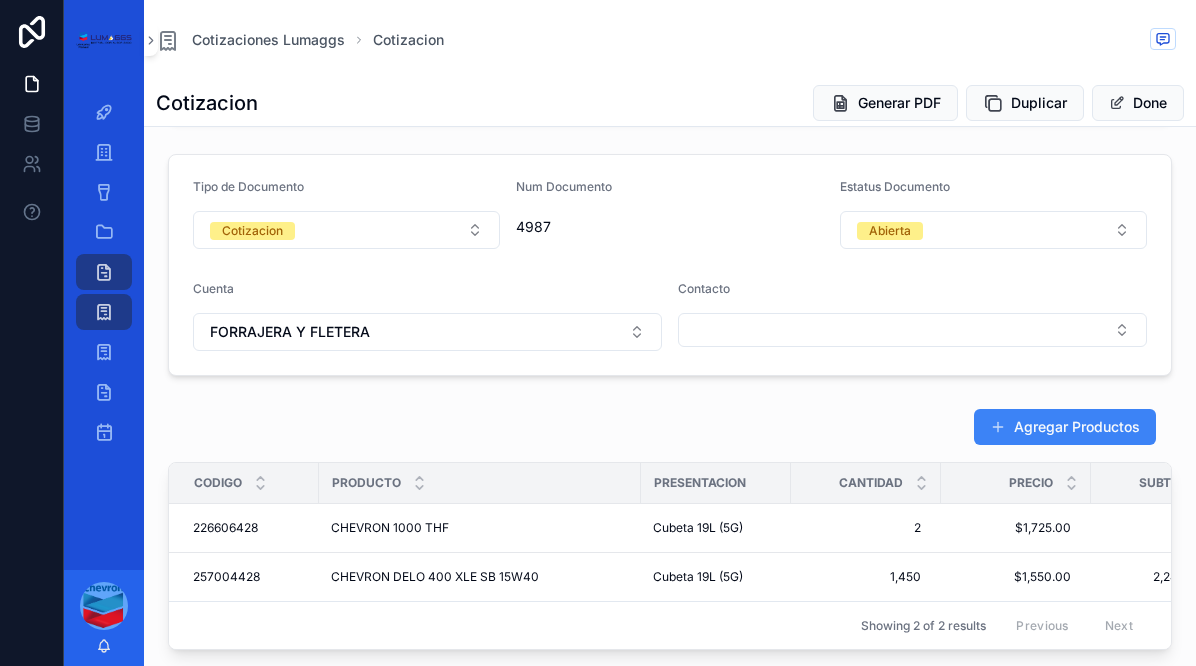 scroll, scrollTop: 281, scrollLeft: 0, axis: vertical 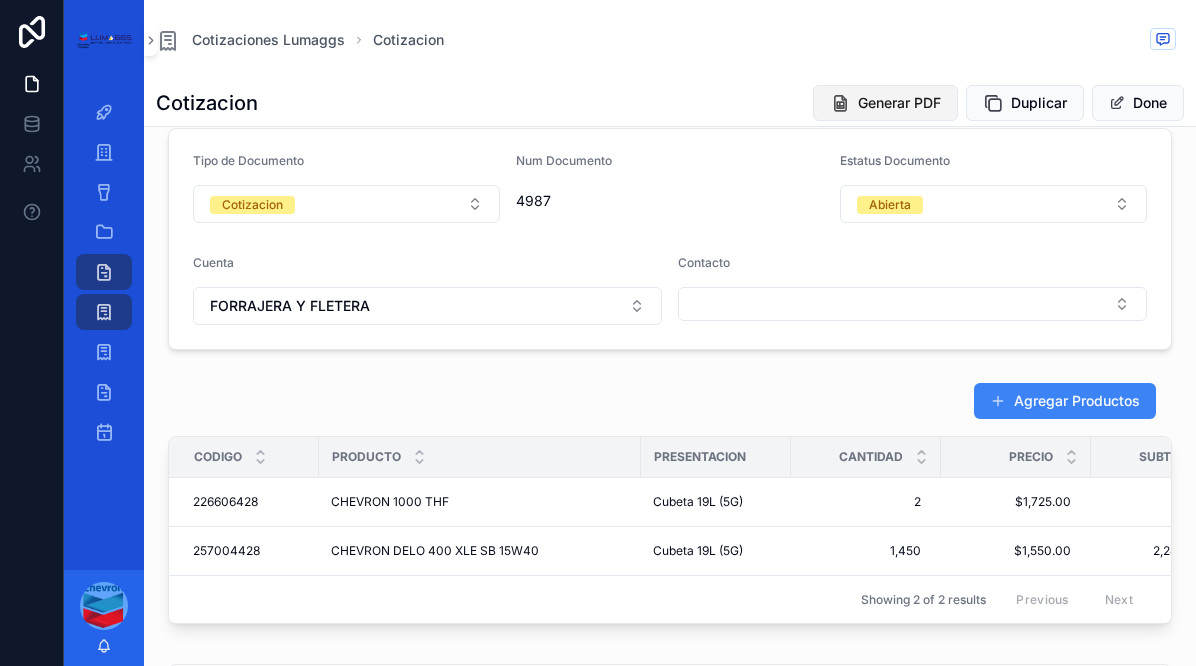 click on "Generar PDF" at bounding box center (899, 103) 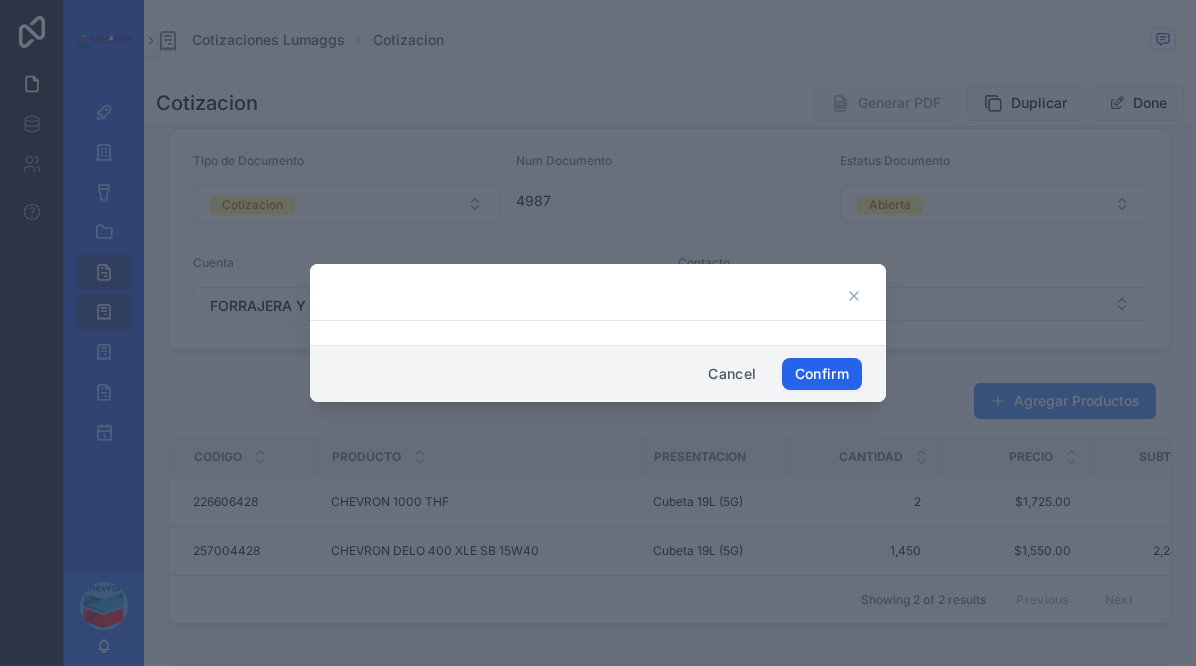 click on "Confirm" at bounding box center [822, 374] 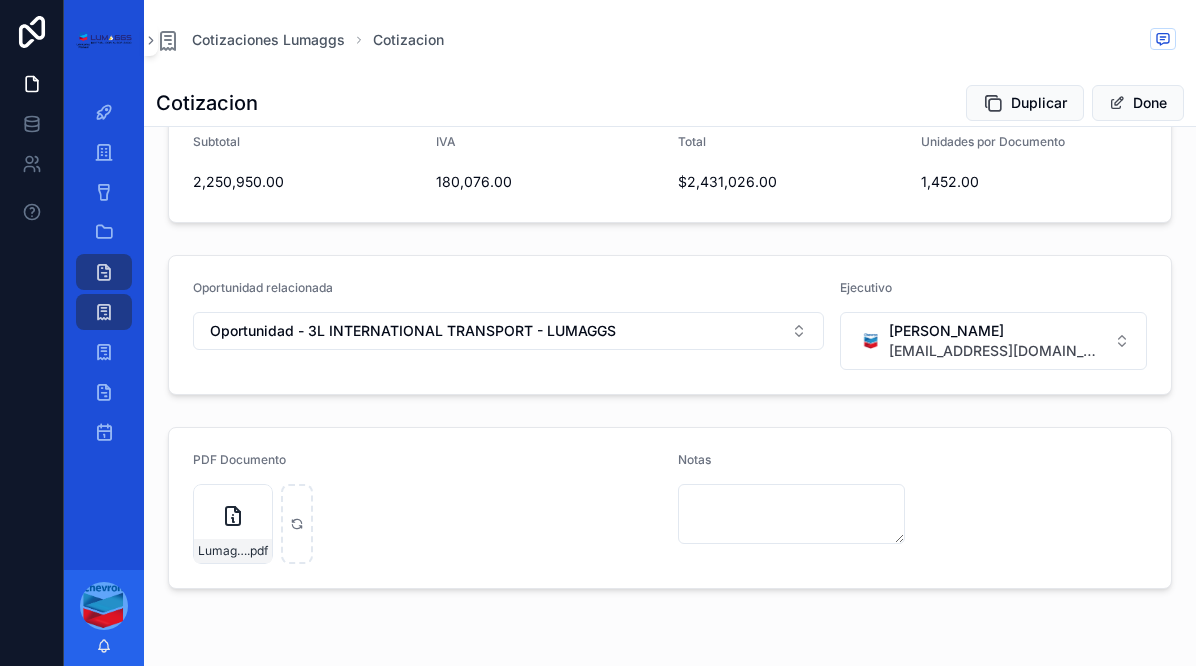 scroll, scrollTop: 849, scrollLeft: 0, axis: vertical 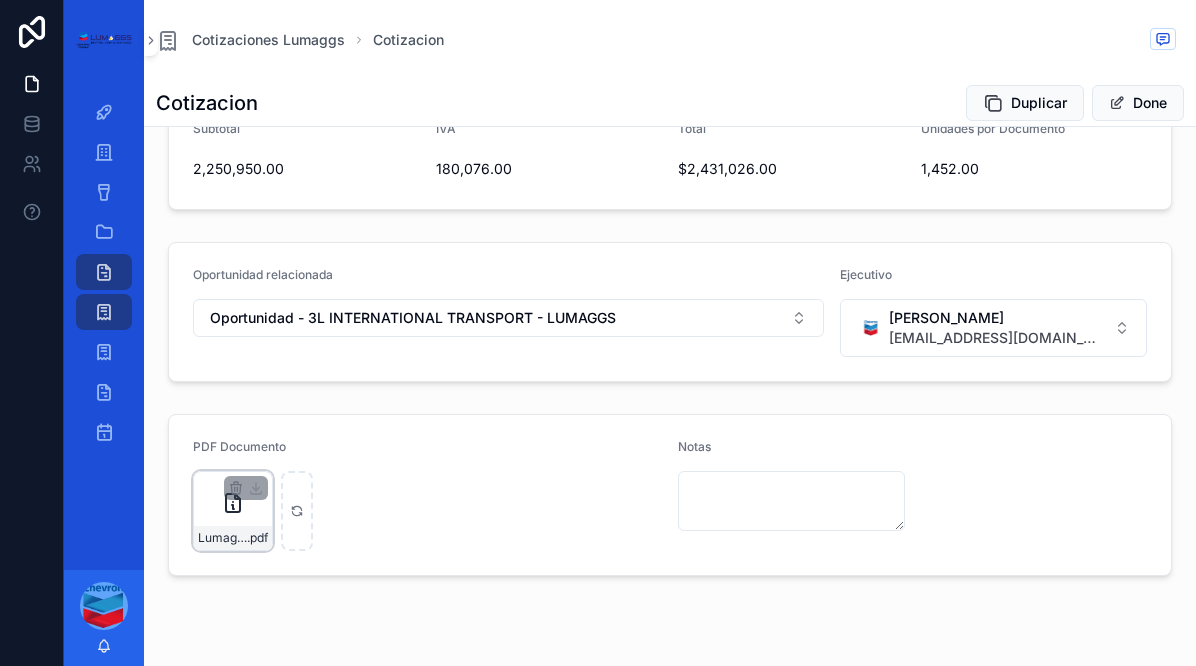 click on "Lumaggs-cotizacion-FORRAJERA-Y-FLETERA-Num-4987 .pdf" at bounding box center [233, 511] 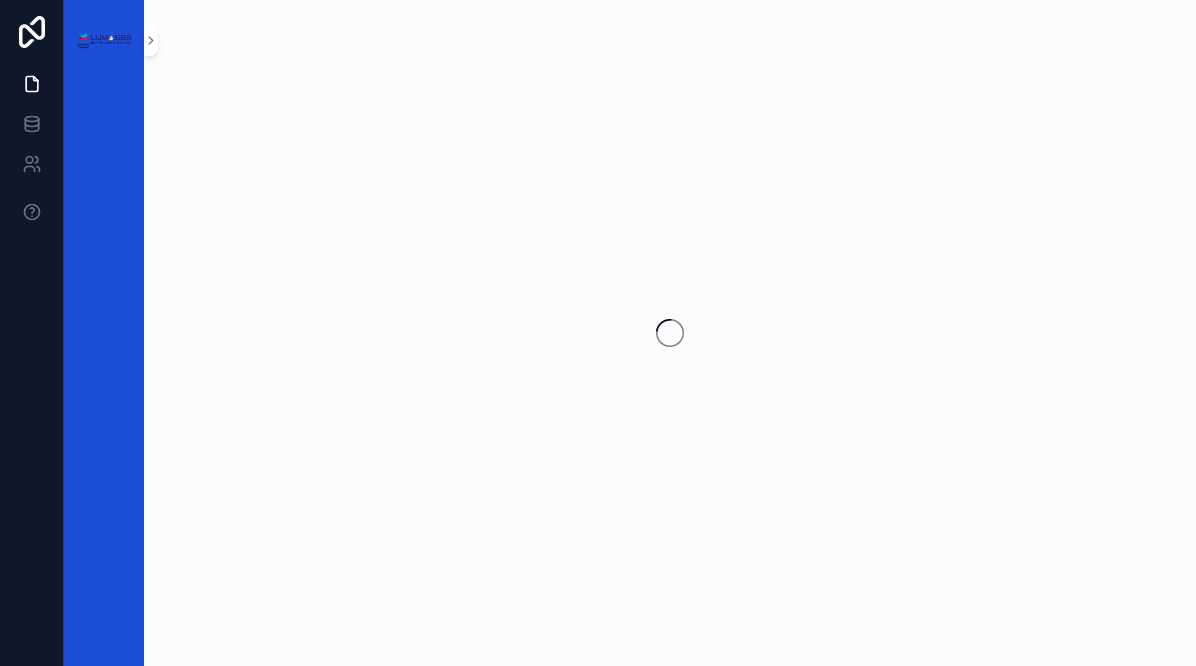 scroll, scrollTop: 0, scrollLeft: 0, axis: both 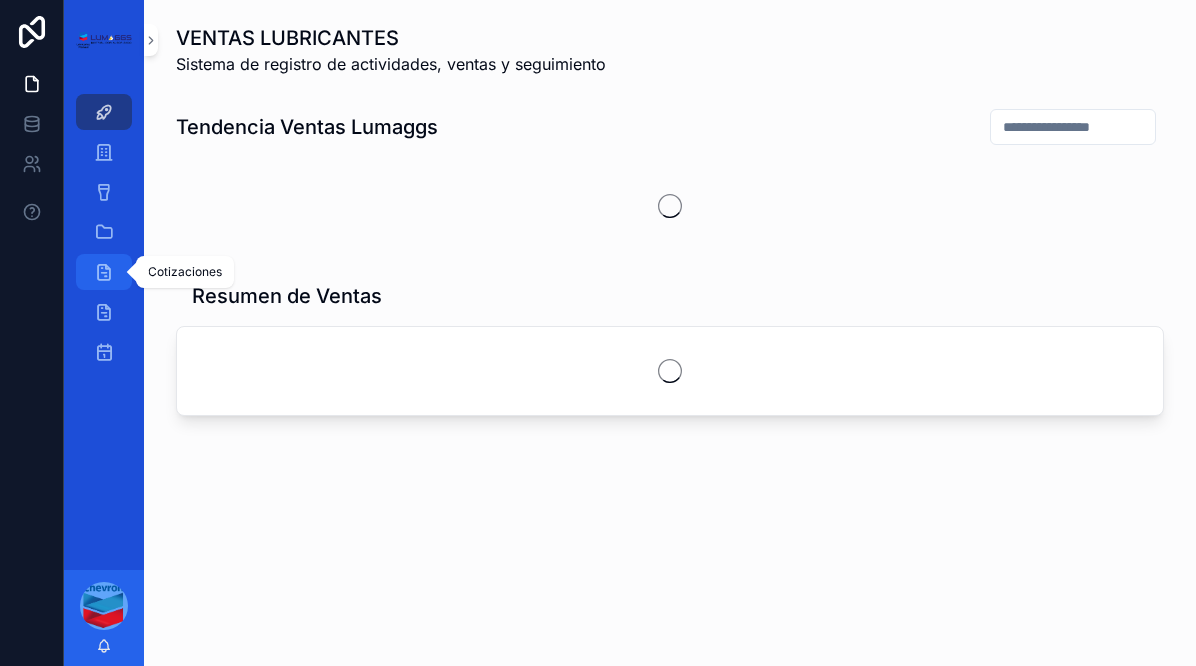 click on "Cotizaciones" at bounding box center (104, 272) 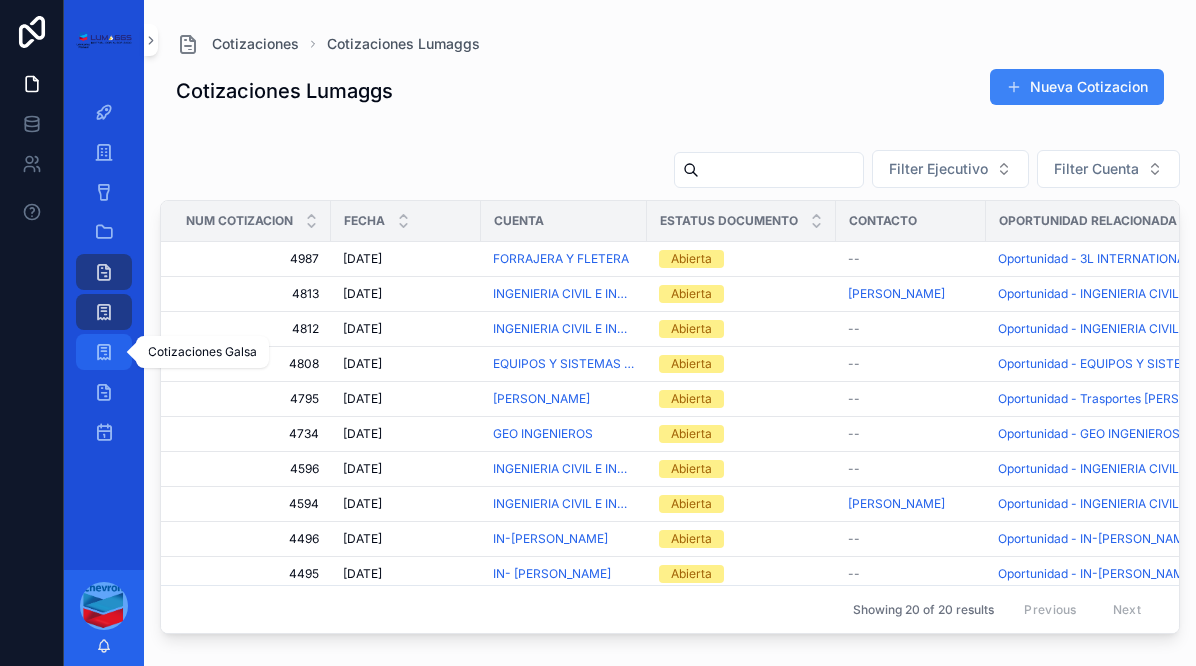 click on "Cotizaciones Galsa" at bounding box center (104, 352) 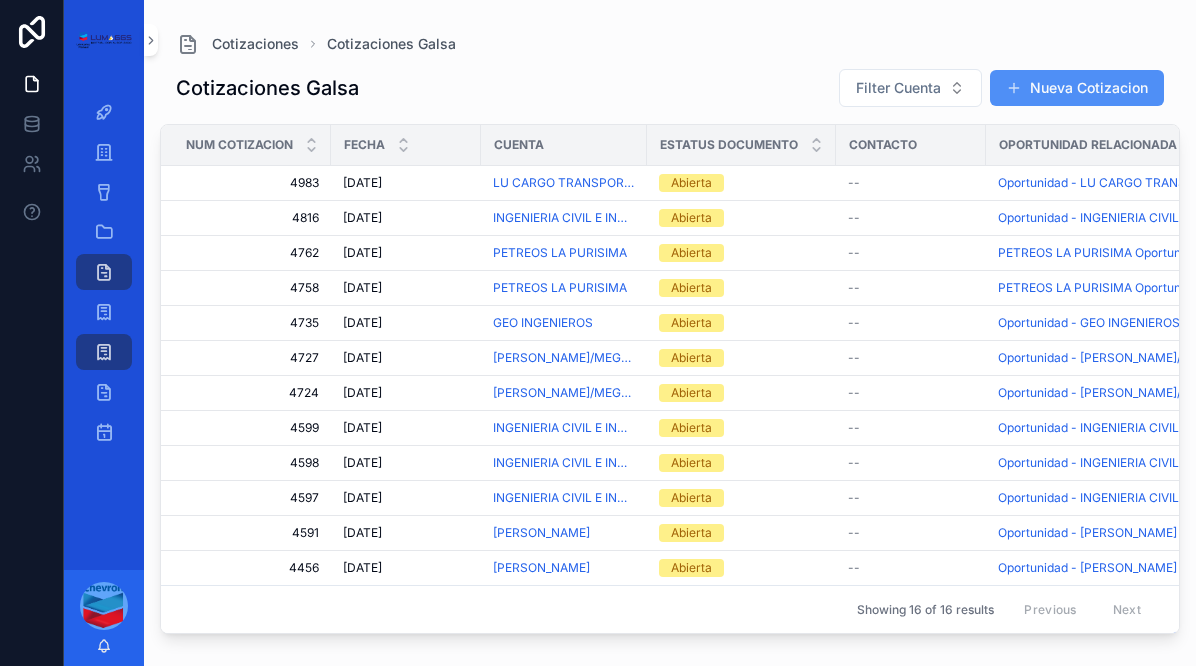 click on "Nueva Cotizacion" at bounding box center [1077, 88] 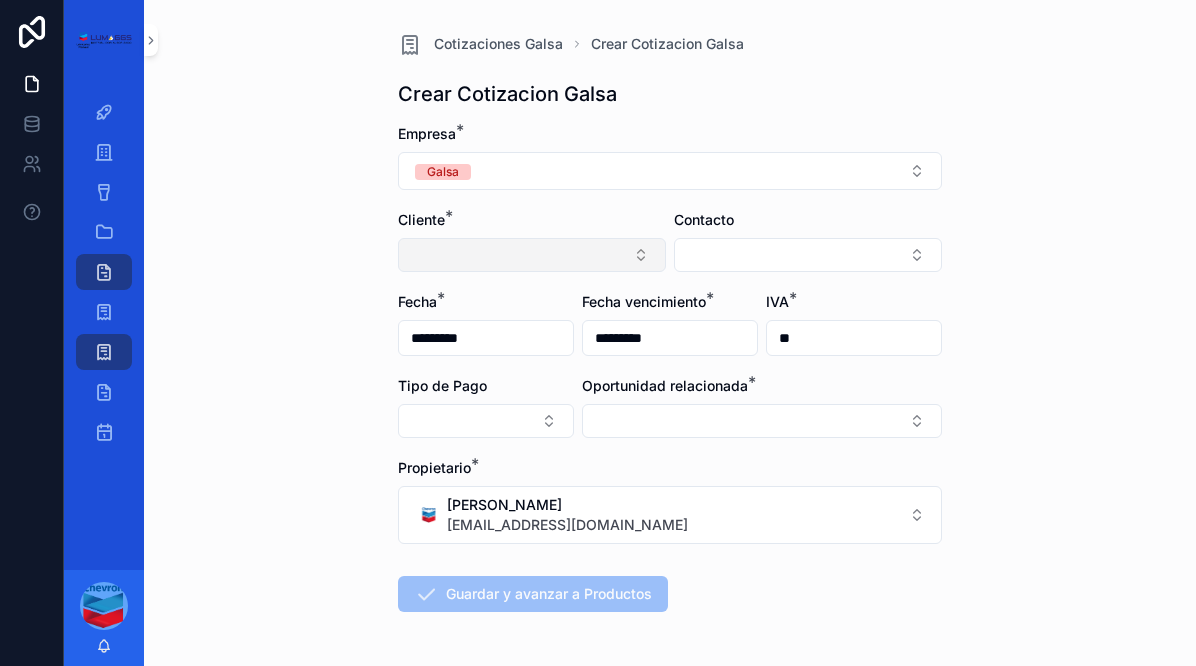 click at bounding box center [532, 255] 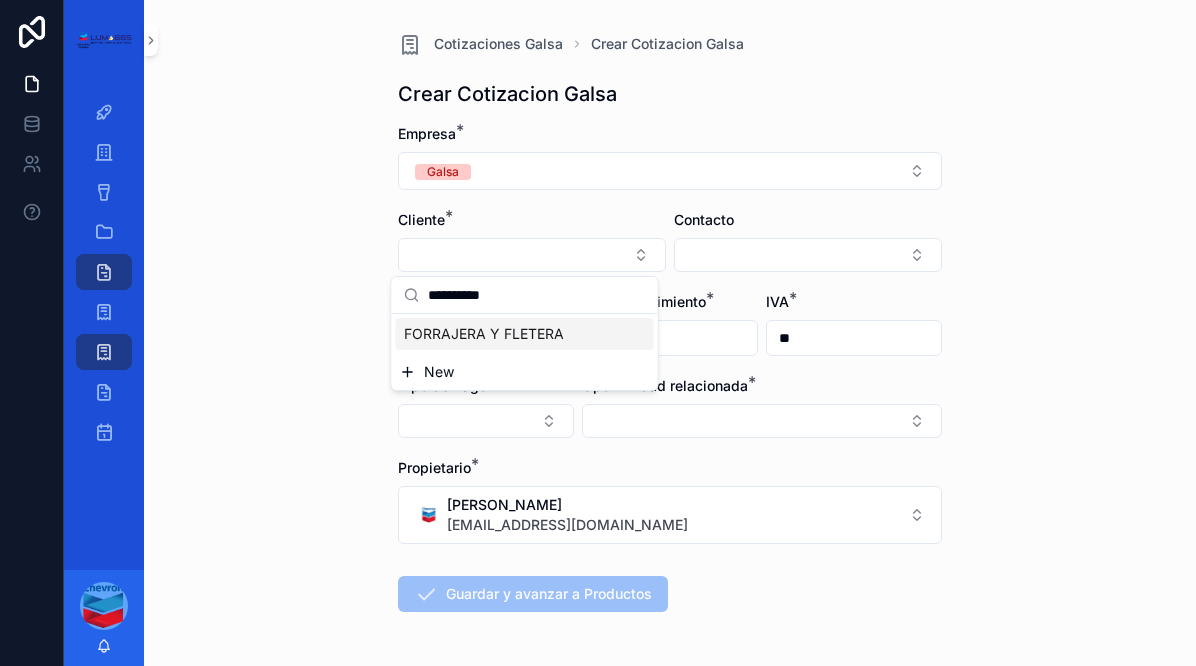 type on "*********" 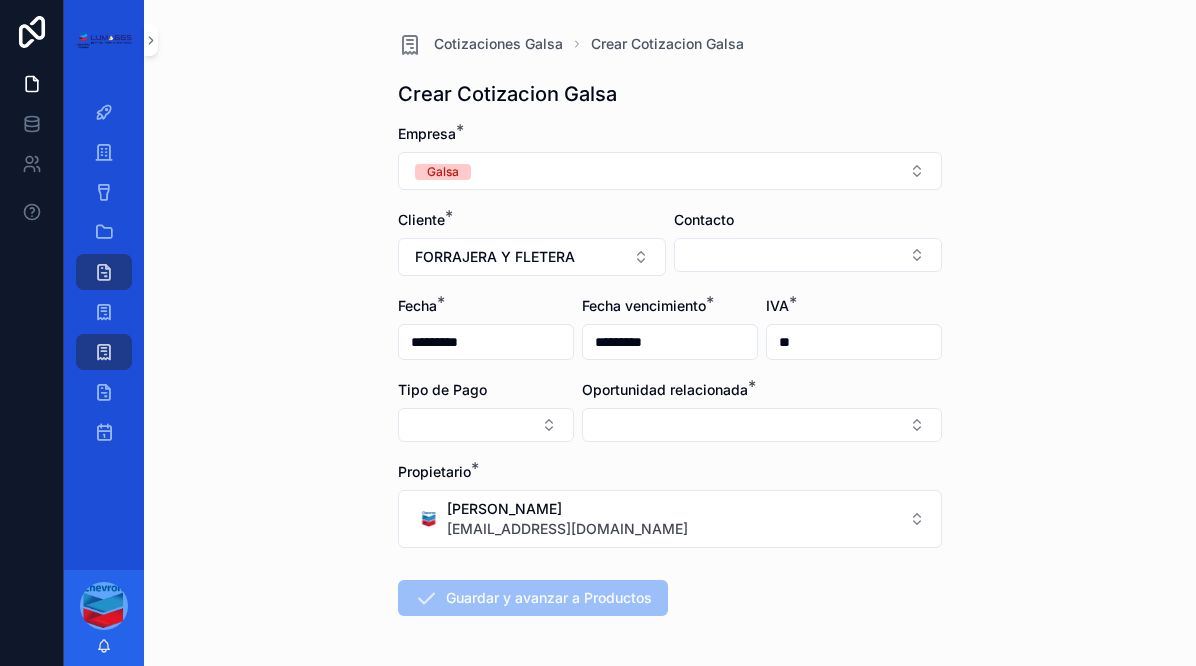 click on "Empresa * Galsa Cliente * FORRAJERA Y FLETERA Contacto Fecha * ********* Fecha vencimiento * ********* IVA * ** Tipo de Pago Oportunidad relacionada * Propietario * [PERSON_NAME] [EMAIL_ADDRESS][DOMAIN_NAME] Guardar y avanzar a Productos" at bounding box center [670, 434] 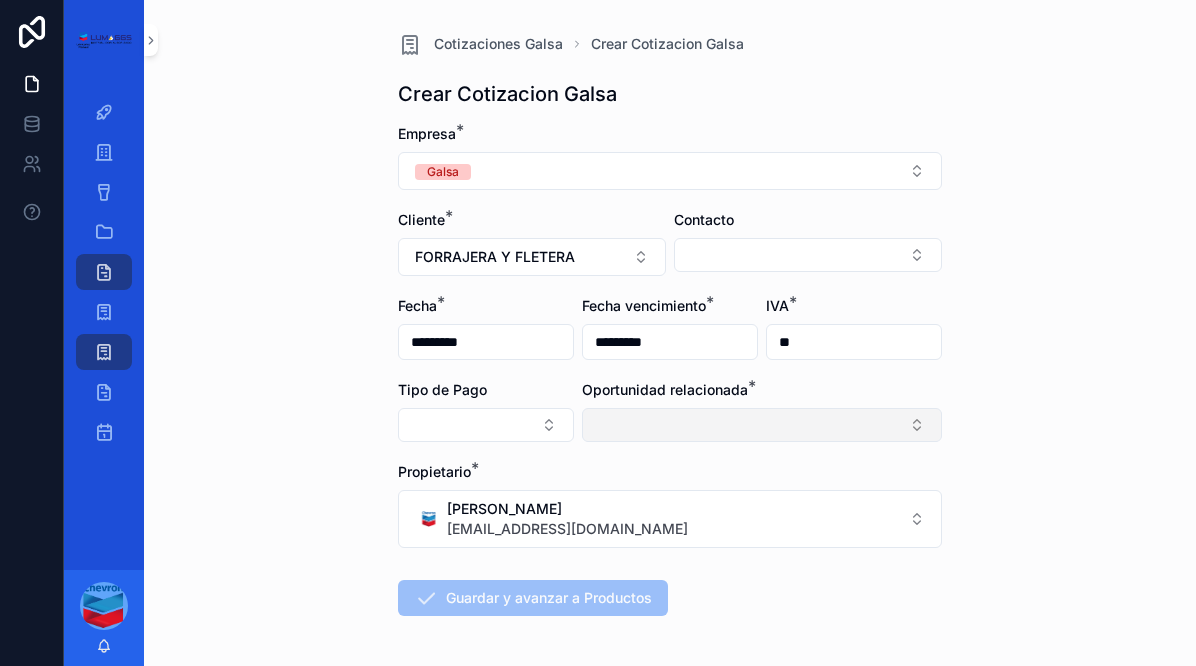 click at bounding box center [762, 425] 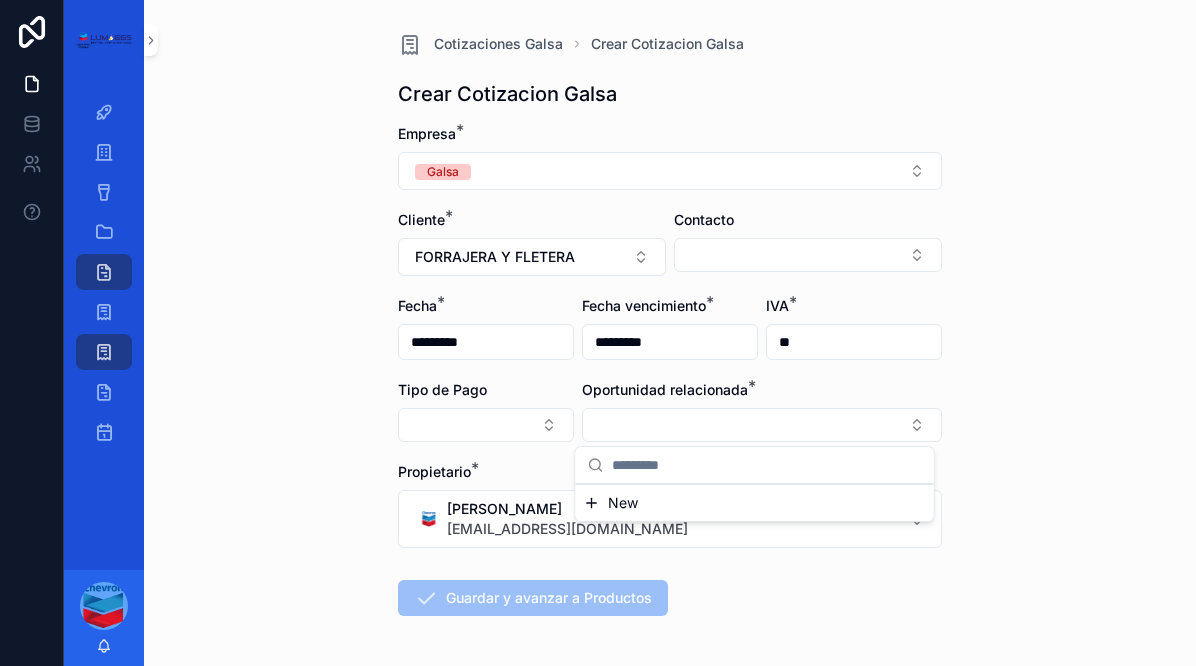 click on "New" at bounding box center [755, 503] 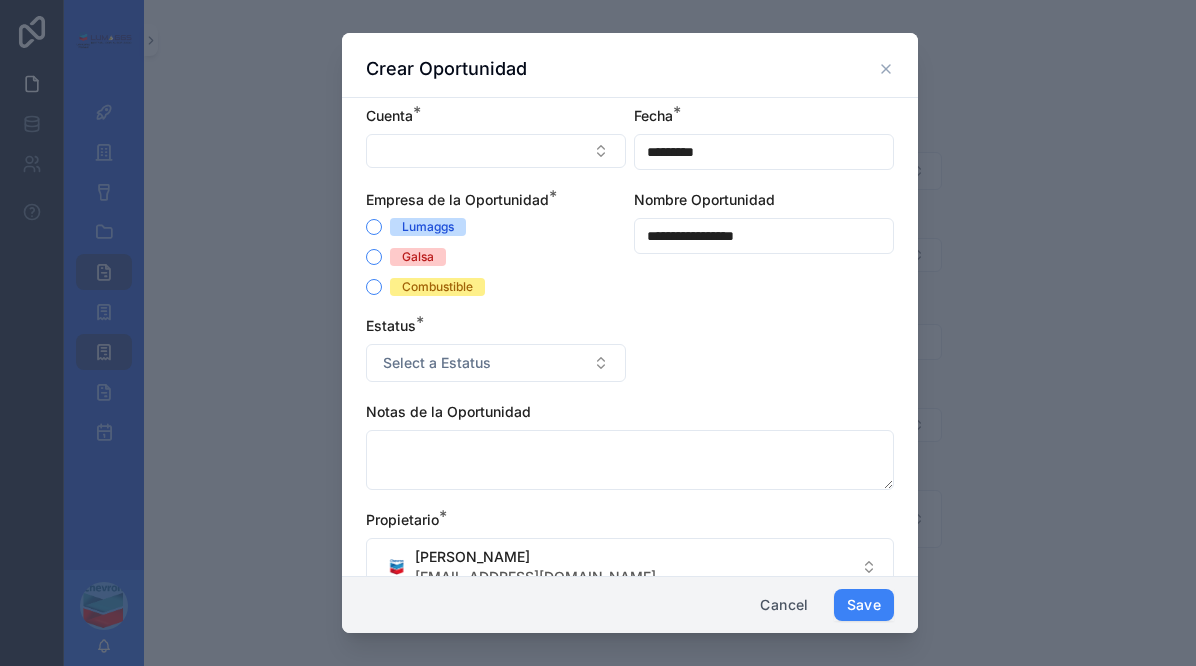 click on "Galsa" at bounding box center [496, 257] 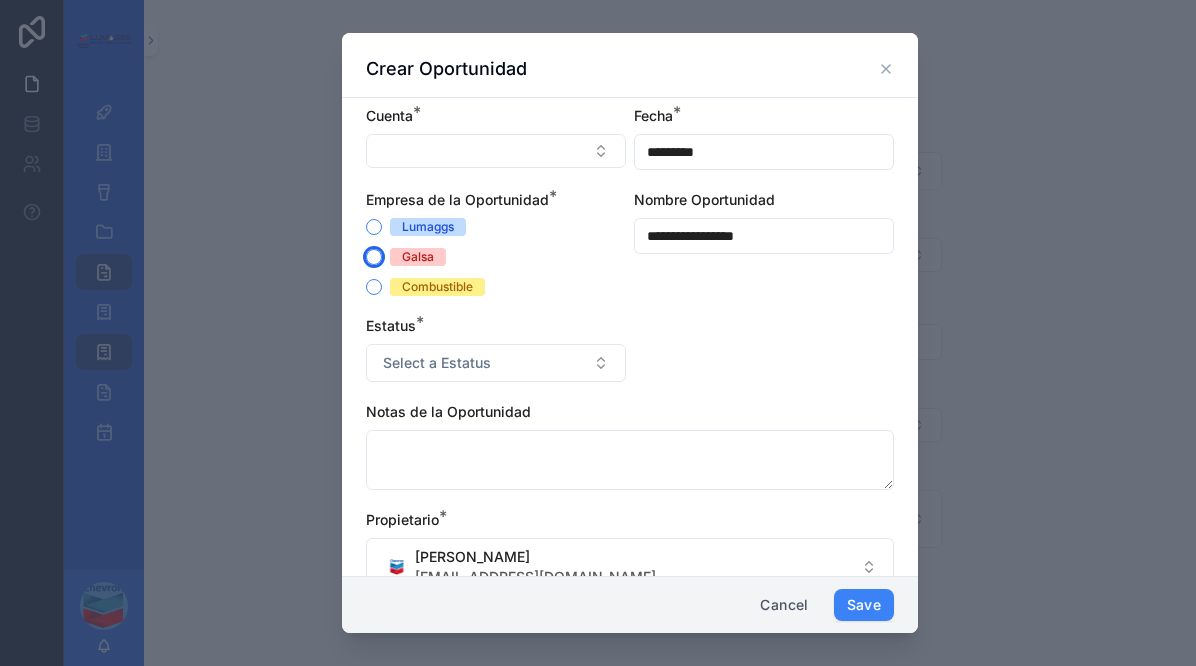 click on "Galsa" at bounding box center (374, 257) 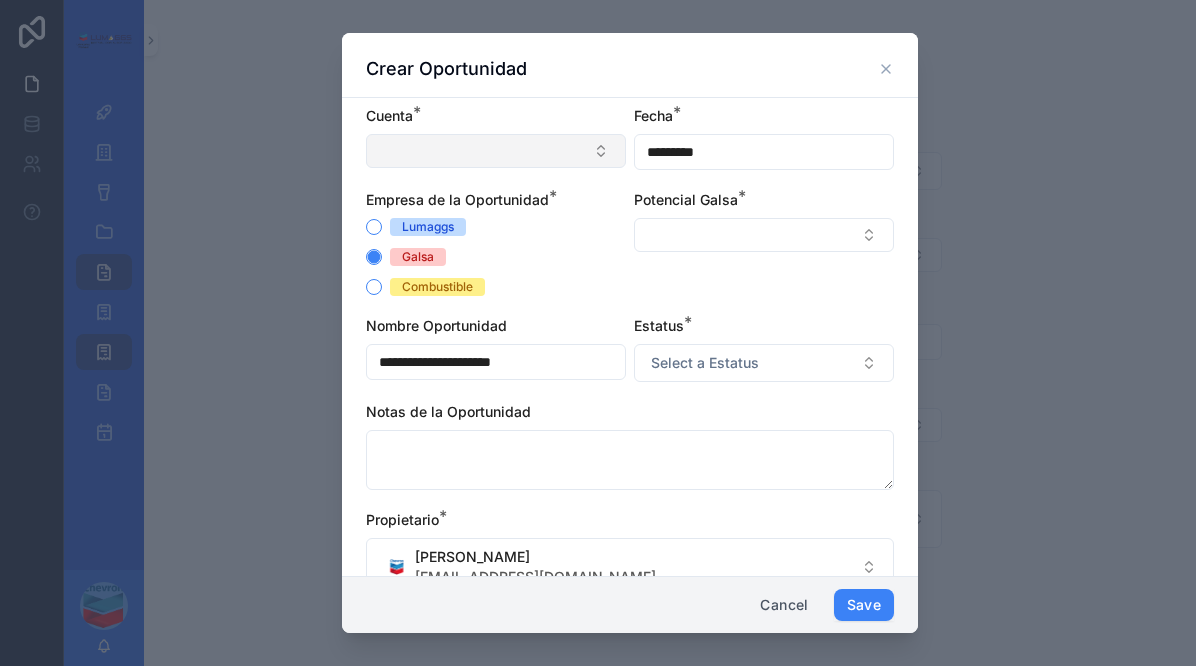 click at bounding box center (496, 151) 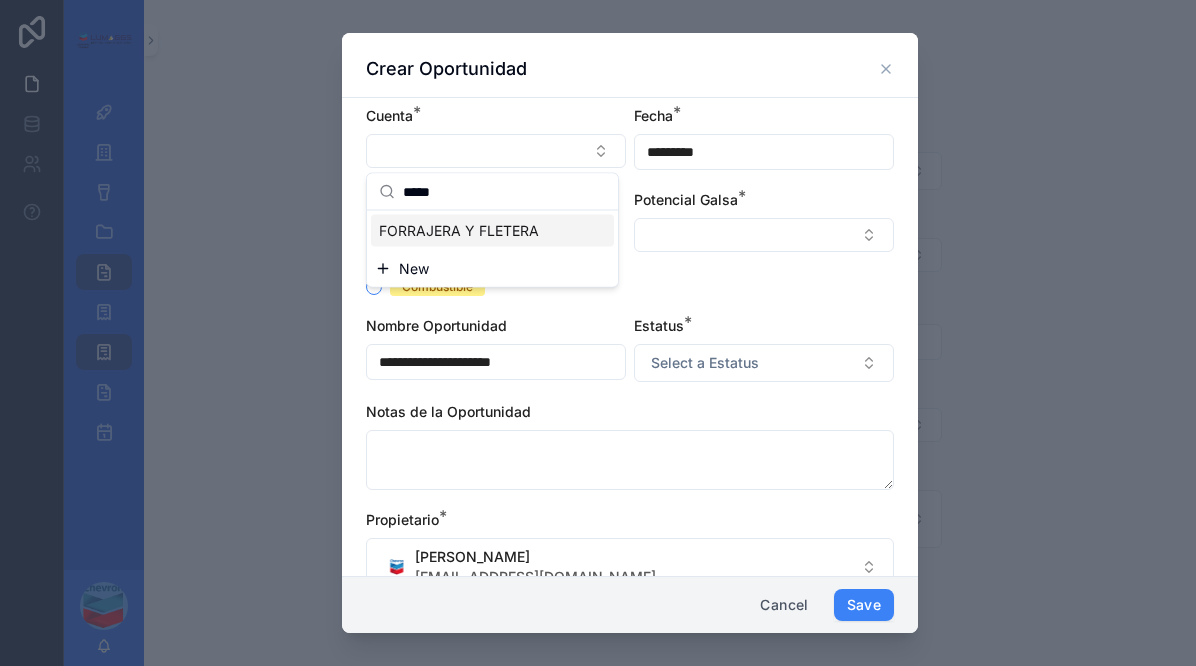 type on "*****" 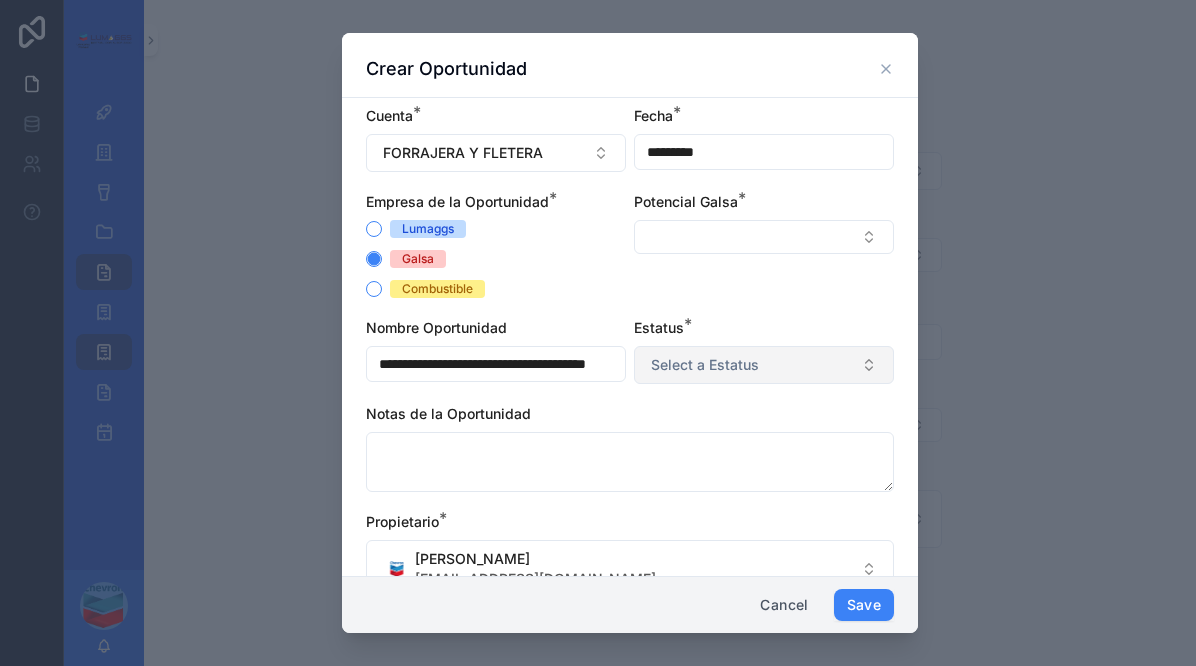 click on "Select a Estatus" at bounding box center [705, 365] 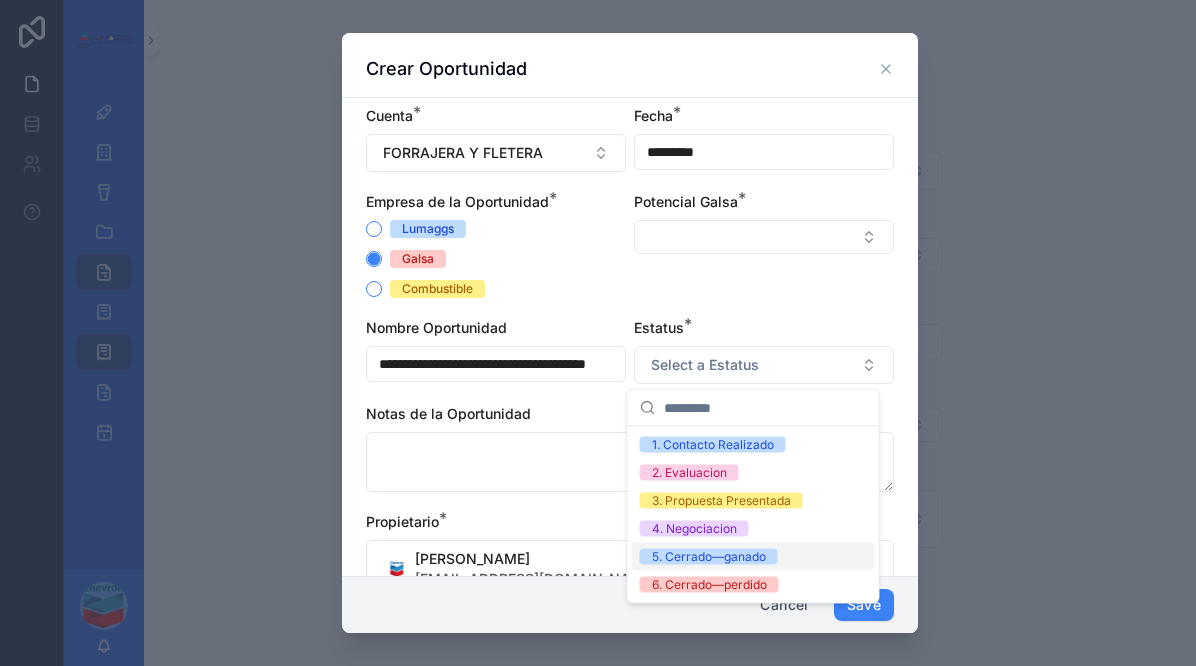 click on "5. Cerrado—ganado" at bounding box center [709, 557] 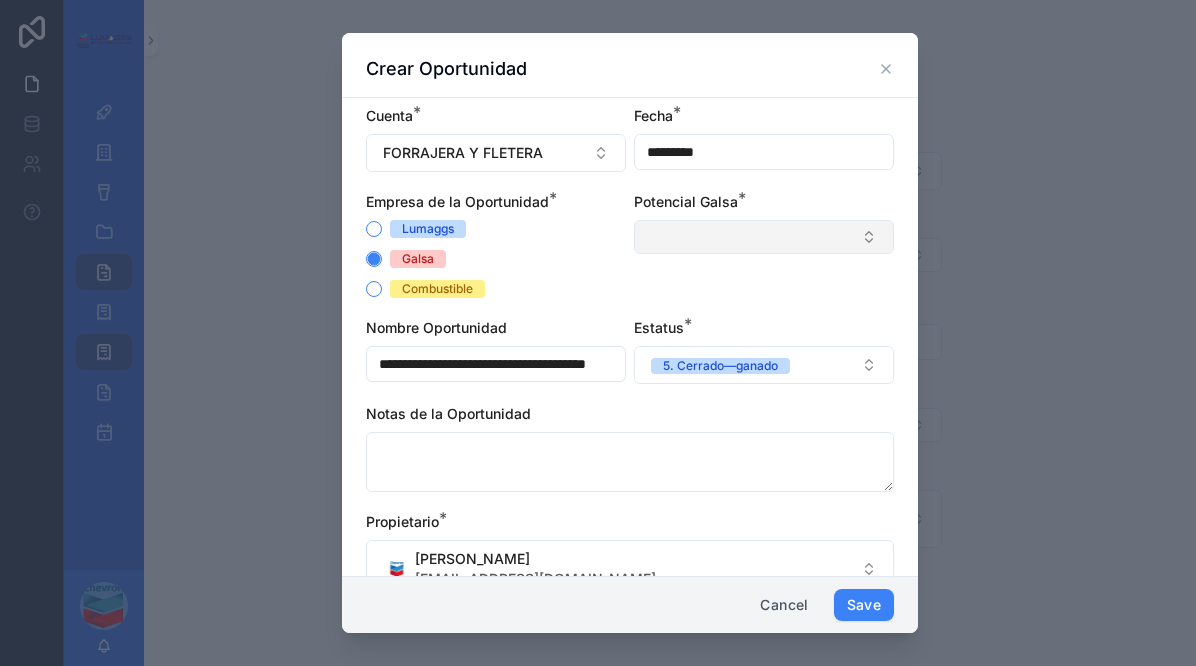 click at bounding box center (764, 237) 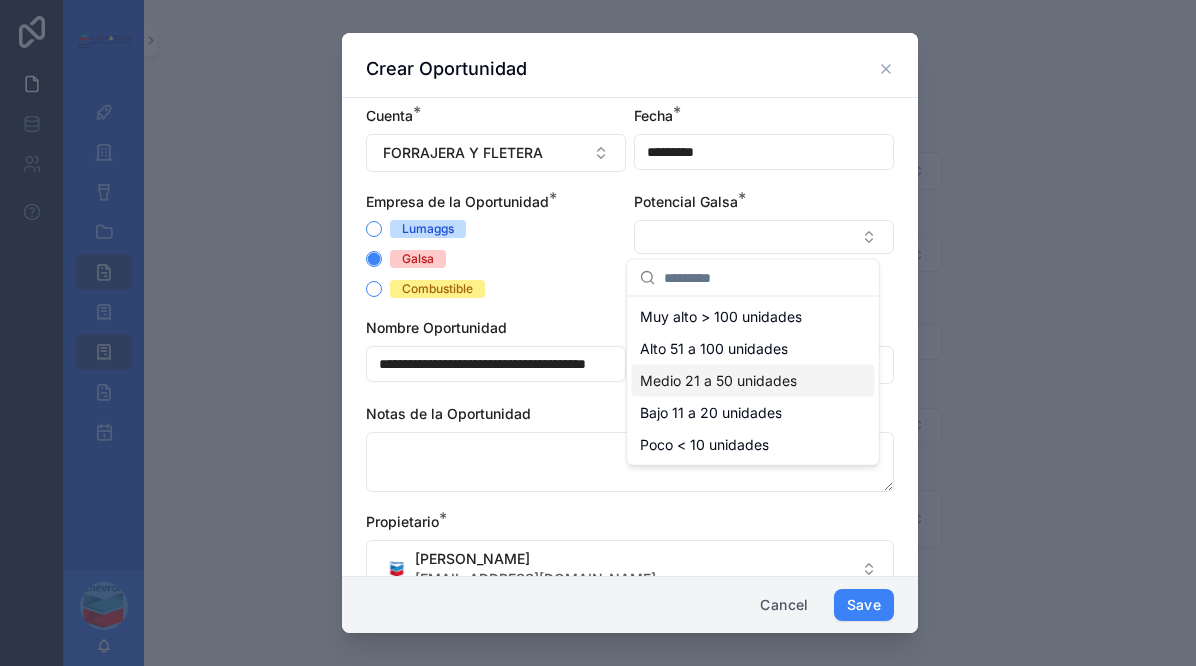 click on "Alto 51 a 100 unidades" at bounding box center (753, 349) 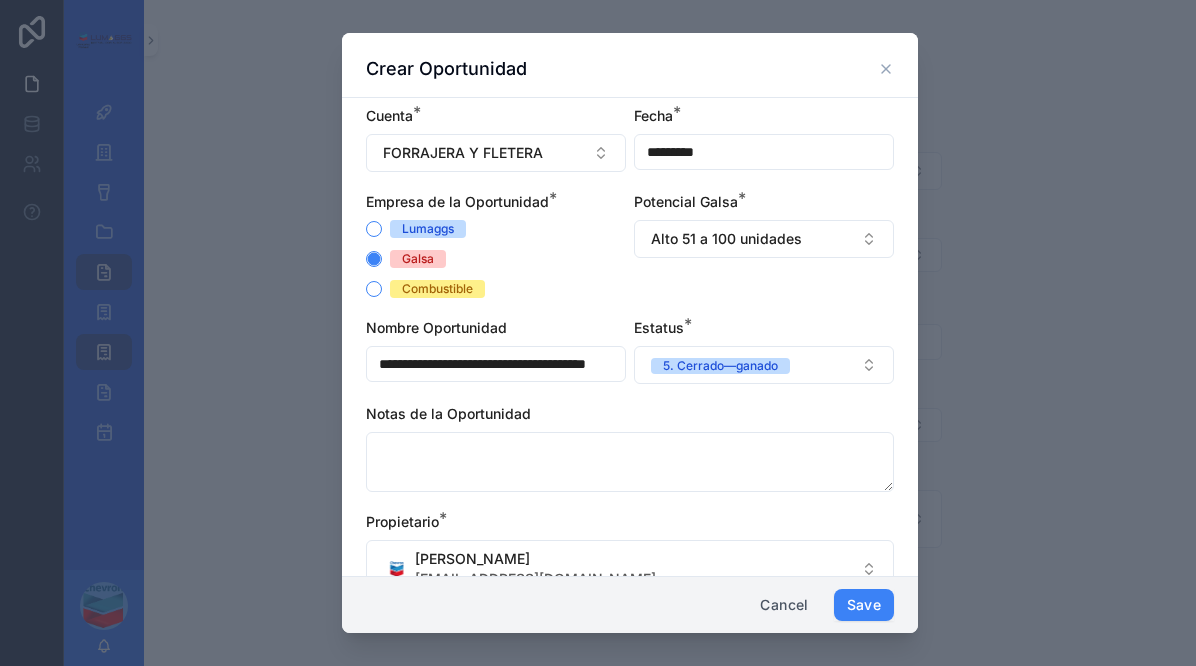 click on "Potencial Galsa * Alto 51 a 100 unidades" at bounding box center (764, 245) 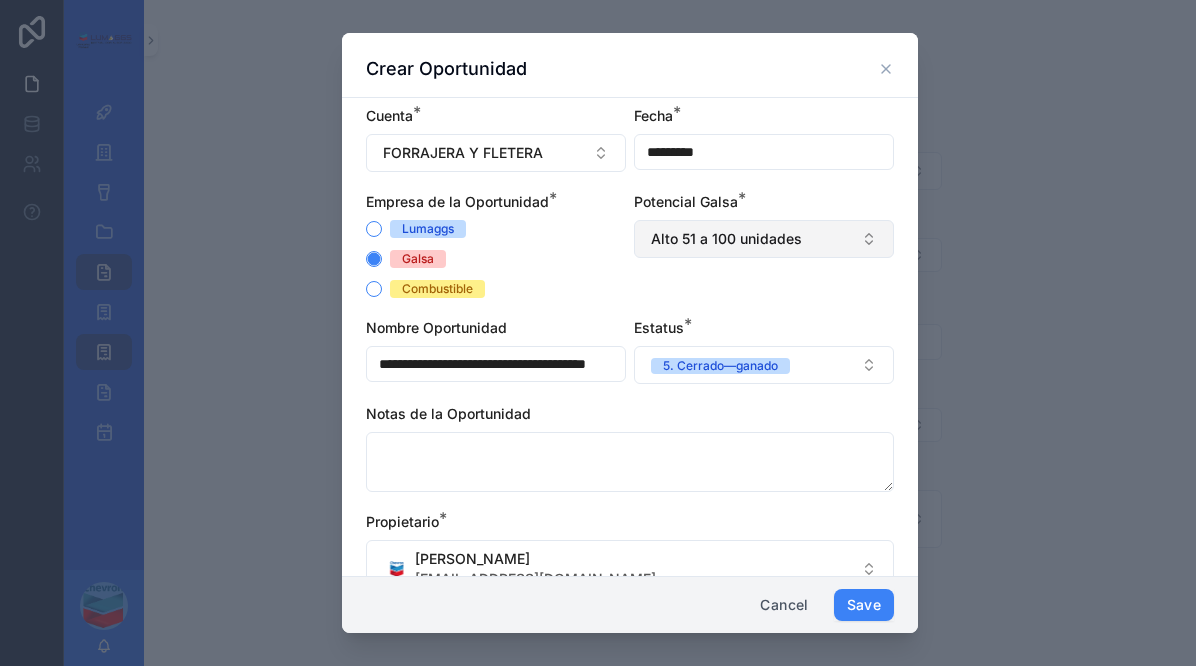 click on "Alto 51 a 100 unidades" at bounding box center [726, 239] 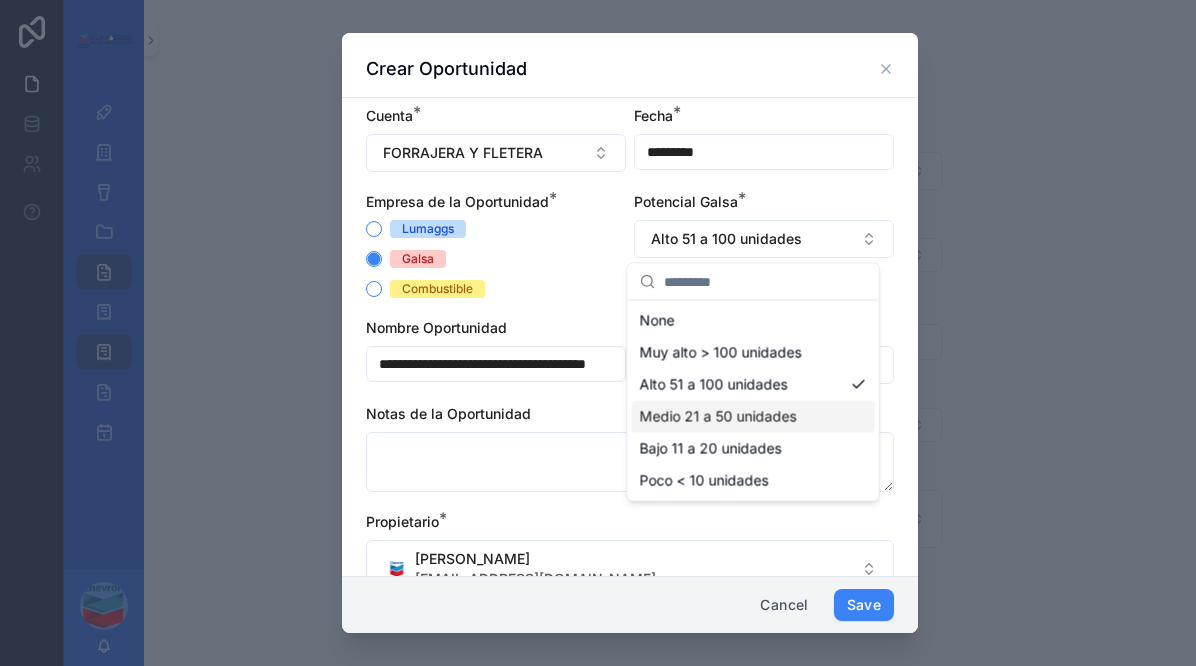 click on "Medio 21 a 50 unidades" at bounding box center [718, 417] 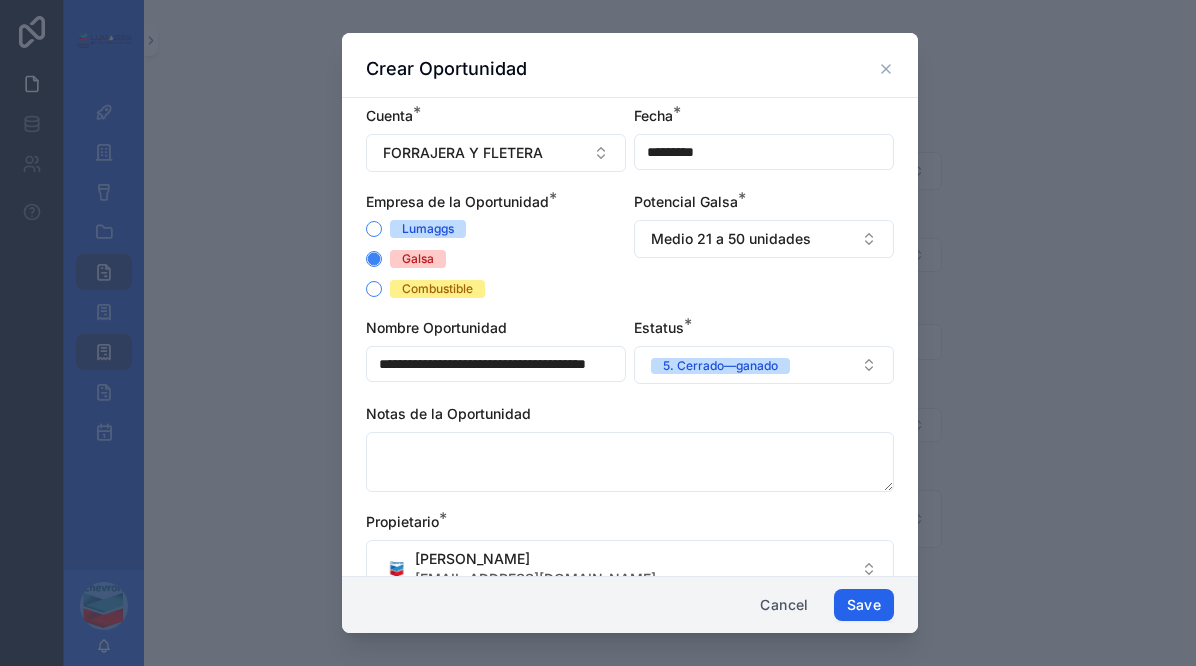 click on "Save" at bounding box center [864, 605] 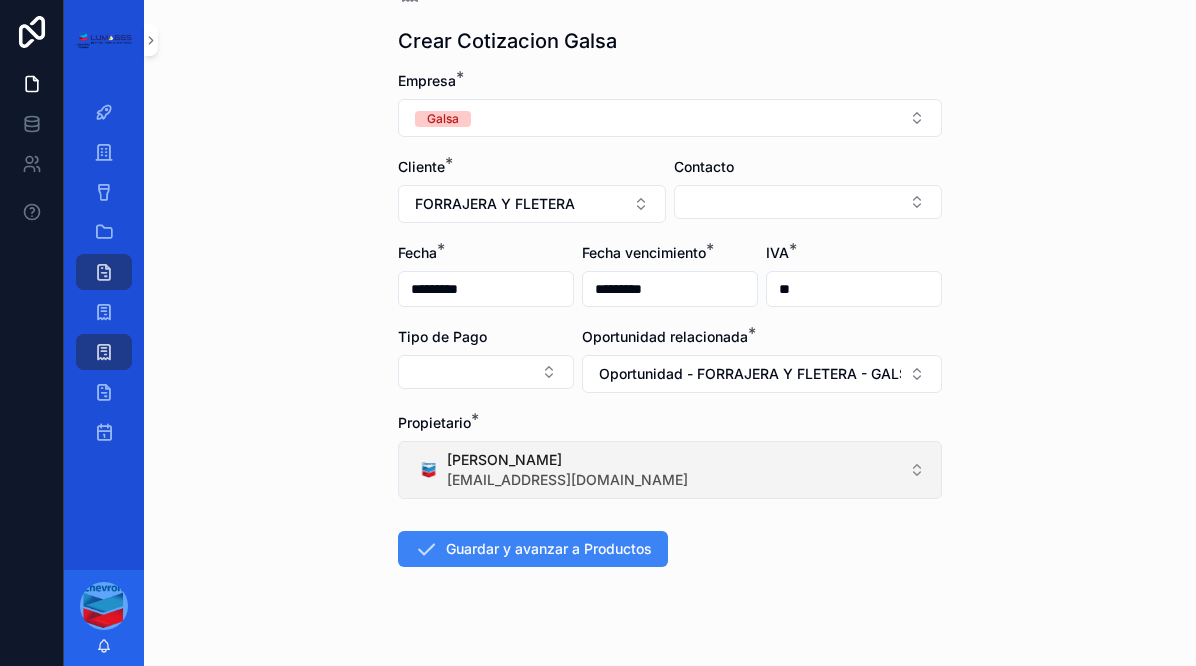 scroll, scrollTop: 82, scrollLeft: 0, axis: vertical 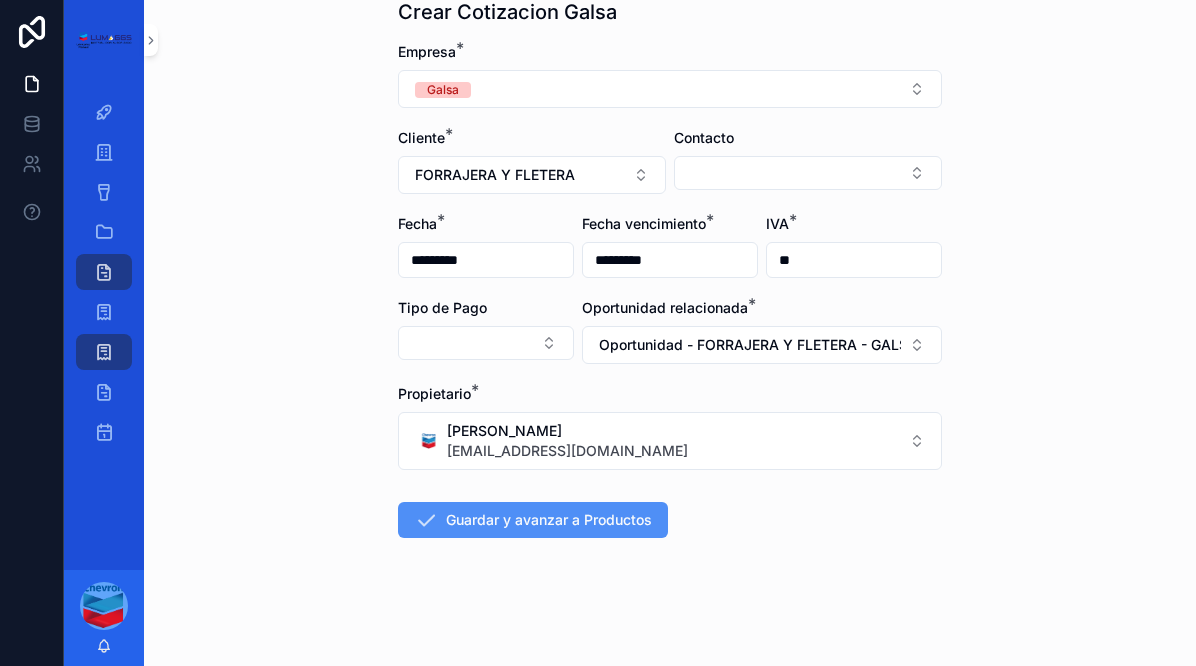 click on "Guardar y avanzar a Productos" at bounding box center (533, 520) 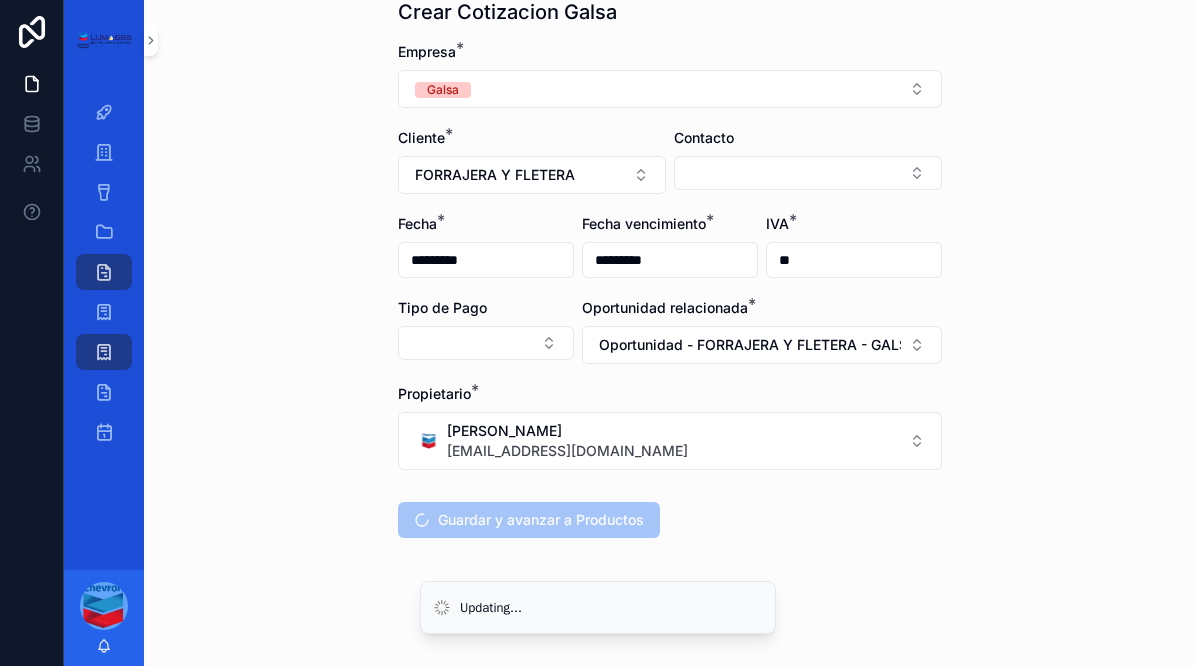 scroll, scrollTop: 0, scrollLeft: 0, axis: both 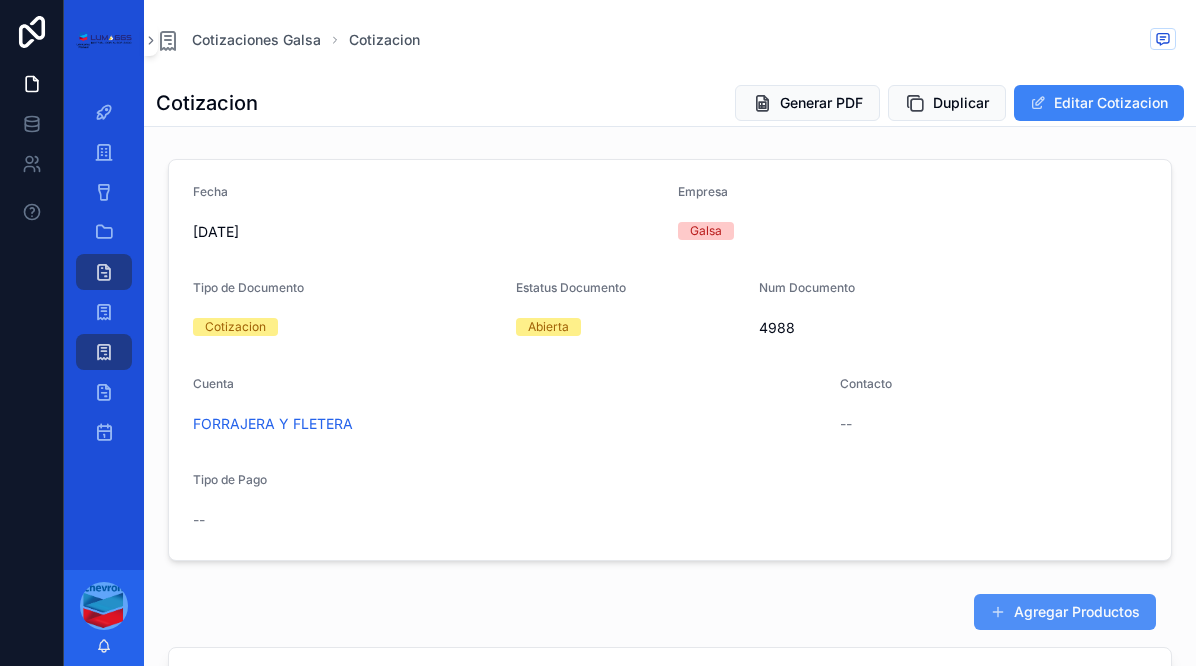 click on "Agregar Productos" at bounding box center [1065, 612] 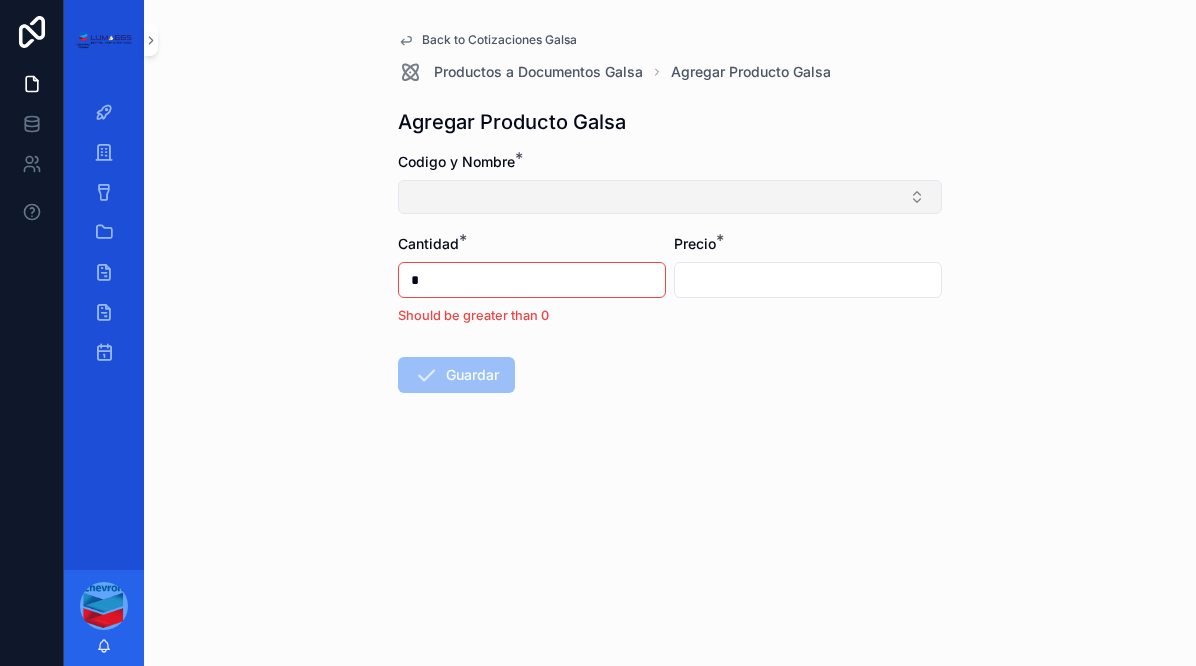 click at bounding box center (670, 197) 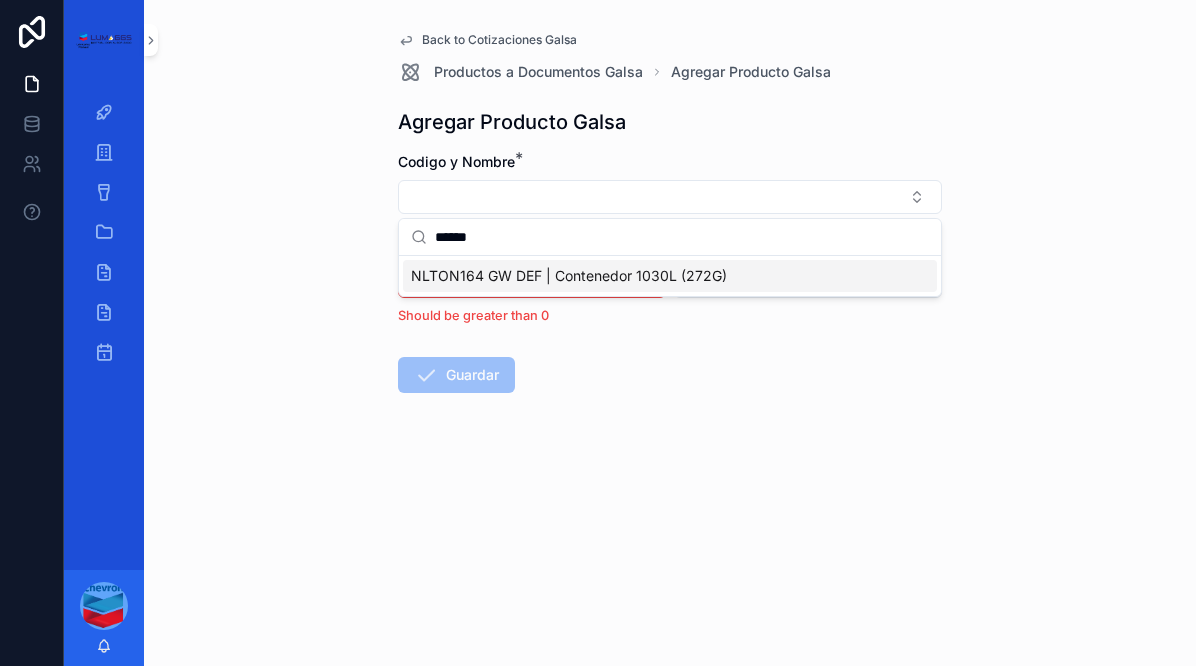 type on "******" 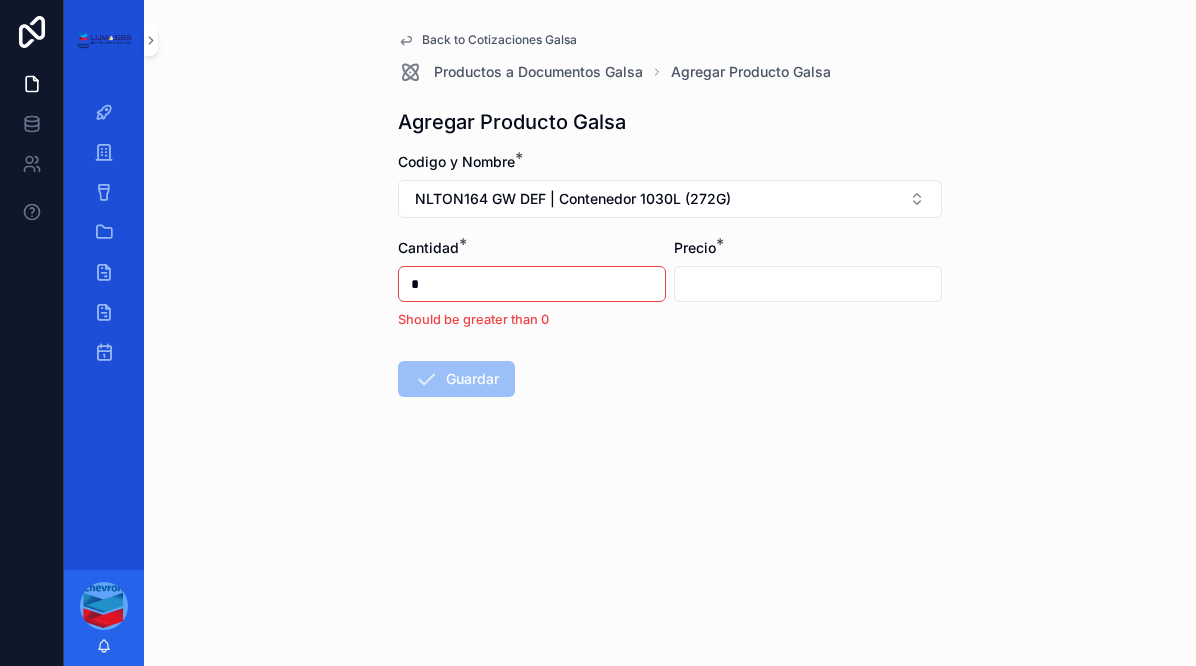 click on "*" at bounding box center [532, 284] 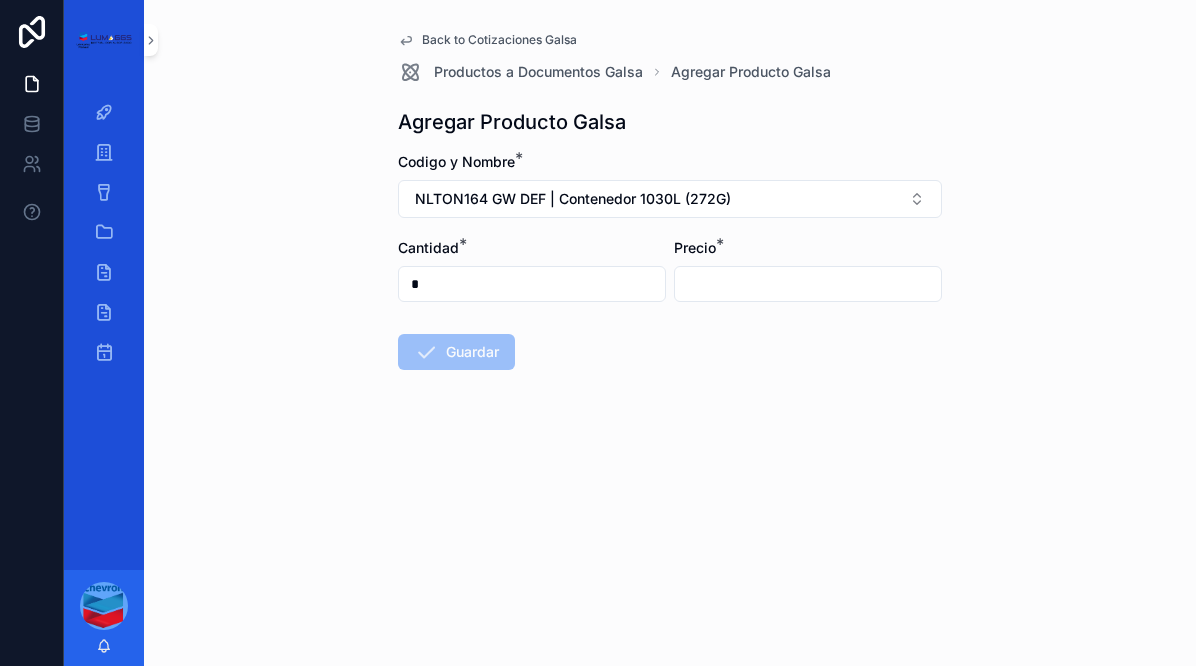 type on "*" 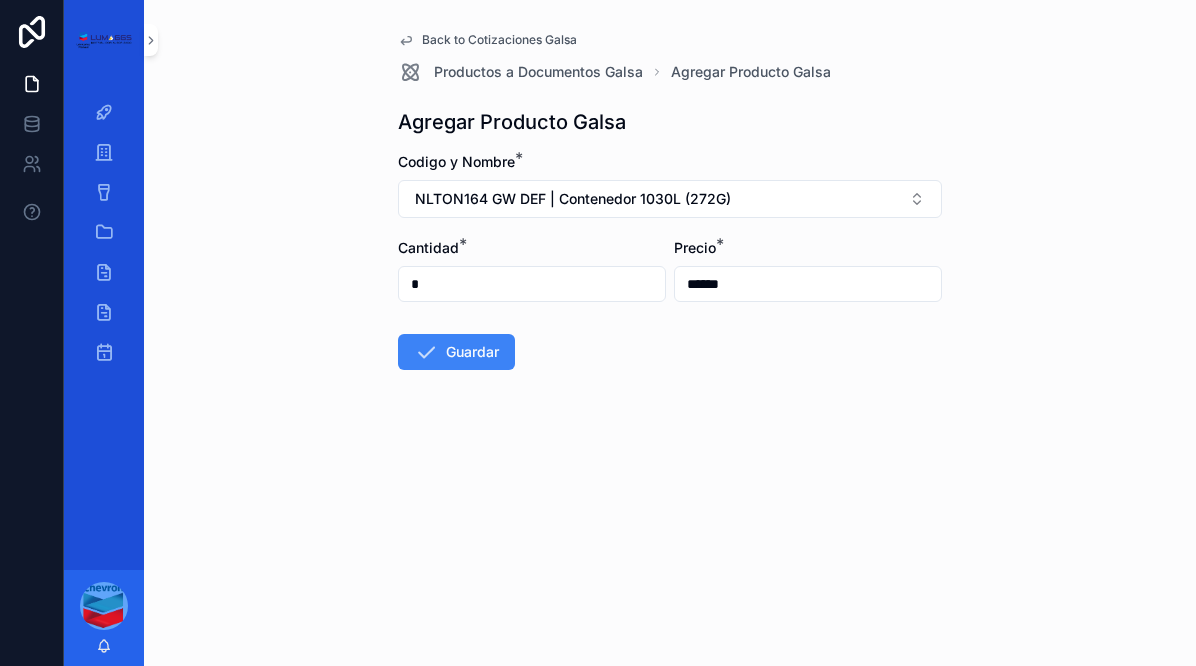 type on "*****" 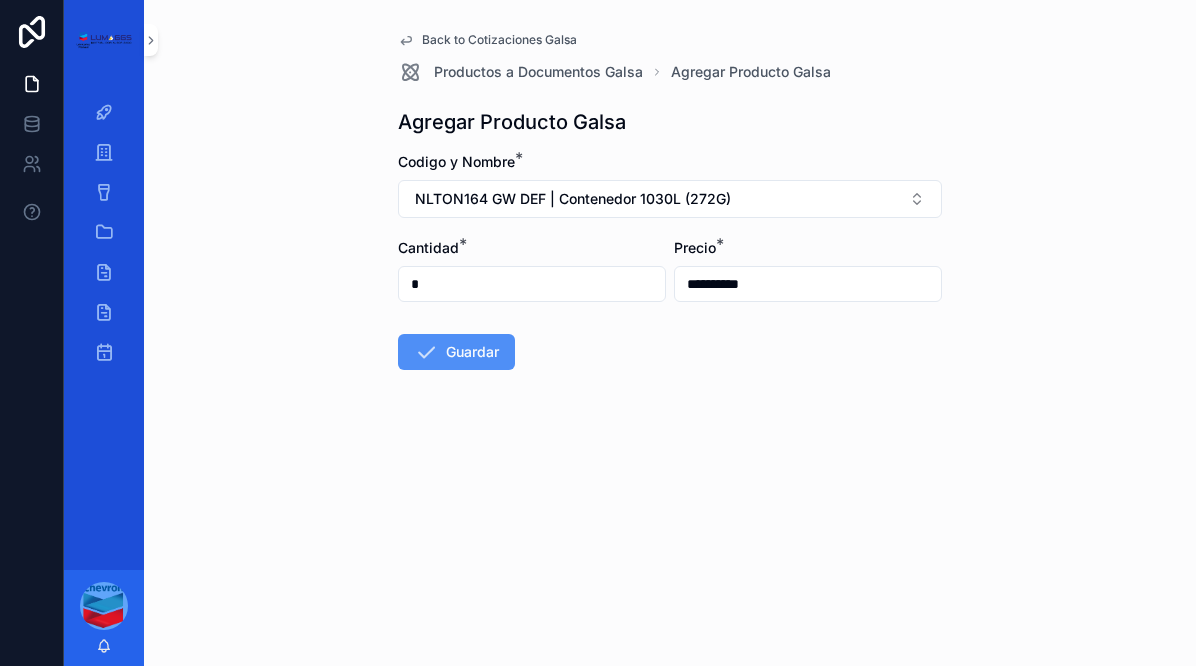 type on "**********" 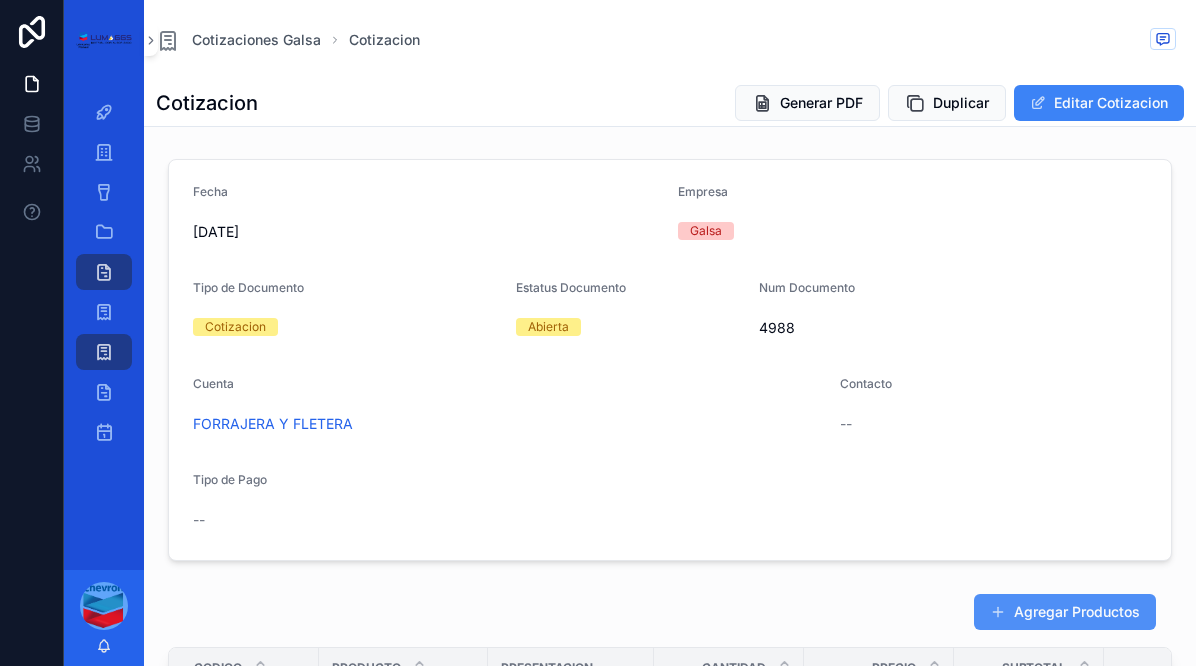click on "Agregar Productos" at bounding box center (1065, 612) 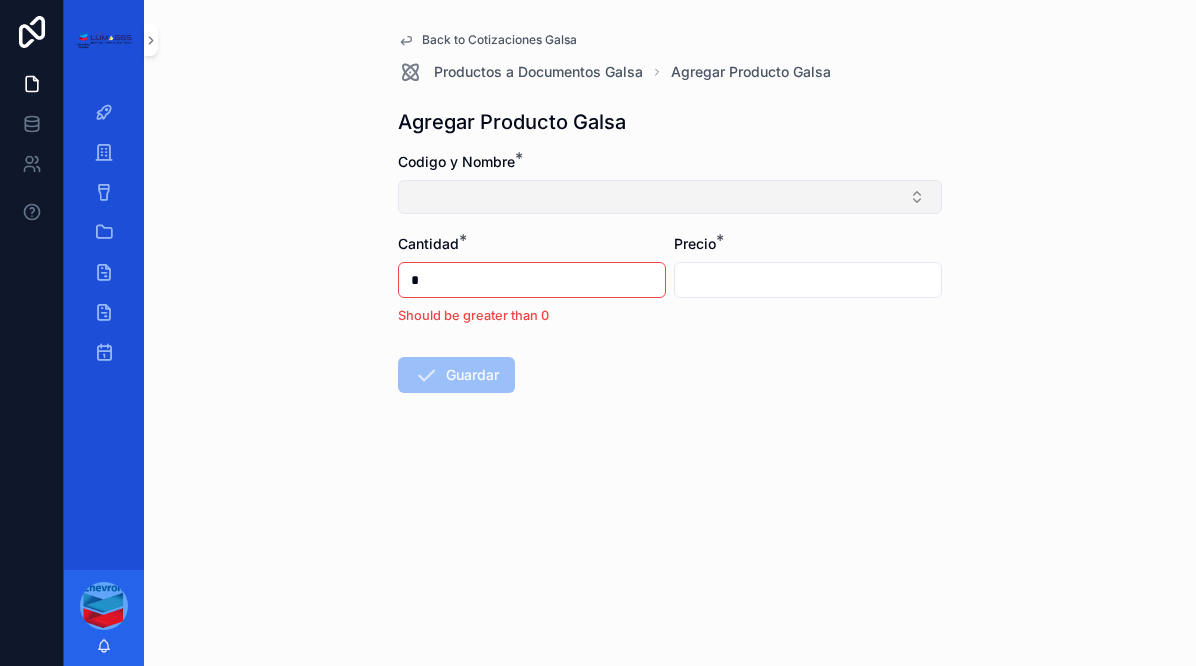 click at bounding box center (670, 197) 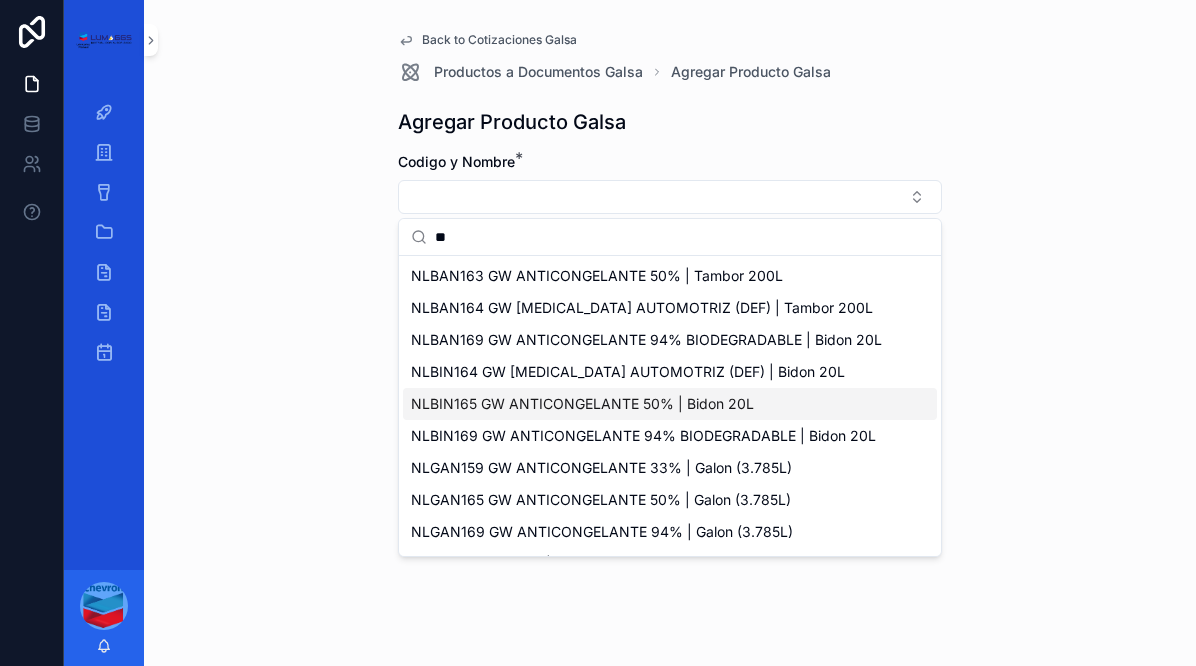 type on "**" 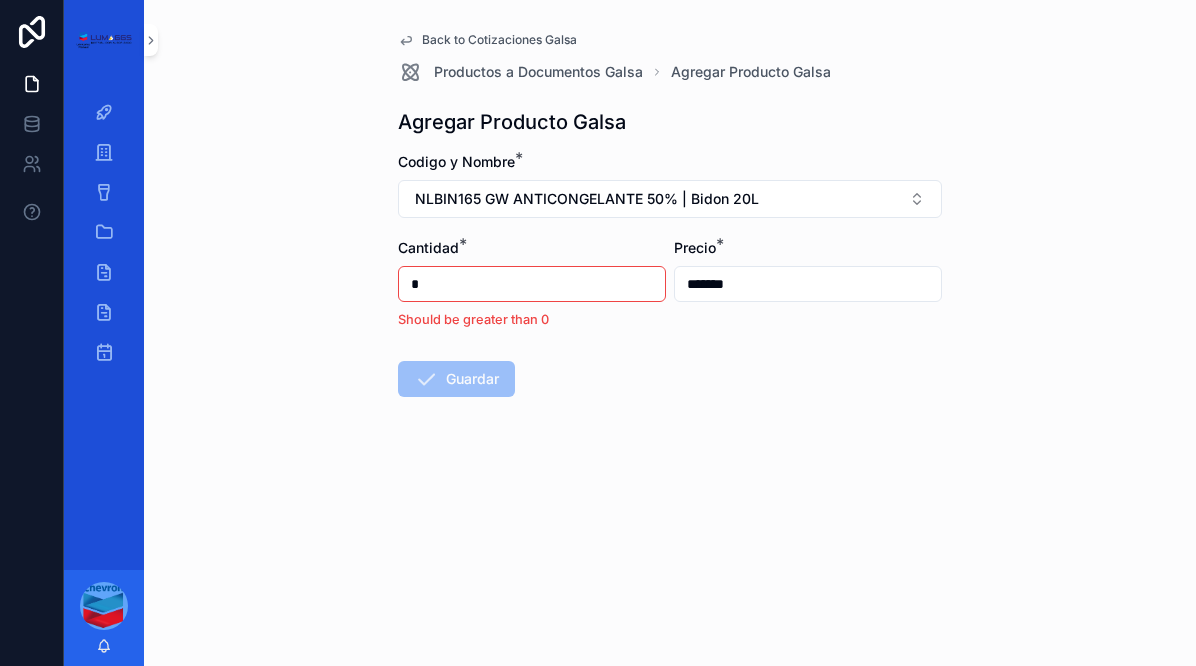 click on "*******" at bounding box center [808, 284] 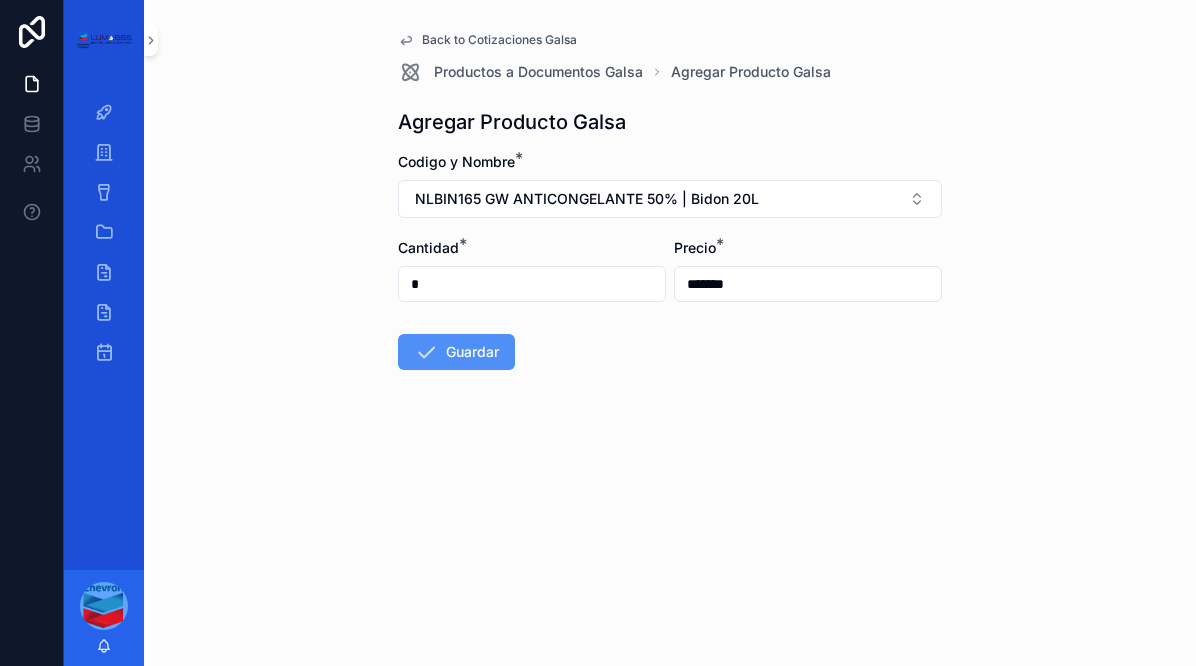 type on "*" 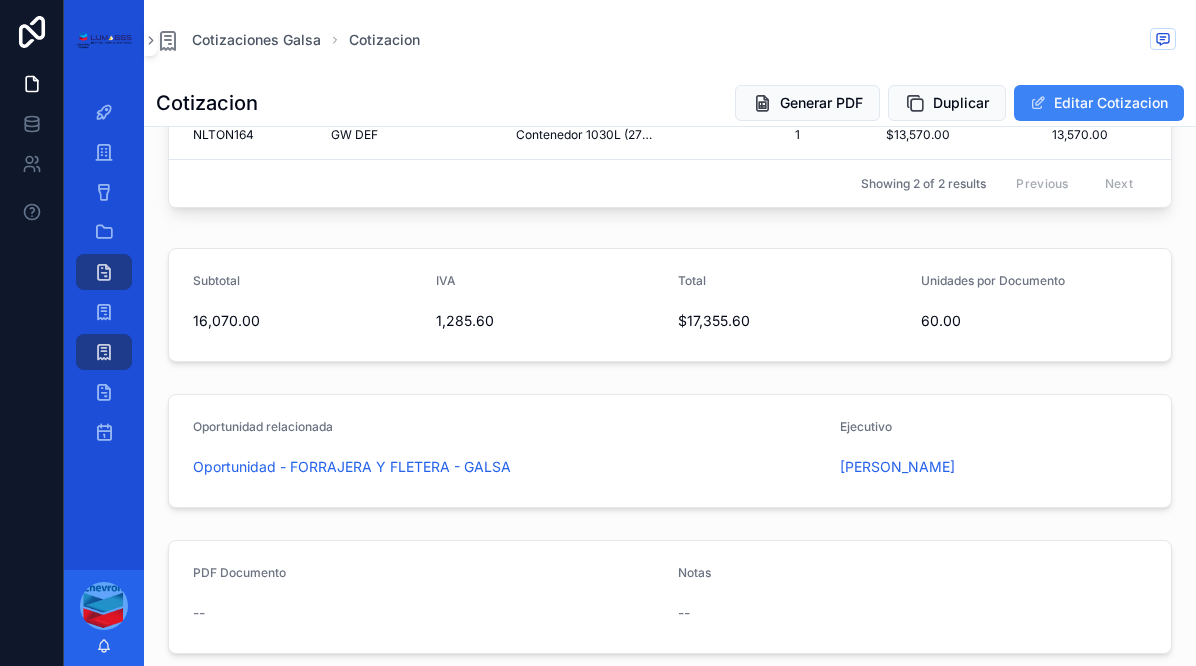 scroll, scrollTop: 766, scrollLeft: 0, axis: vertical 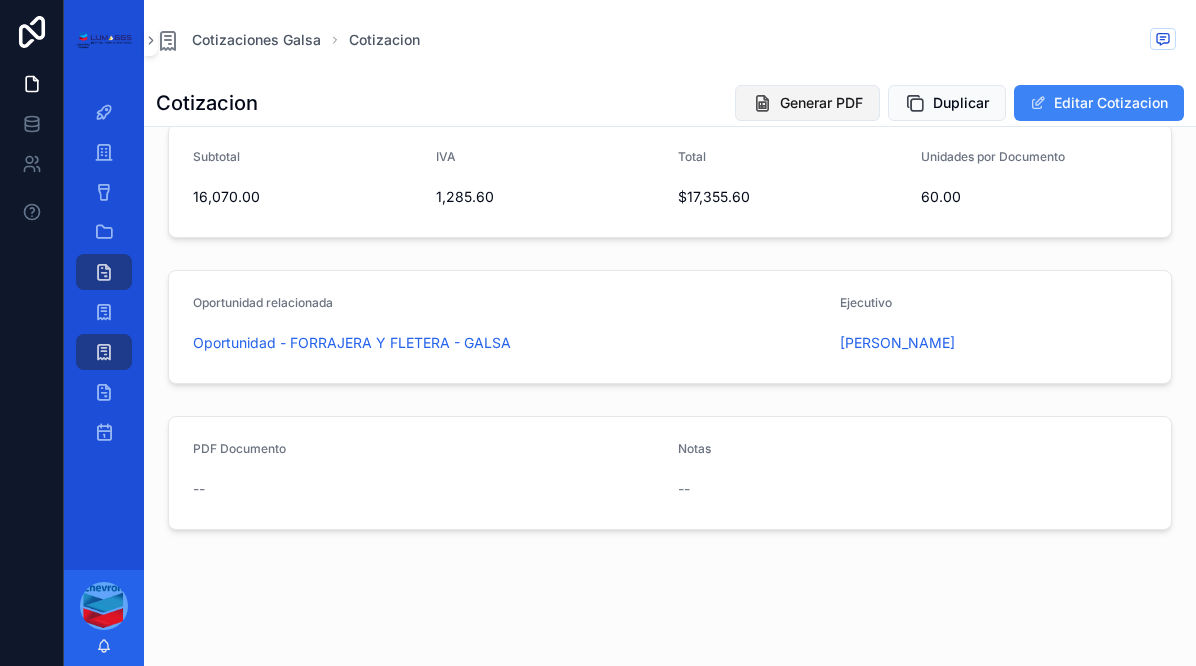click on "Generar PDF" at bounding box center (821, 103) 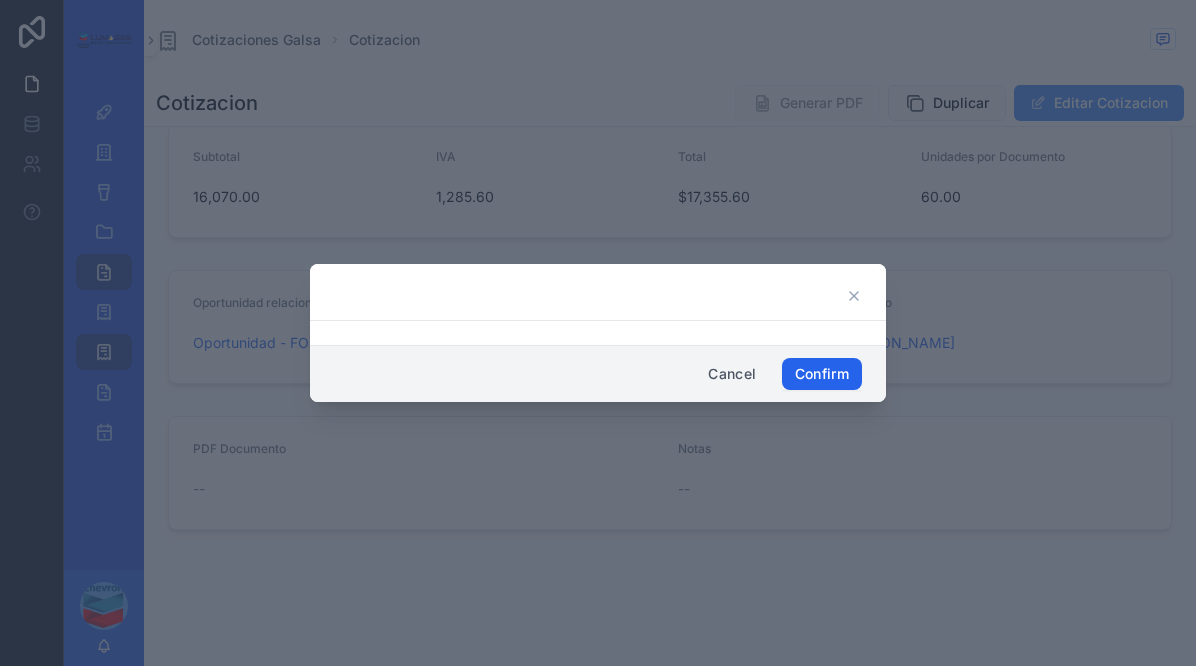 click on "Confirm" at bounding box center (822, 374) 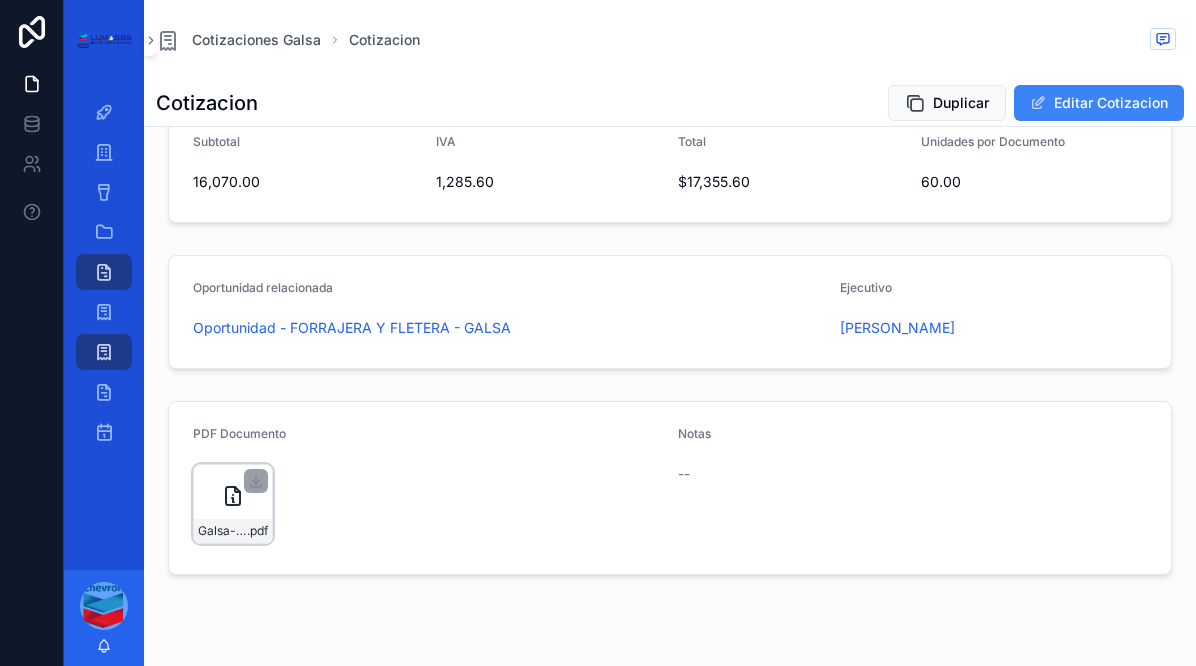 click 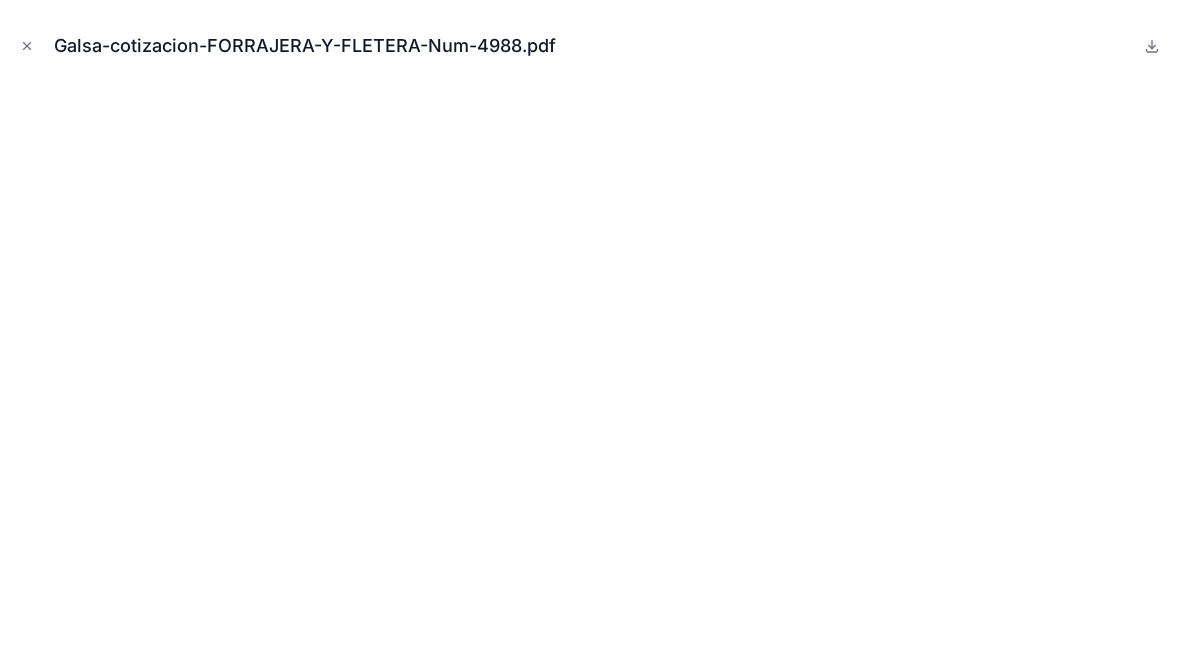 click on "Galsa-cotizacion-FORRAJERA-Y-FLETERA-Num-4988.pdf" at bounding box center [598, 46] 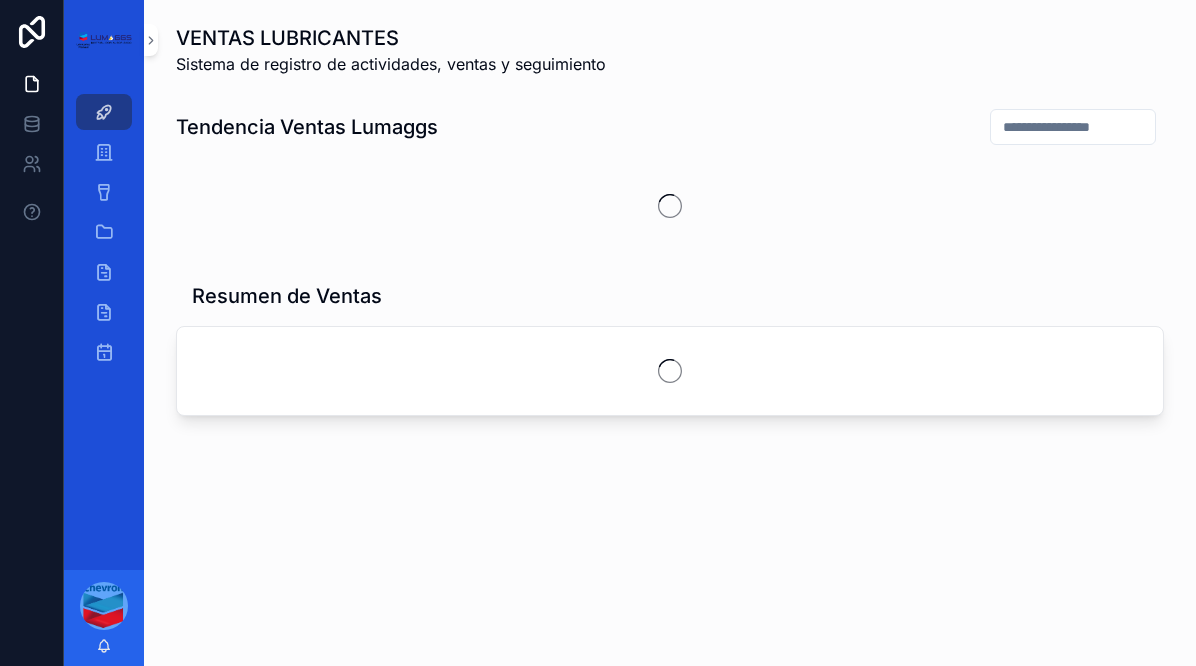scroll, scrollTop: 0, scrollLeft: 0, axis: both 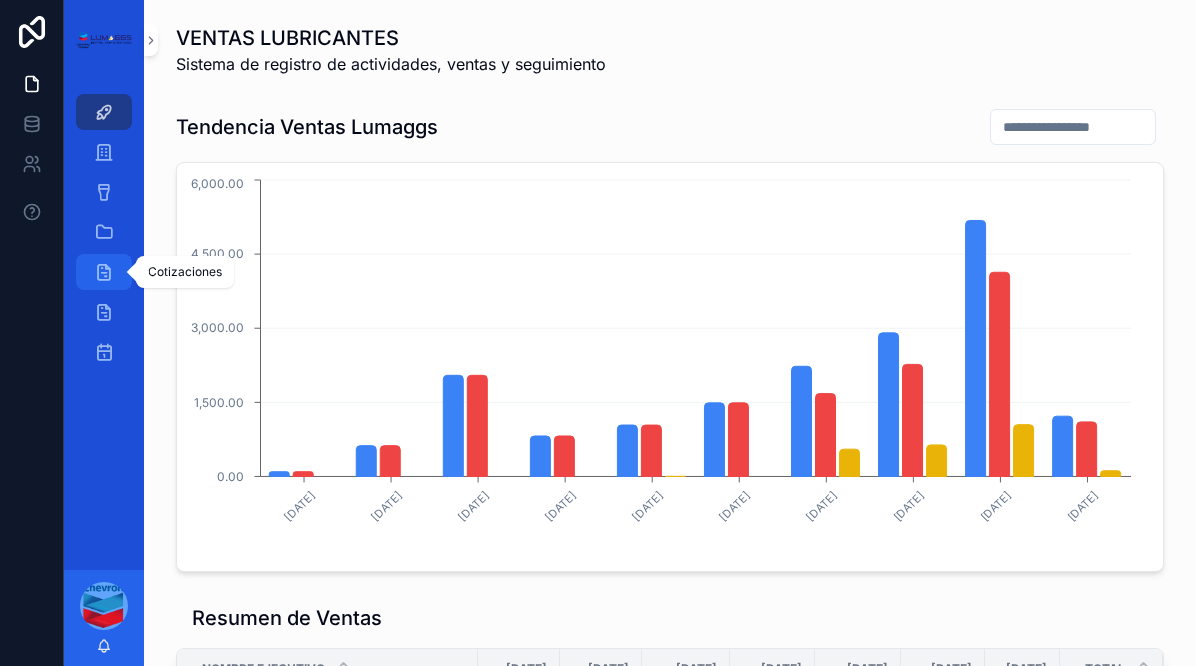 click at bounding box center (104, 272) 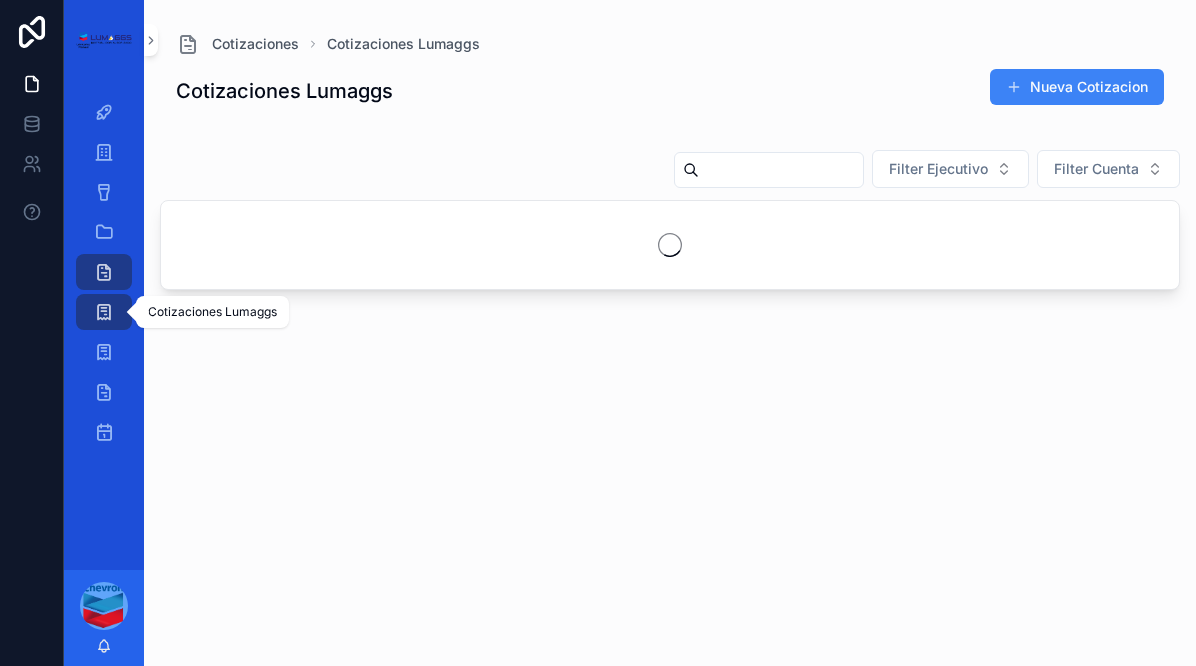 click on "Cotizaciones Lumaggs" at bounding box center (104, 312) 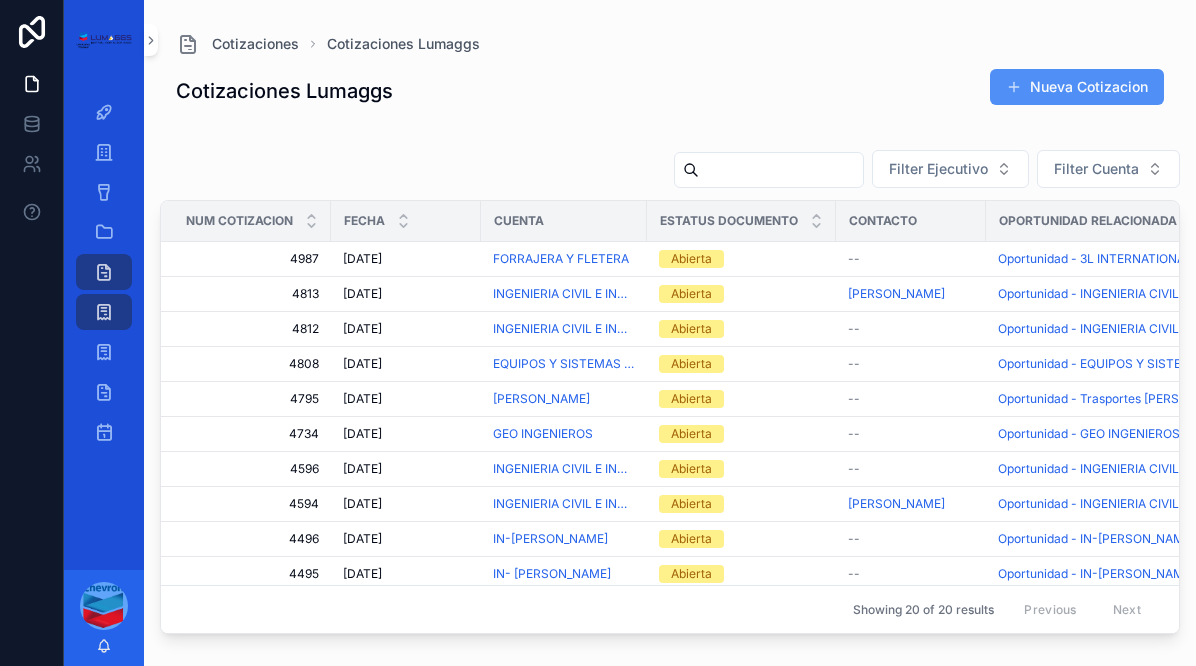 click on "Nueva Cotizacion" at bounding box center (1077, 87) 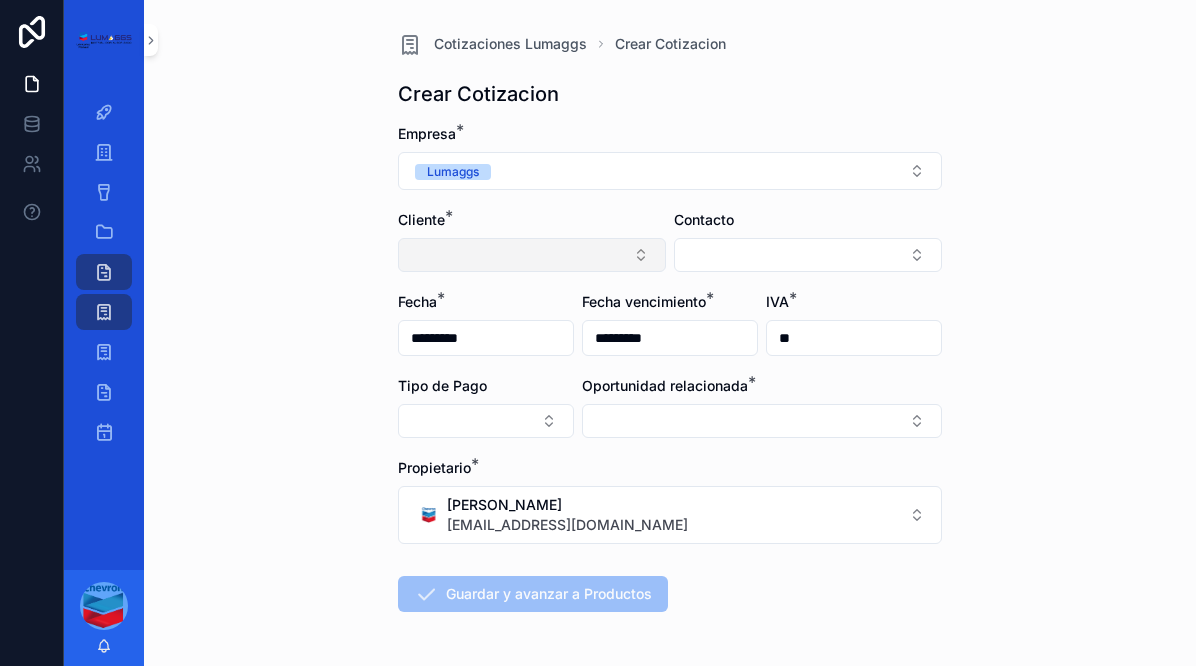 click at bounding box center [532, 255] 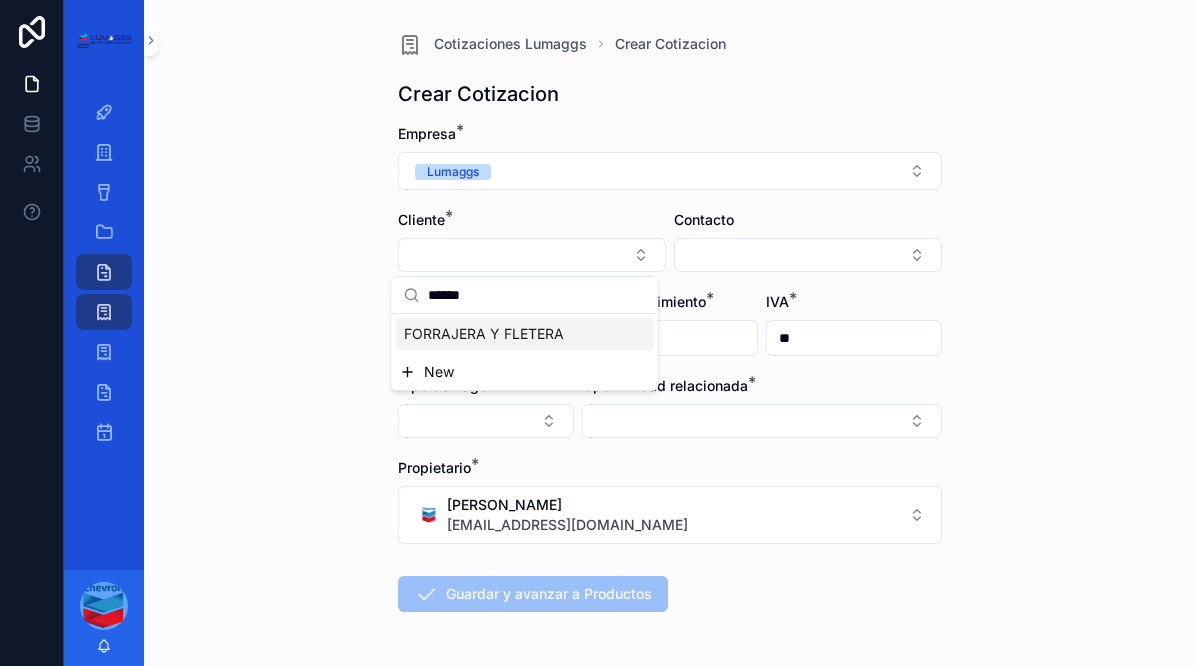 type on "******" 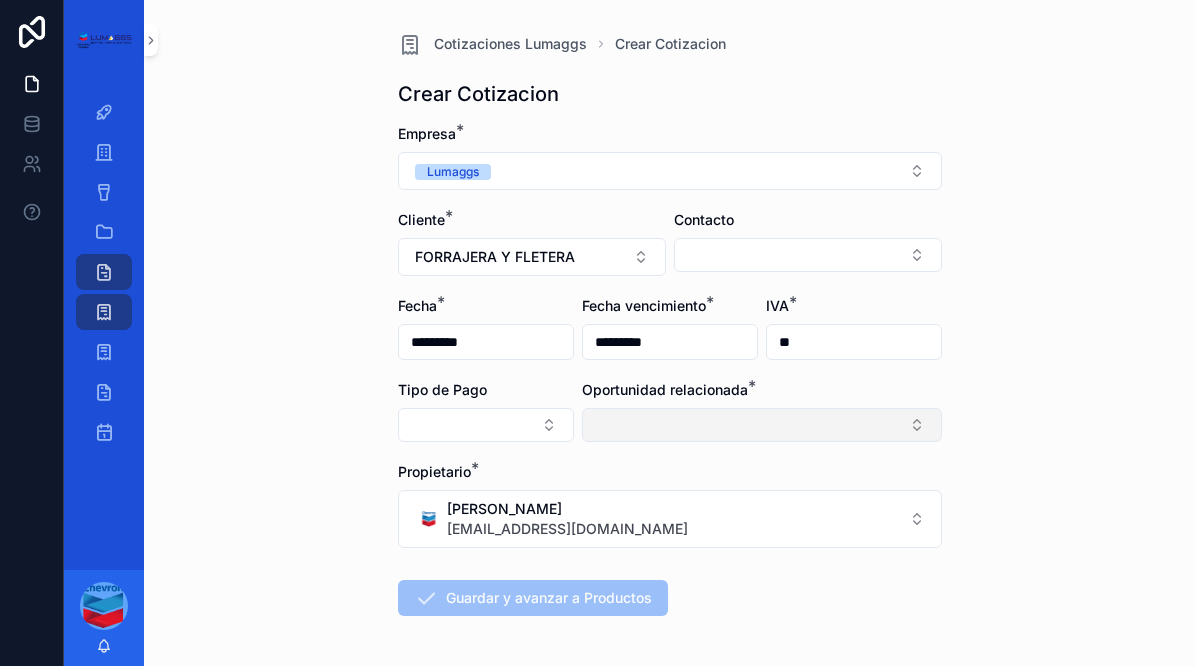 click at bounding box center (762, 425) 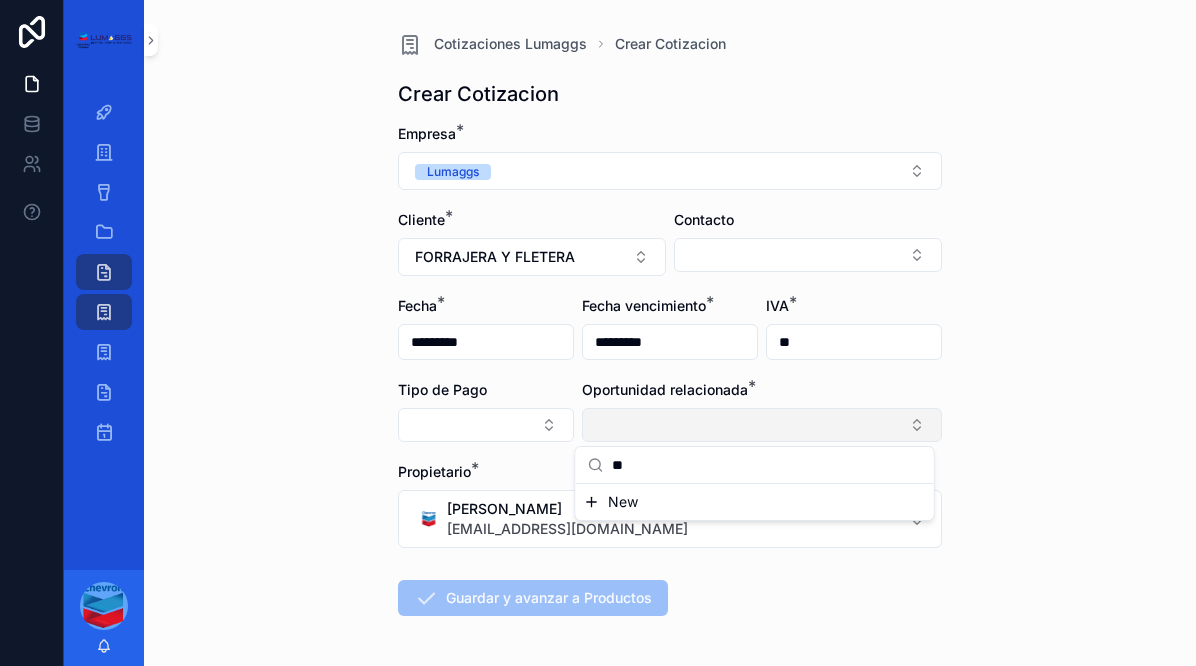type on "*" 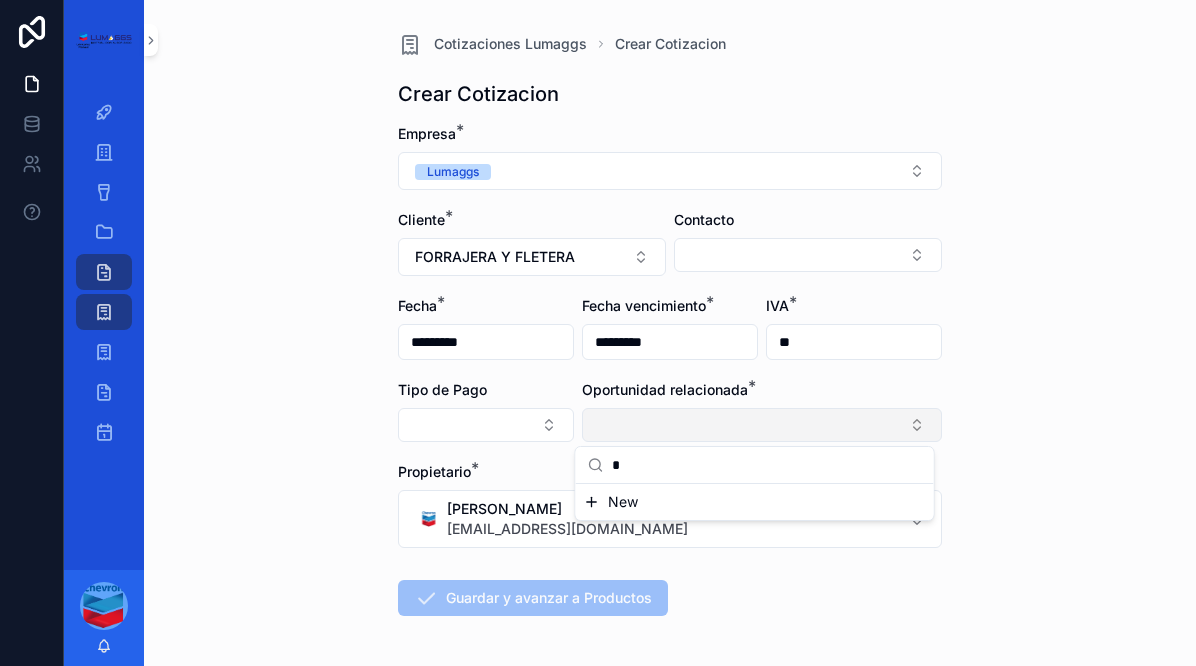 type 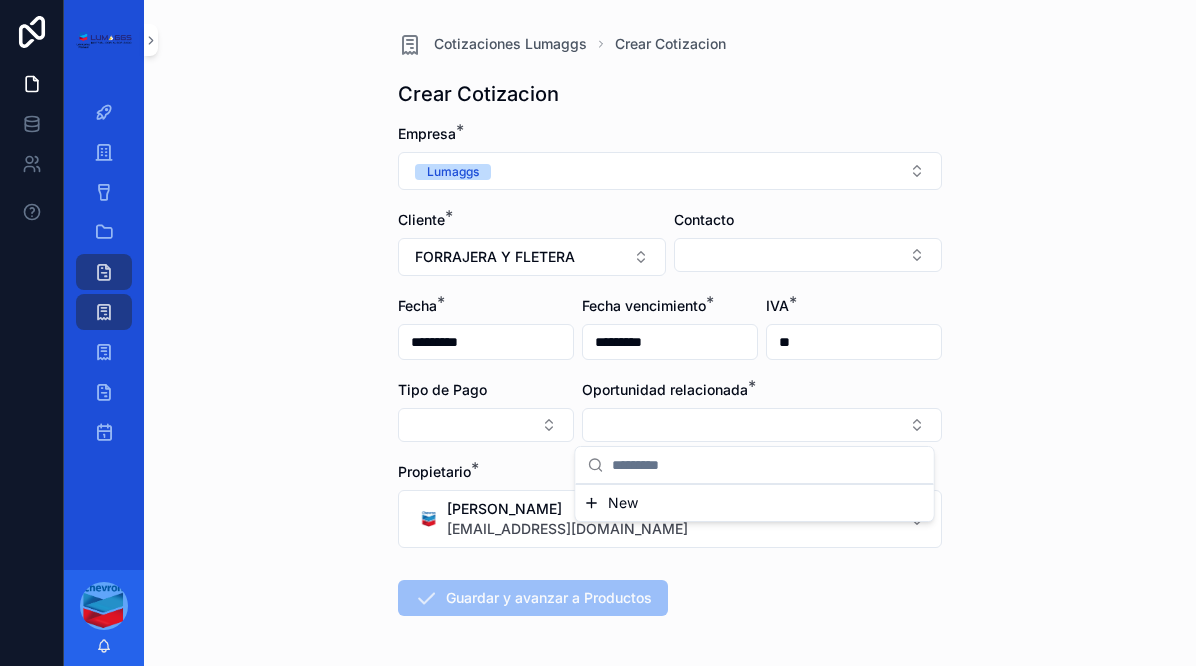 click on "Empresa * Lumaggs Cliente * FORRAJERA Y FLETERA Contacto Fecha * ********* Fecha vencimiento * ********* IVA * ** Tipo de Pago Oportunidad relacionada * Propietario * Guillermo Valencia gerente.ensenada@dagal.com.mx Guardar y avanzar a Productos" at bounding box center [670, 434] 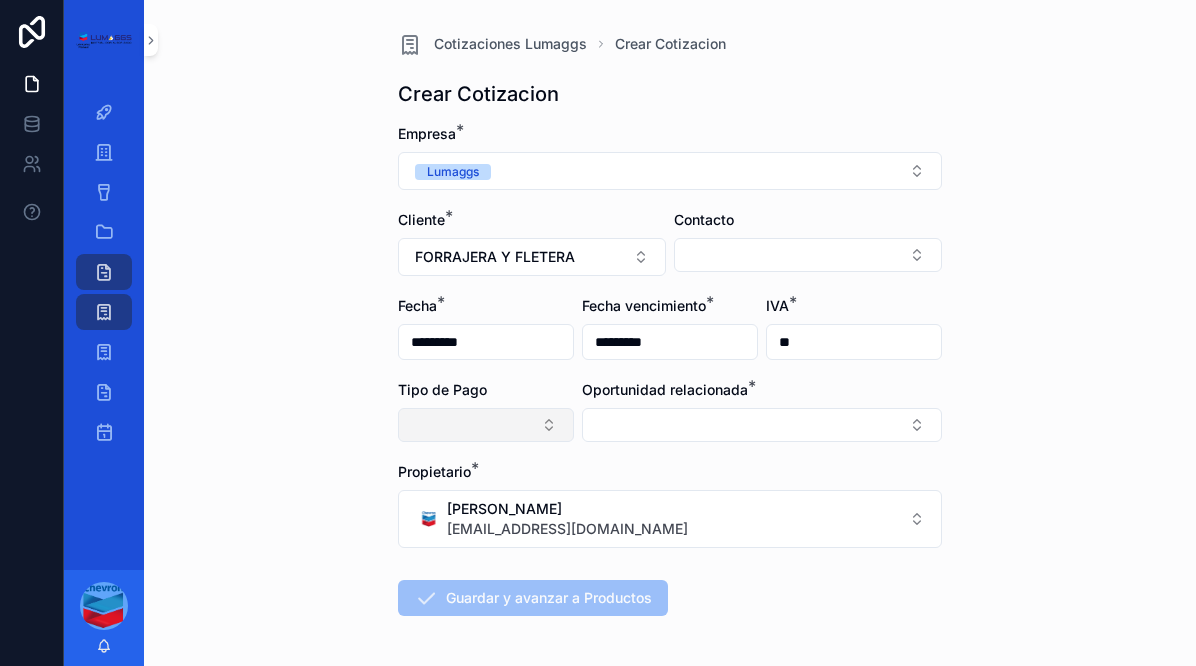 click at bounding box center [486, 425] 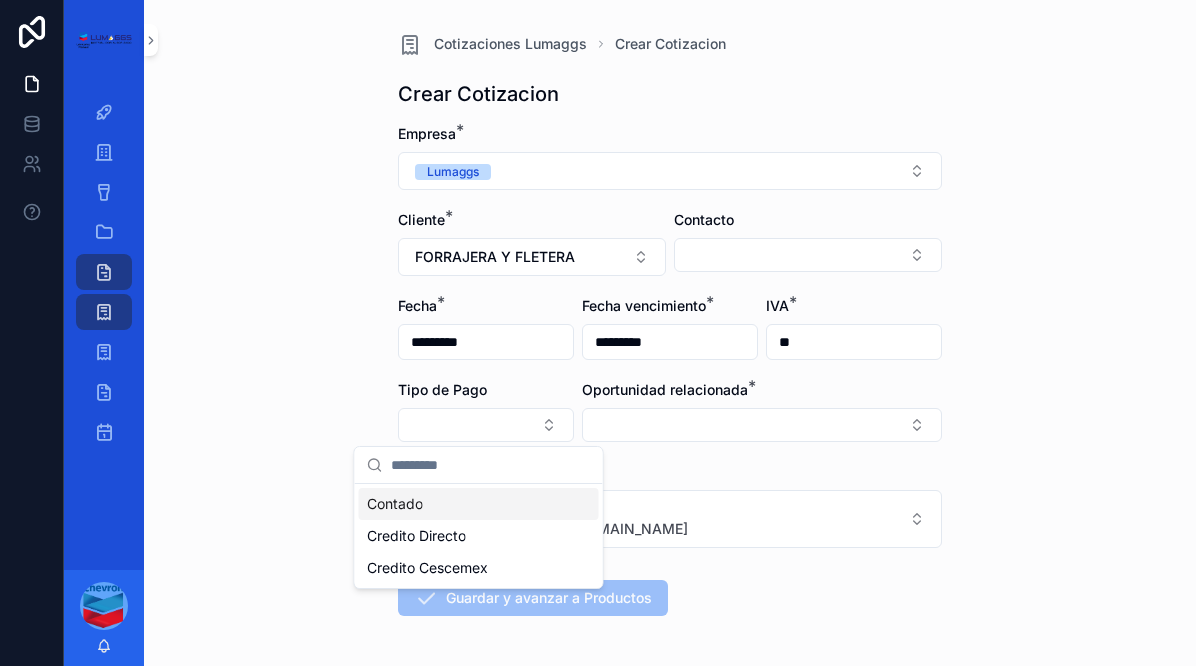 click on "Contado" at bounding box center (395, 504) 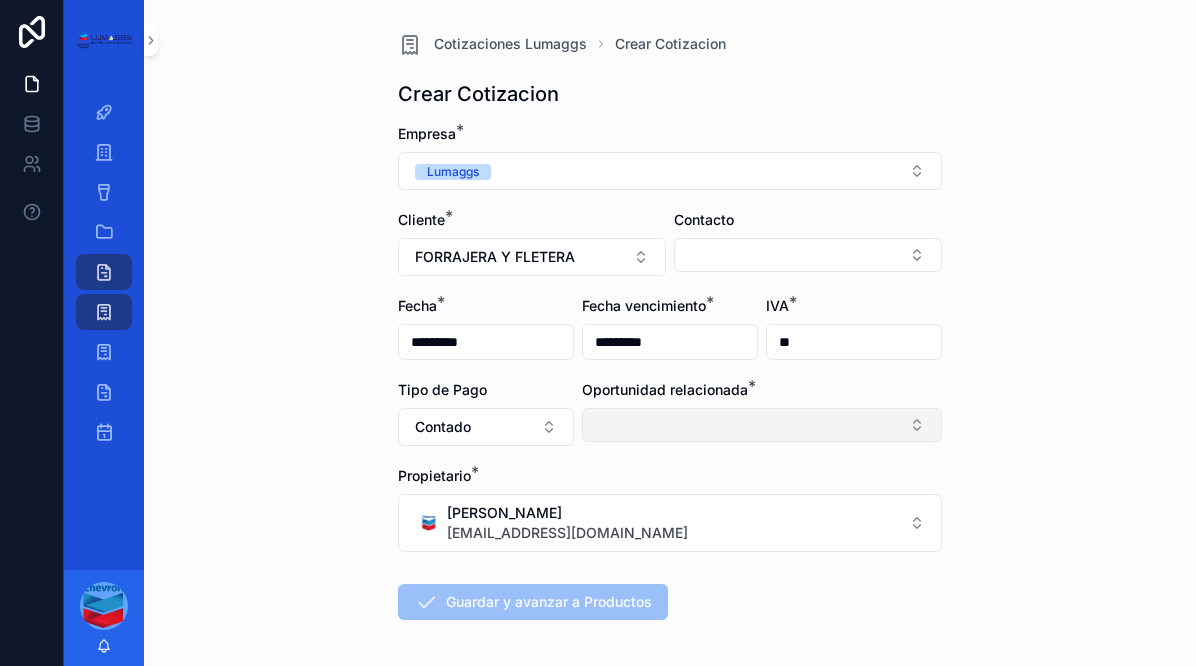 click at bounding box center [762, 425] 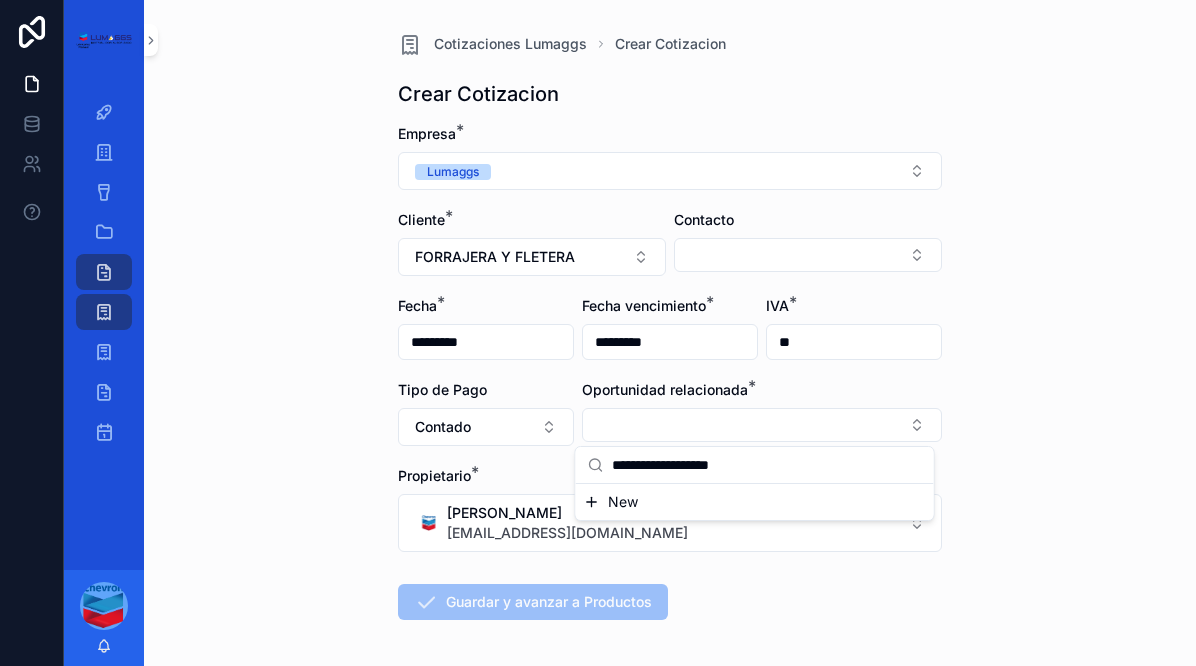 type on "**********" 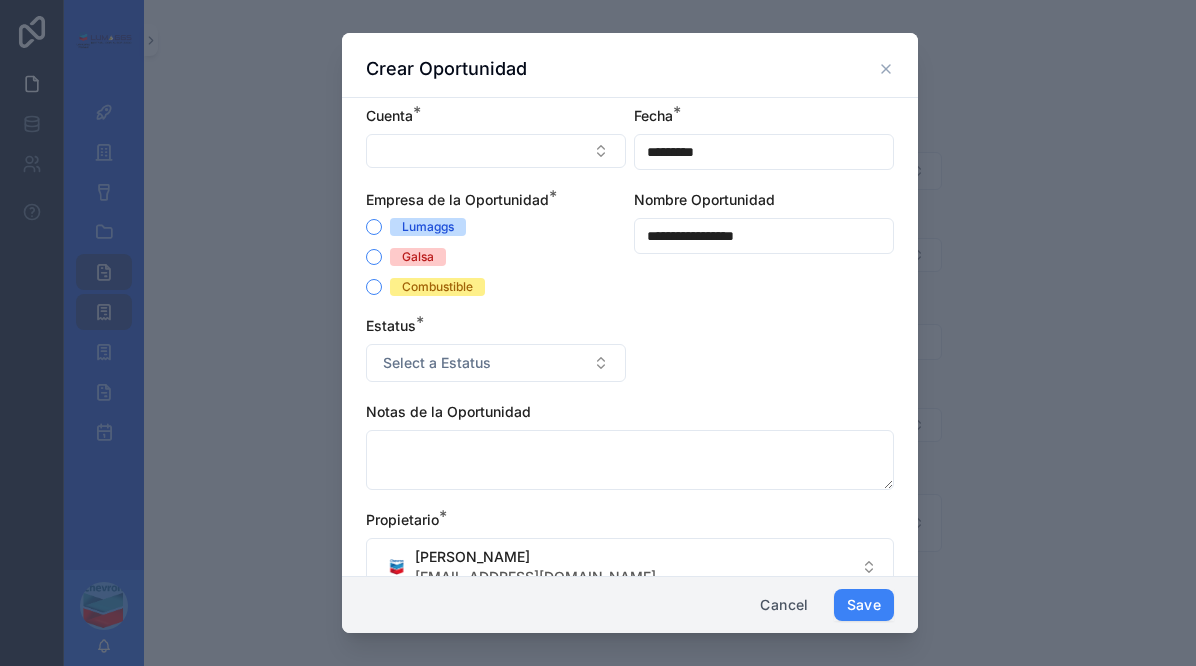 click on "Lumaggs" at bounding box center [496, 227] 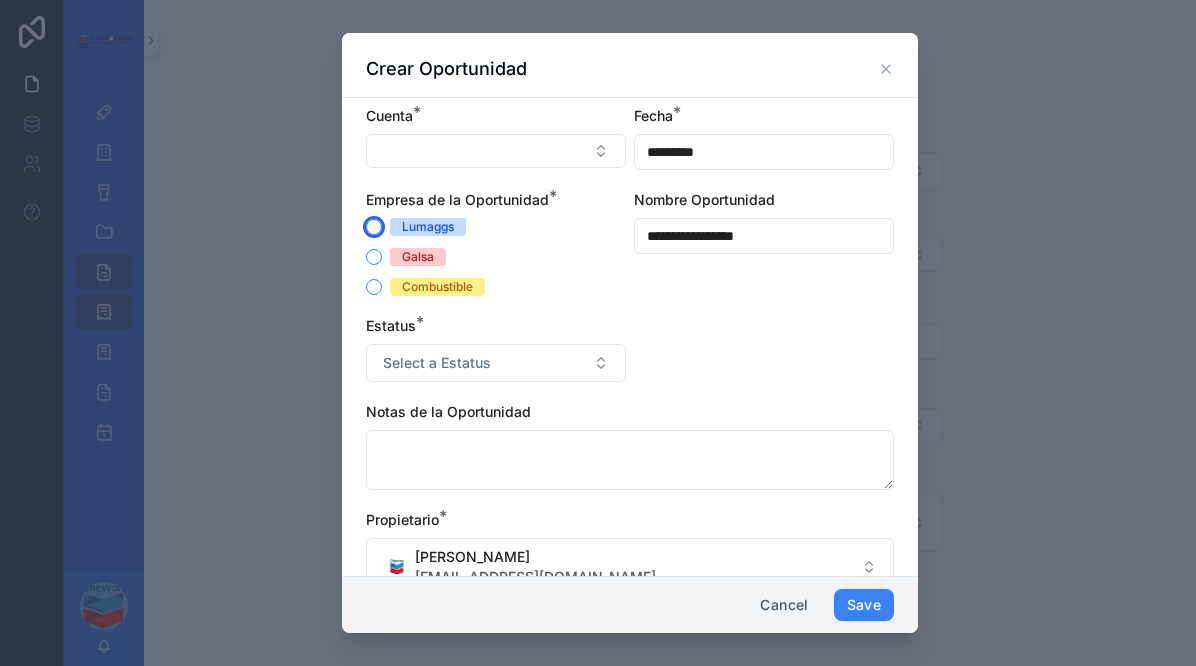 click on "Lumaggs" at bounding box center [374, 227] 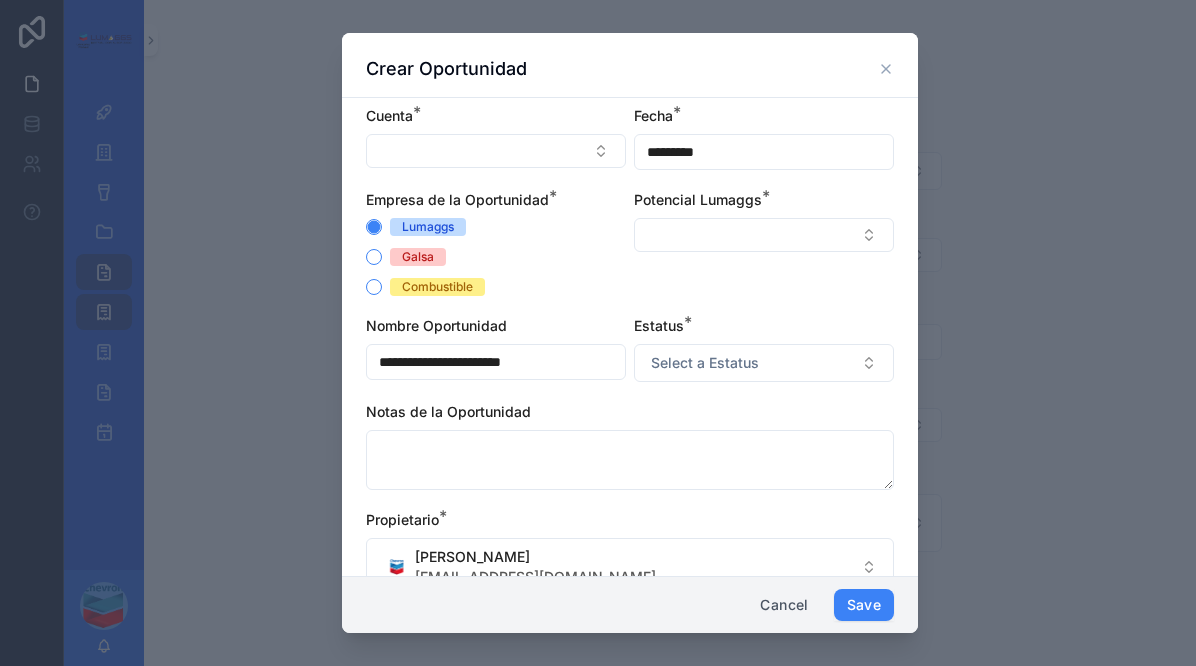 click on "**********" at bounding box center [630, 361] 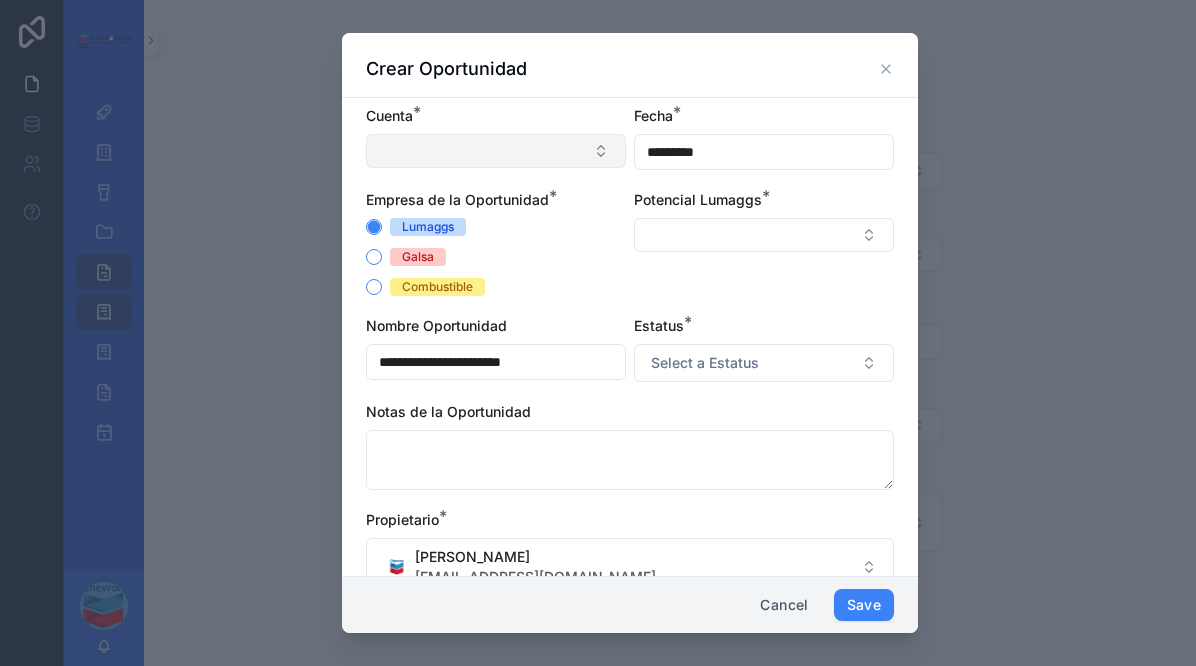 click at bounding box center (496, 151) 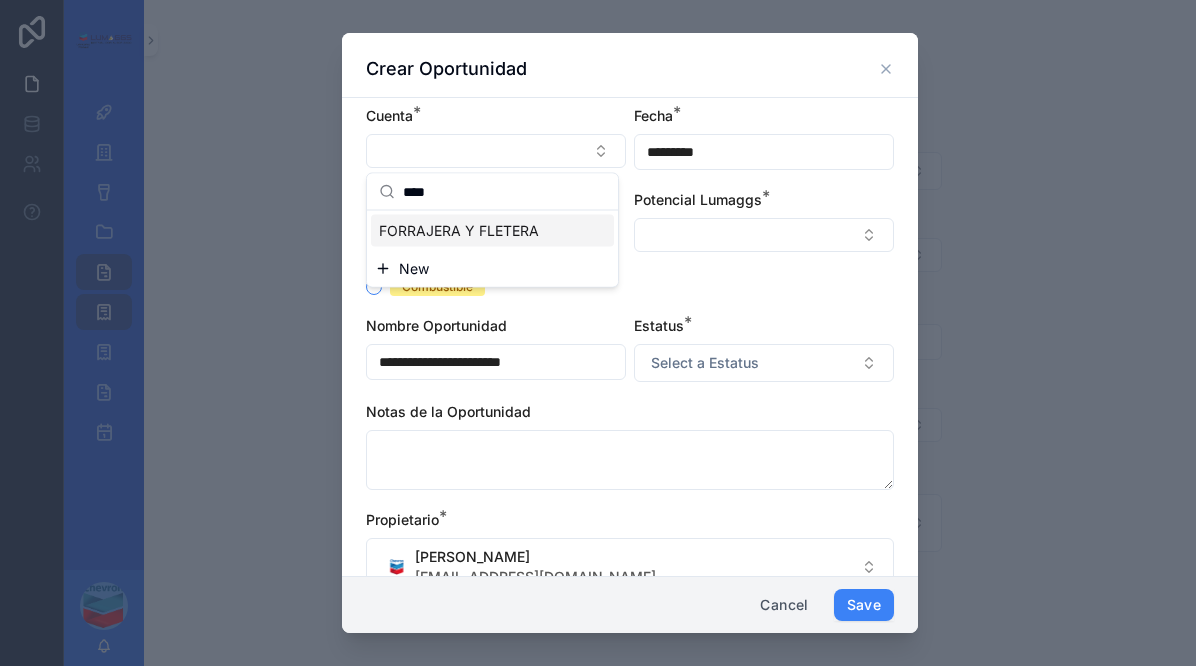 type on "****" 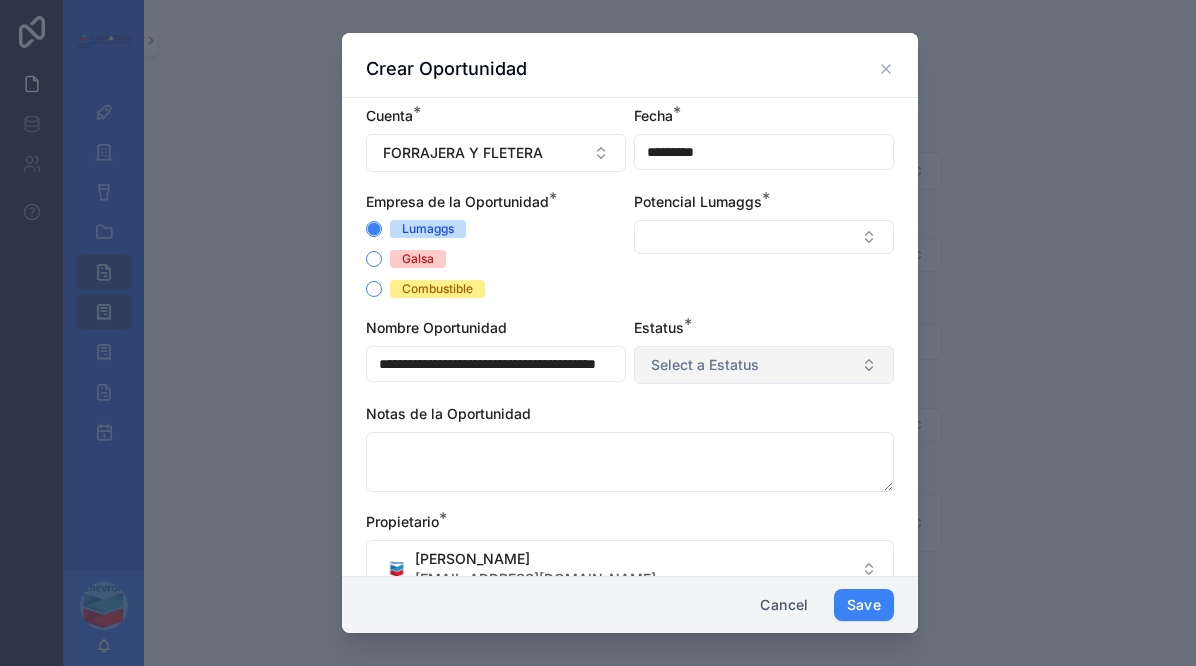 click on "Select a Estatus" at bounding box center [705, 365] 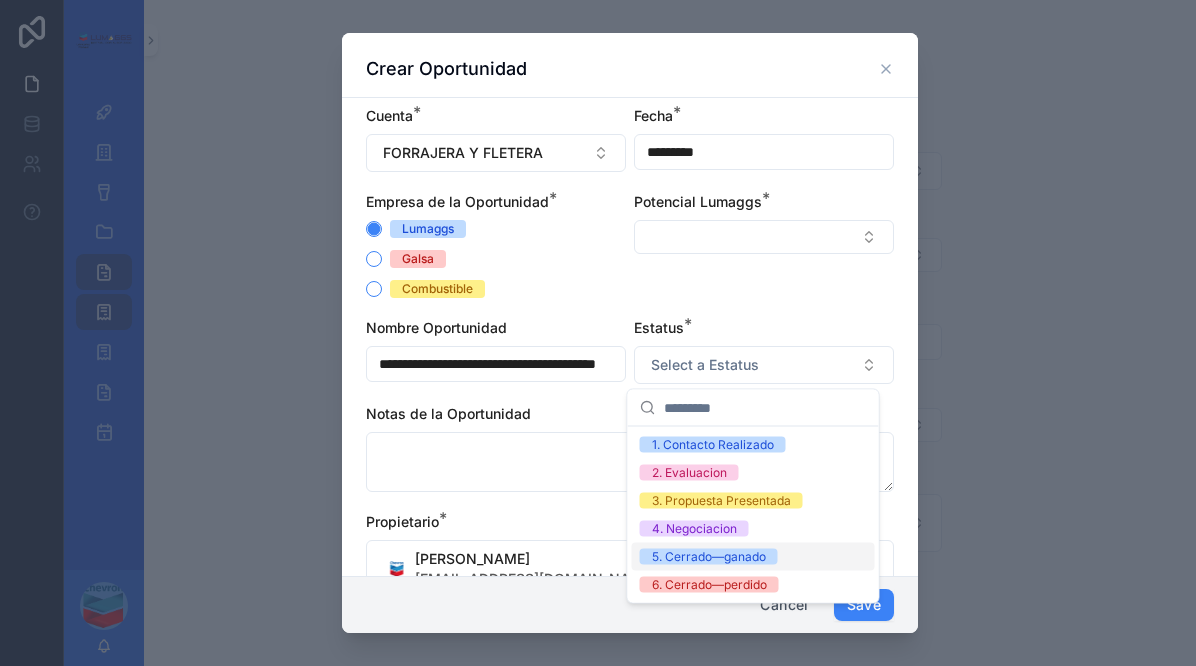 click on "5. Cerrado—ganado" at bounding box center [709, 557] 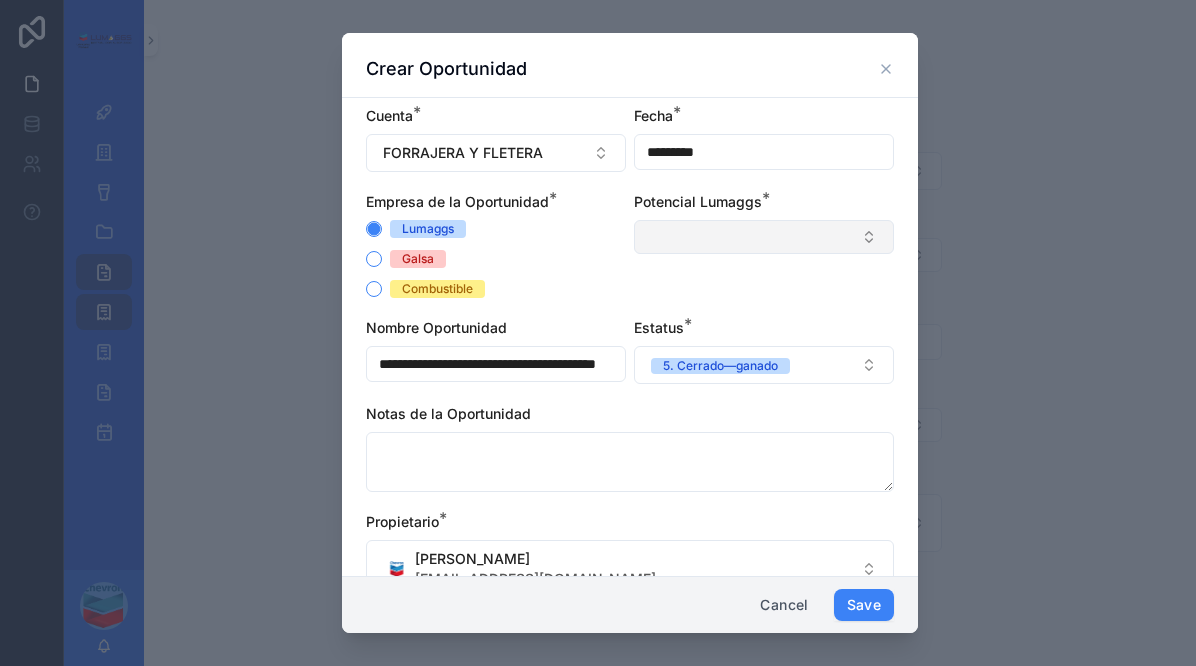 click at bounding box center (764, 237) 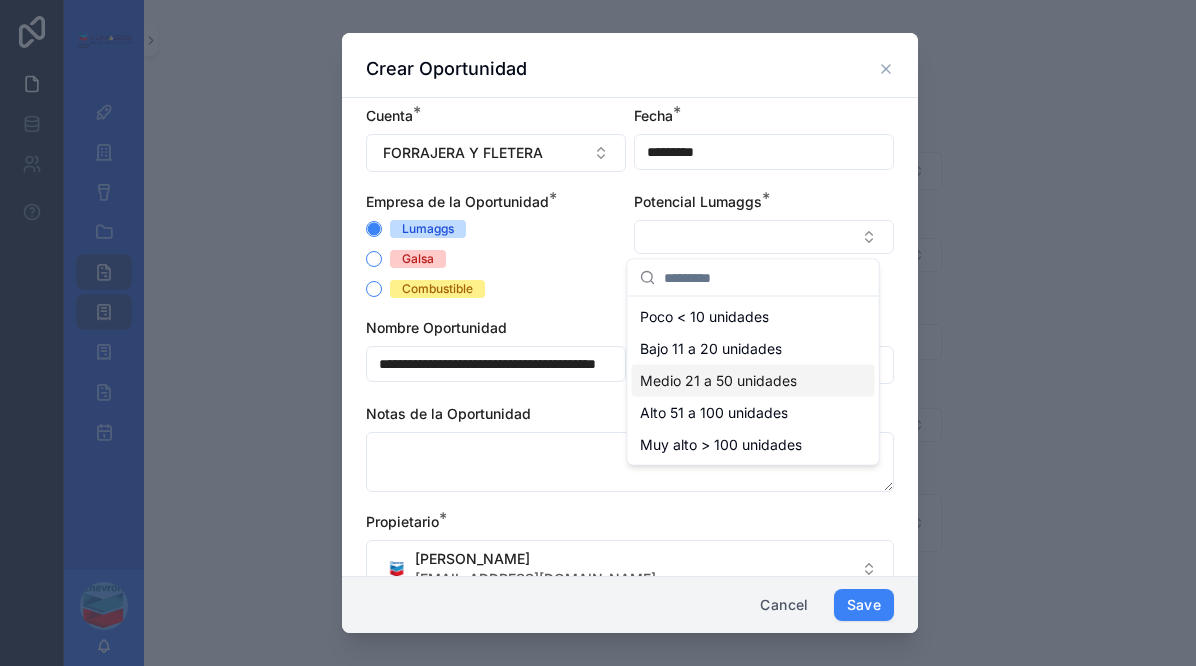 click on "Medio 21 a 50 unidades" at bounding box center (718, 381) 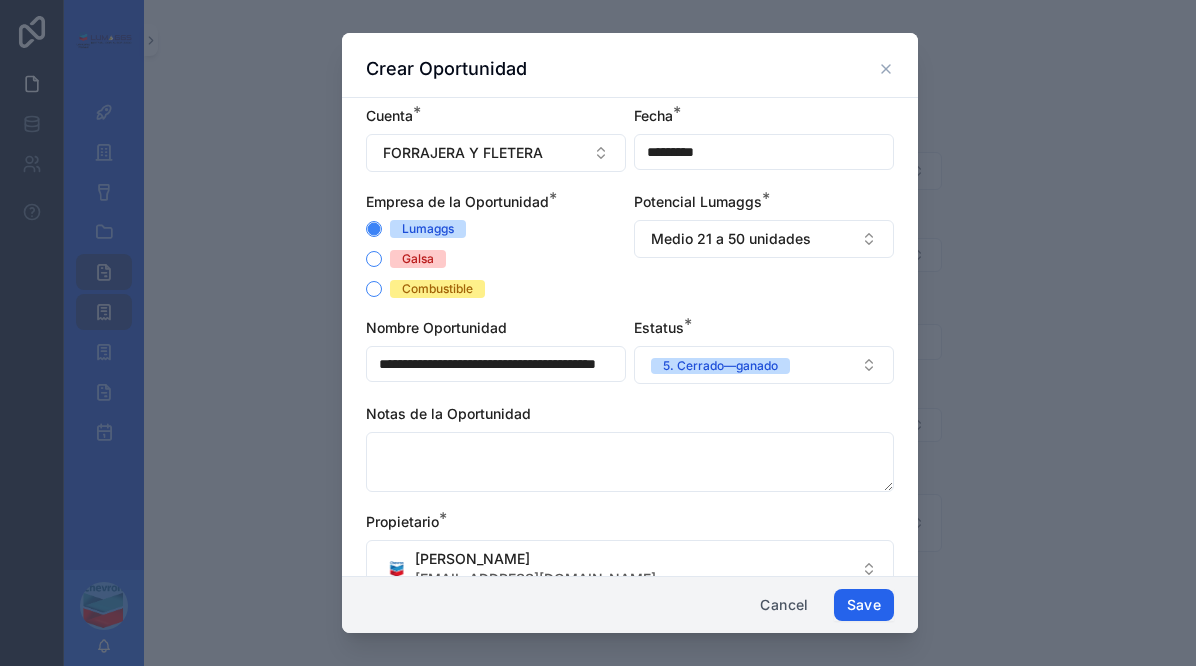 click on "Save" at bounding box center [864, 605] 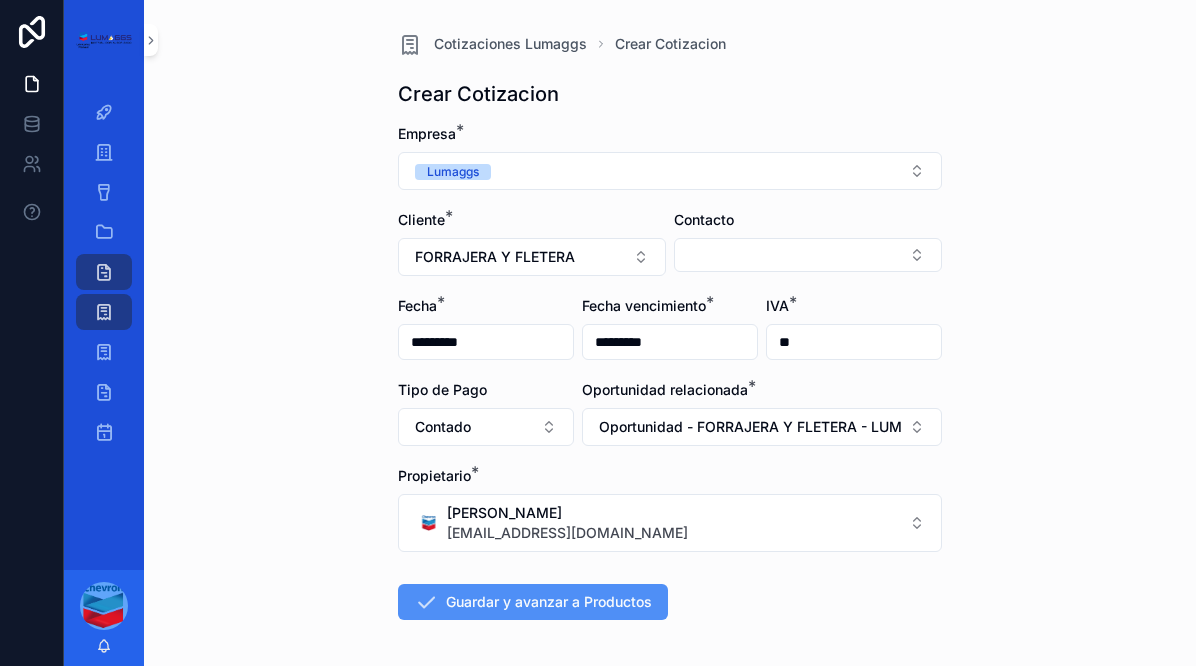 click on "Guardar y avanzar a Productos" at bounding box center [533, 602] 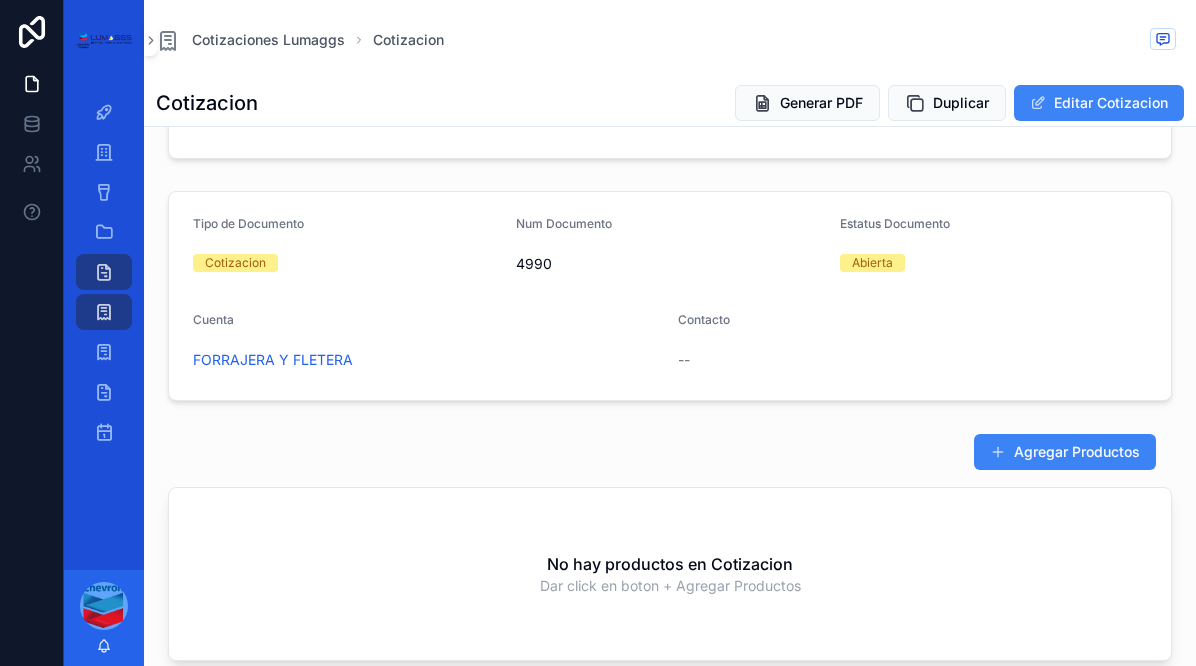 scroll, scrollTop: 327, scrollLeft: 0, axis: vertical 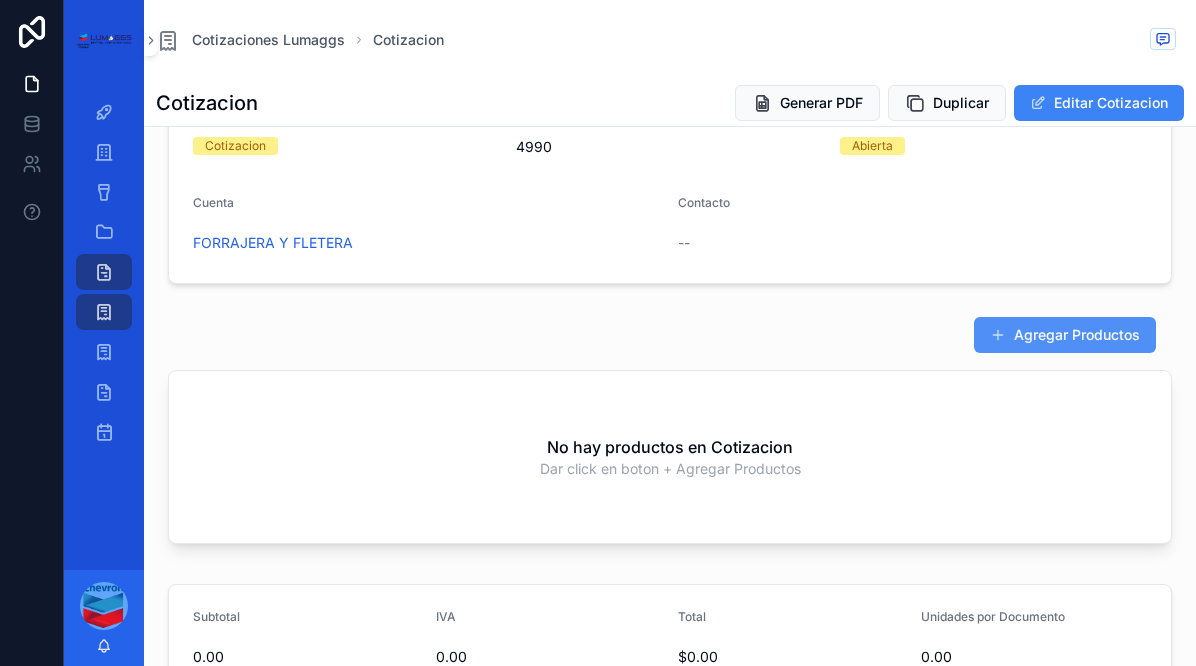 click on "Agregar Productos" at bounding box center (1065, 335) 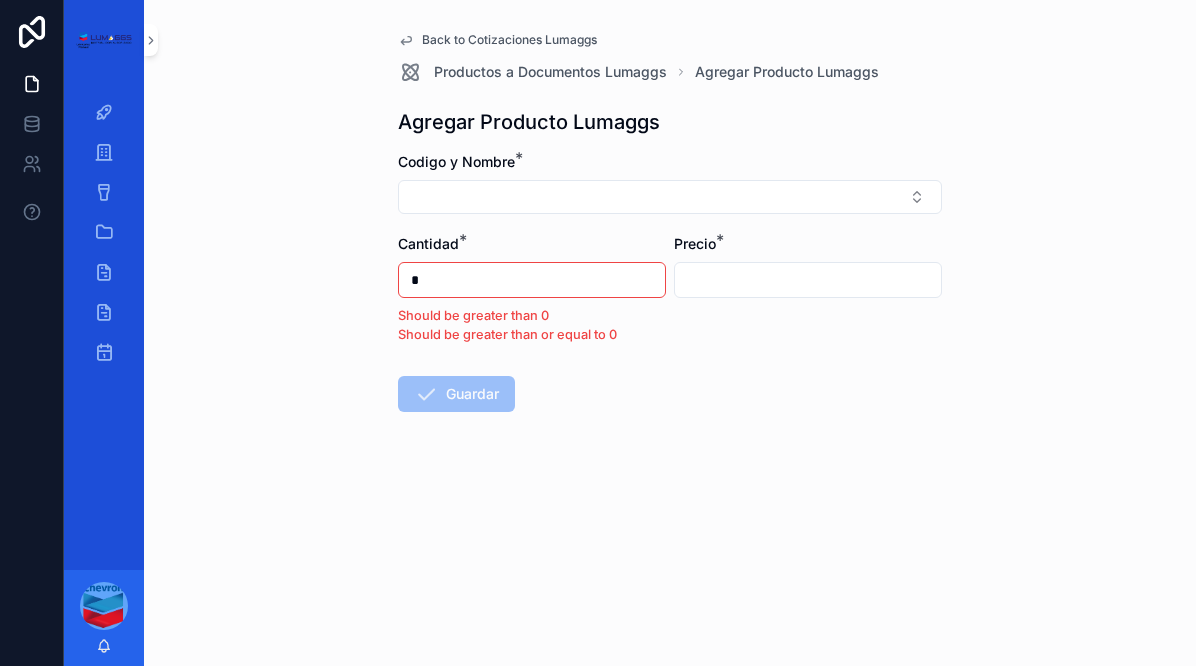 scroll, scrollTop: 0, scrollLeft: 0, axis: both 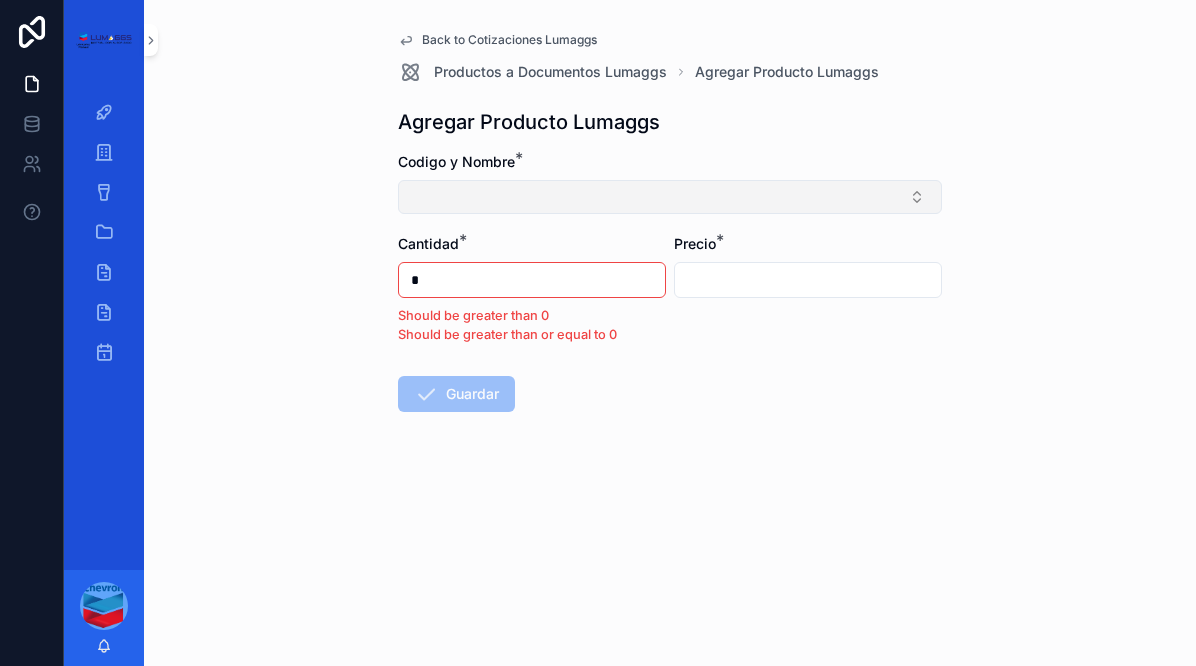 click at bounding box center [670, 197] 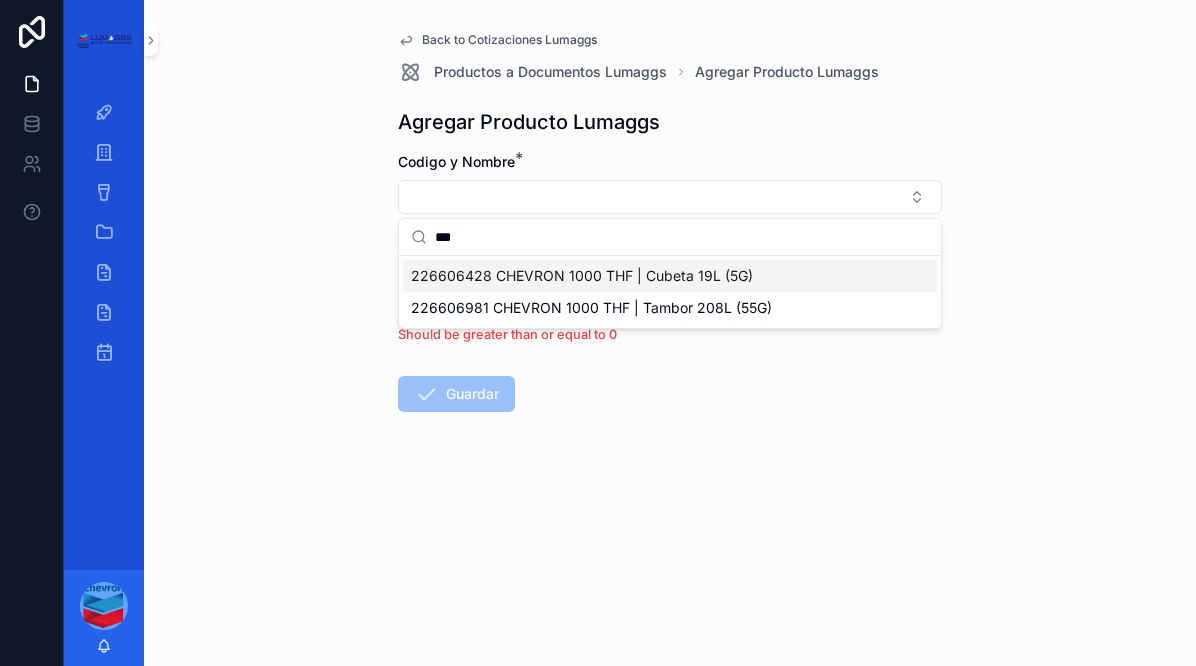 type on "***" 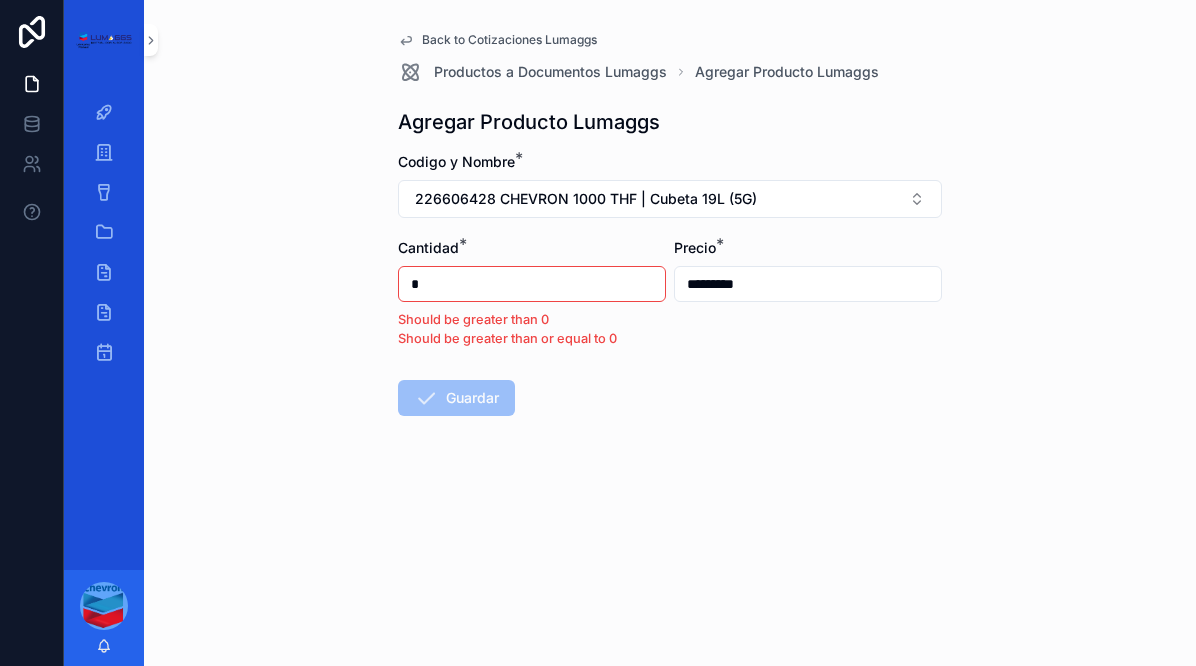 click on "*" at bounding box center [532, 284] 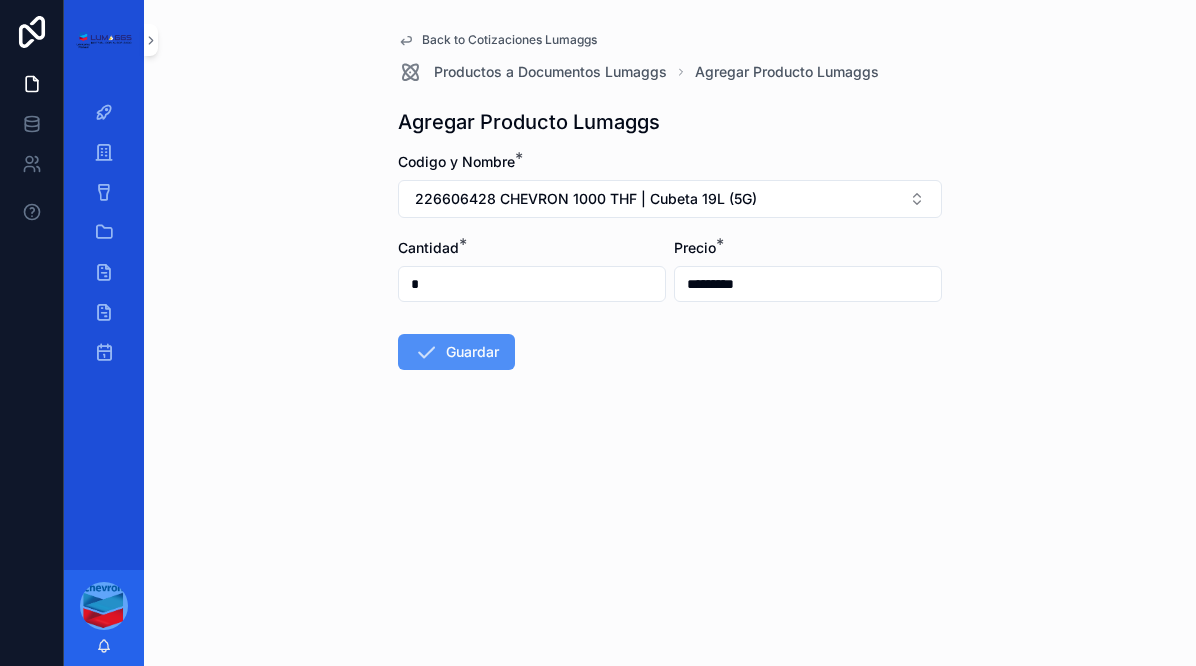 type on "*" 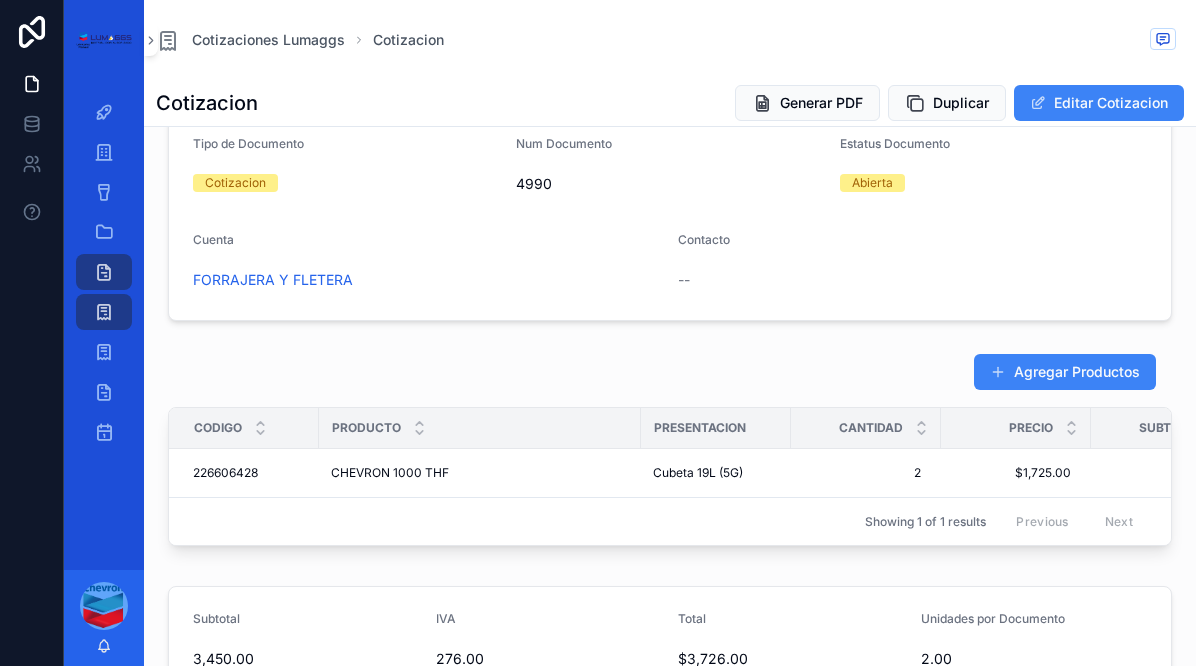scroll, scrollTop: 413, scrollLeft: 0, axis: vertical 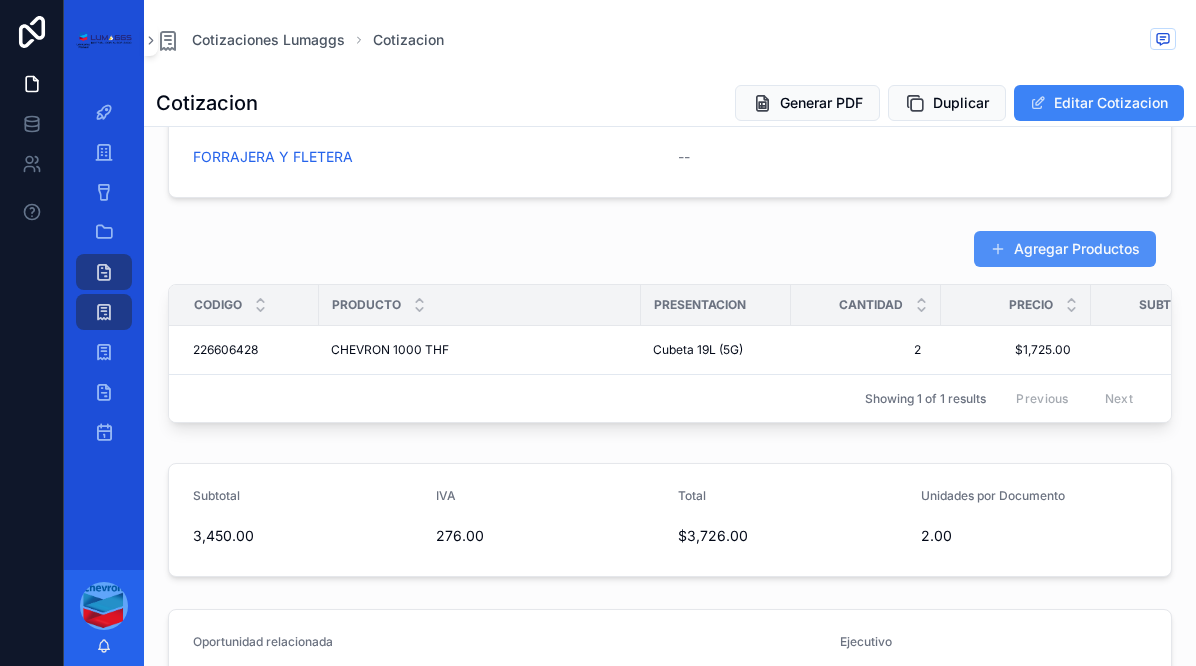 click on "Agregar Productos" at bounding box center [1065, 249] 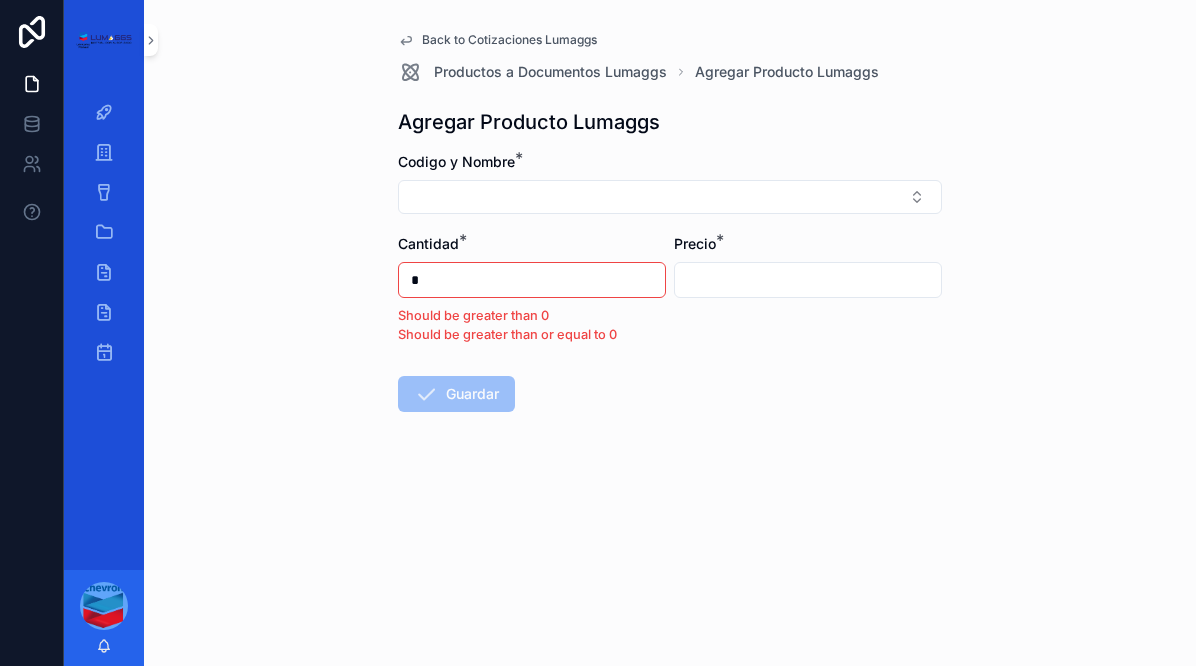 click on "Codigo y Nombre *" at bounding box center [670, 183] 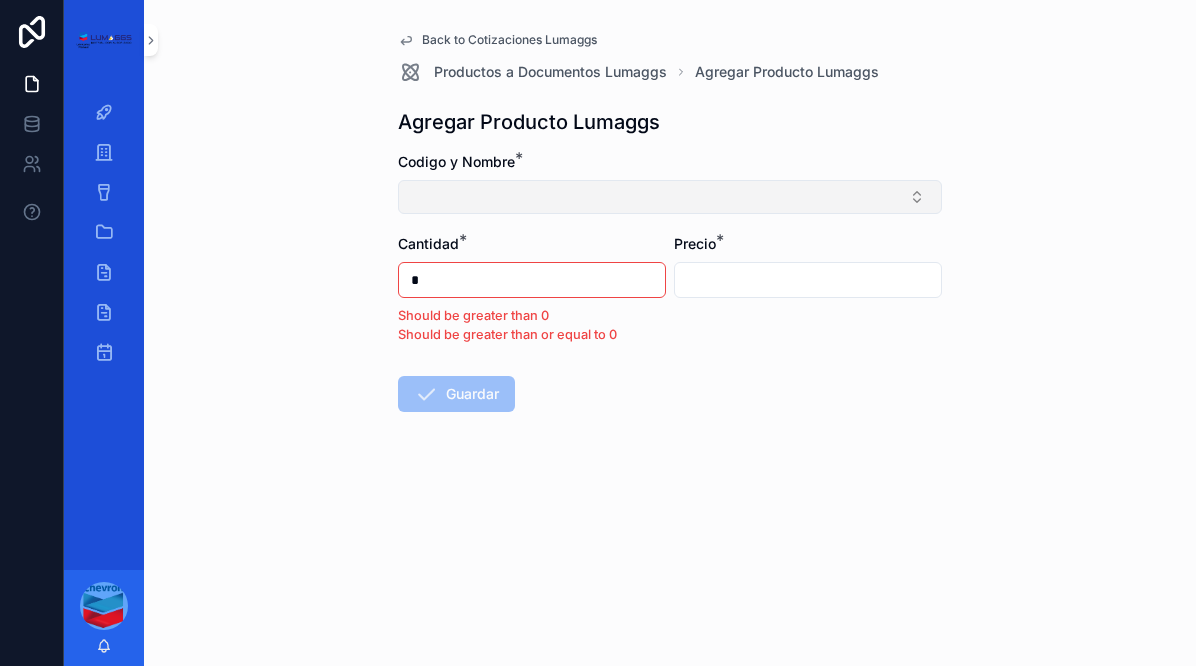 click at bounding box center [670, 197] 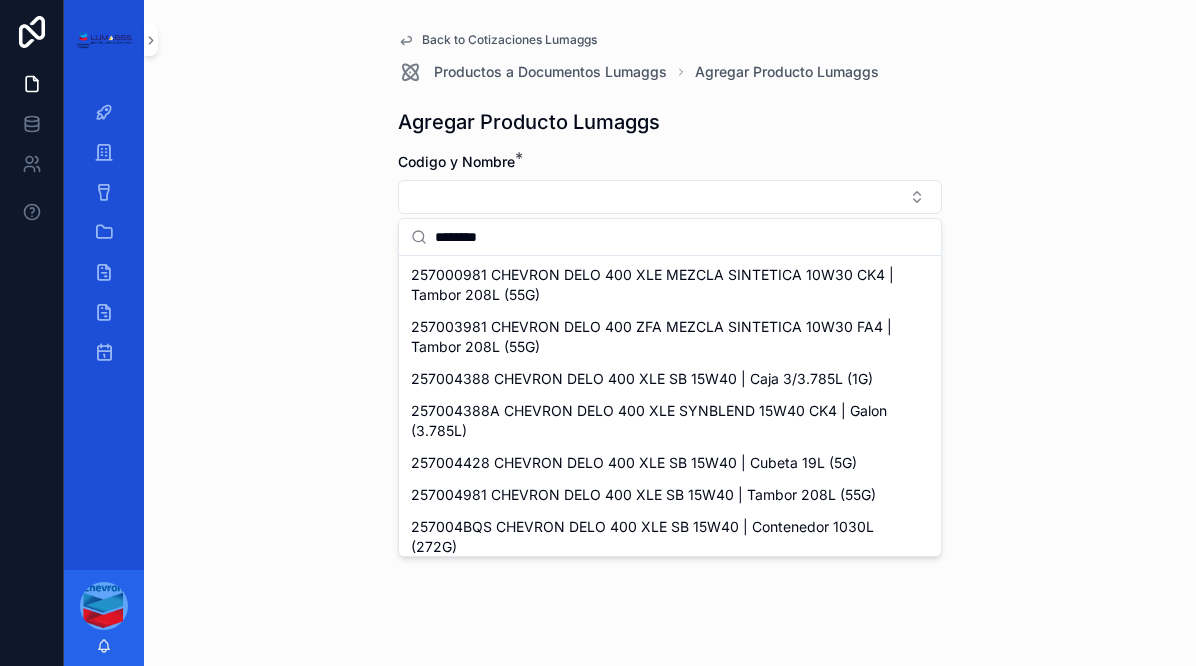 scroll, scrollTop: 120, scrollLeft: 0, axis: vertical 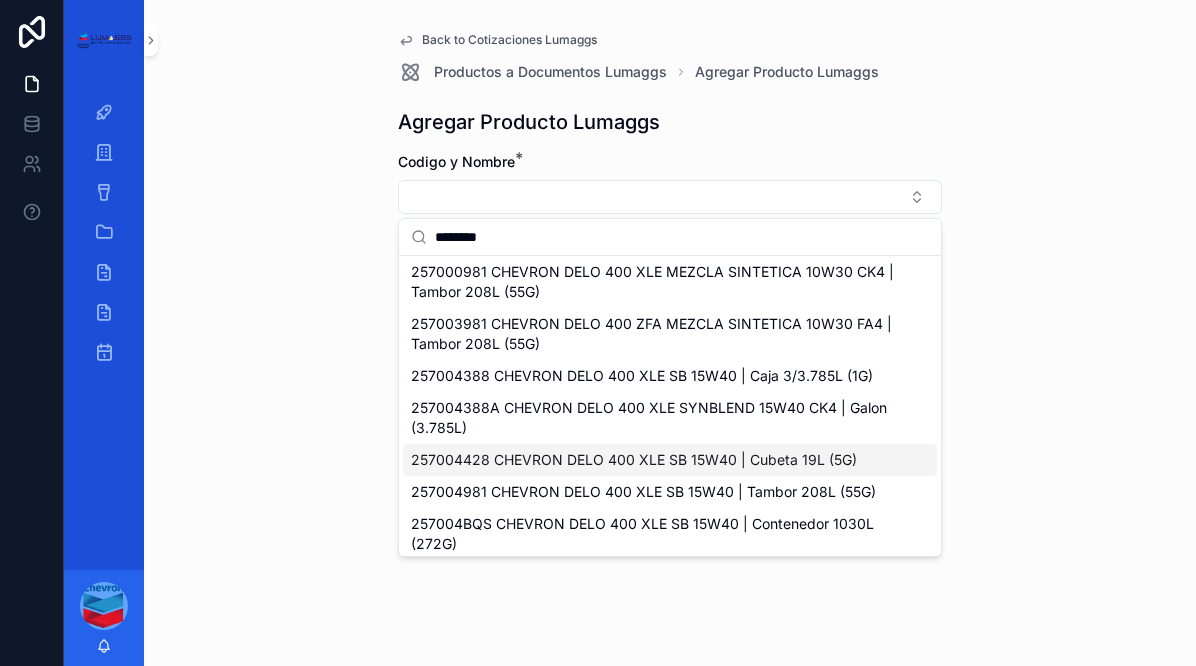 type on "********" 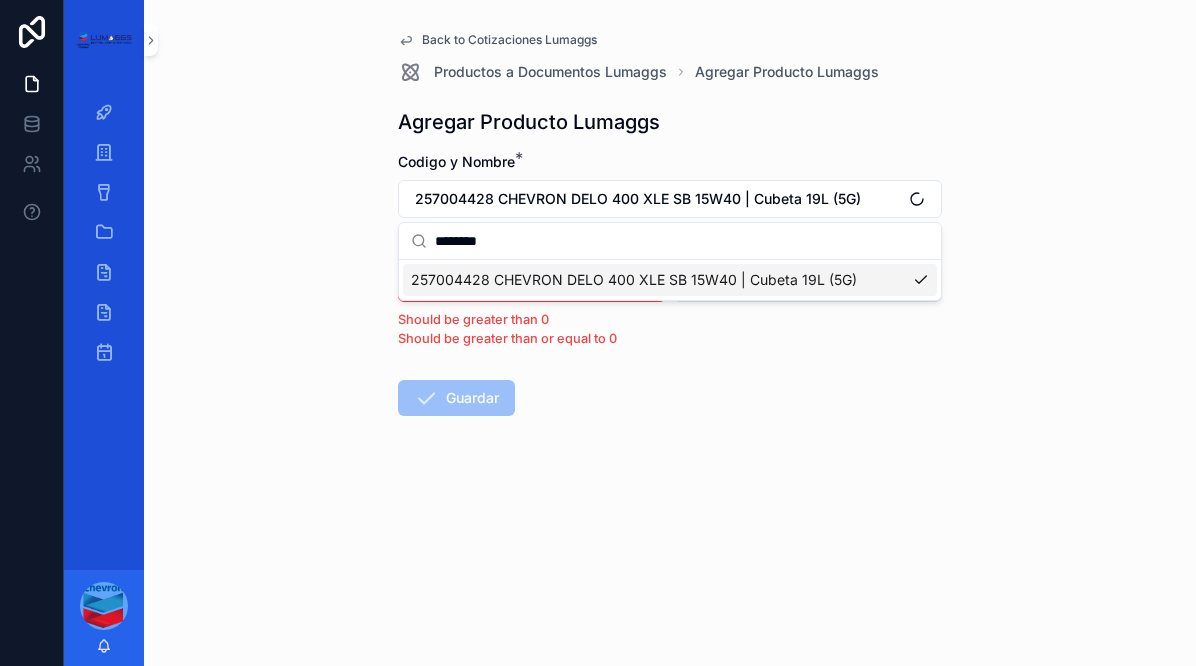 scroll, scrollTop: 0, scrollLeft: 0, axis: both 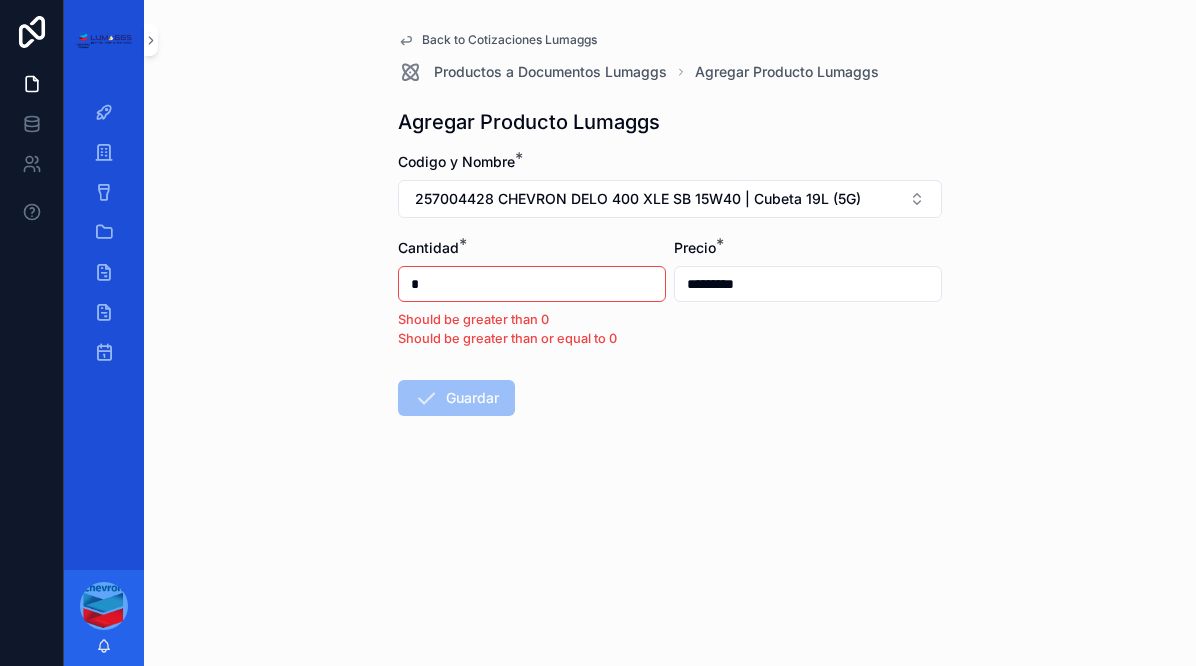 click on "*********" at bounding box center [808, 284] 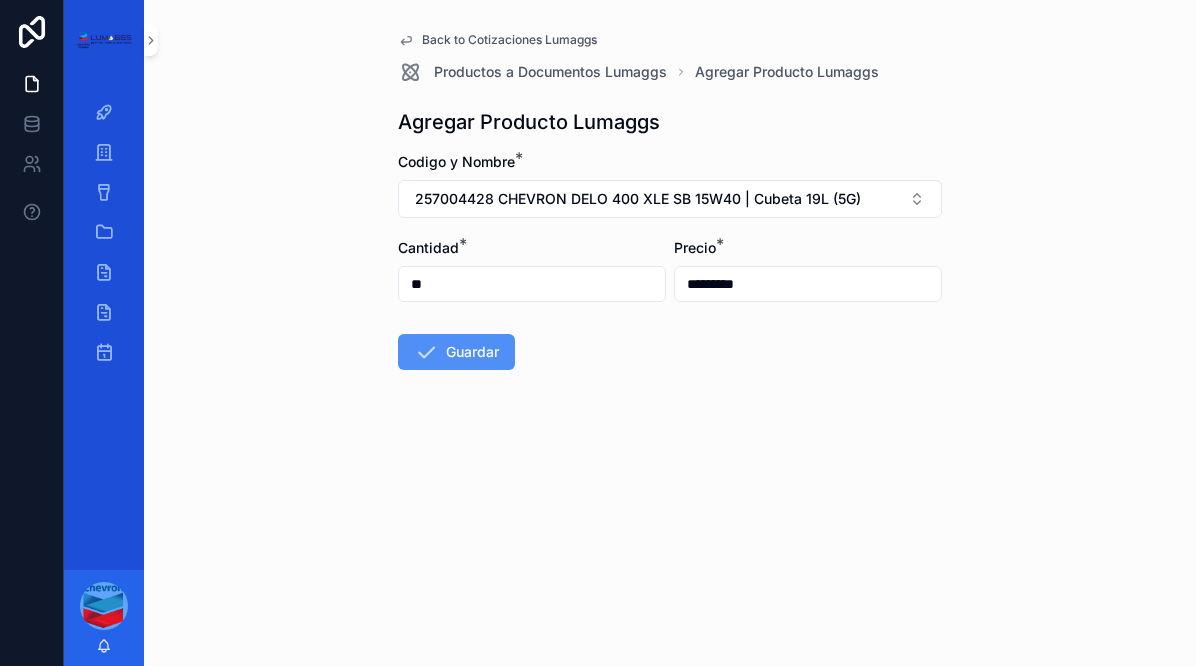 type on "**" 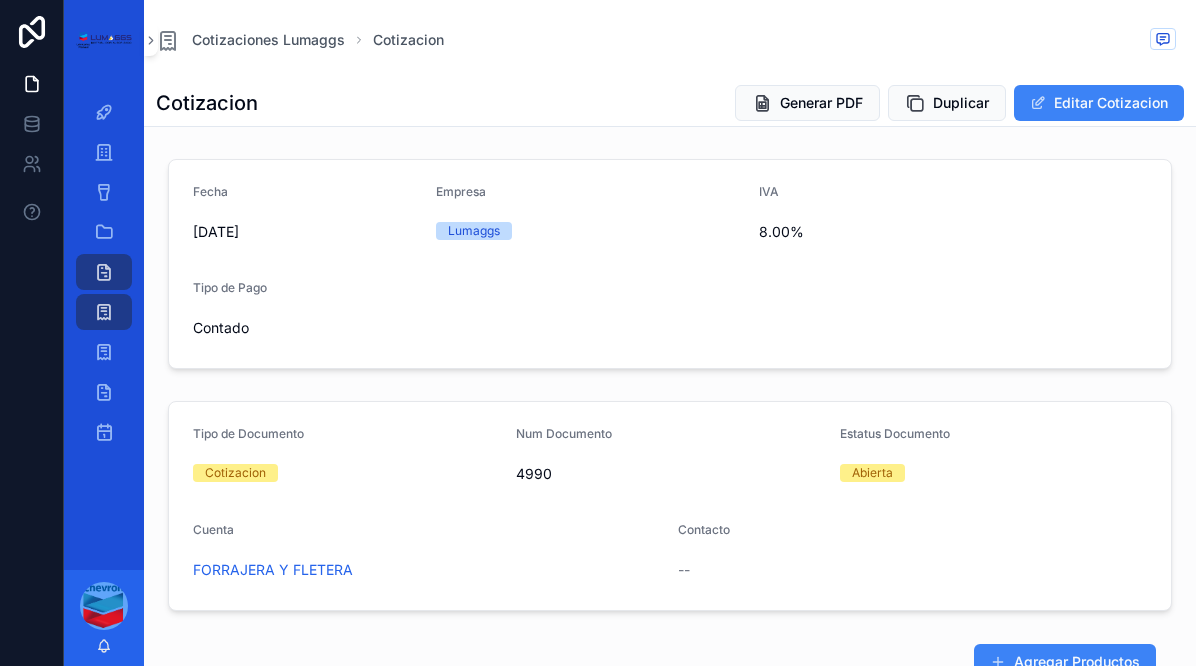 scroll, scrollTop: 29, scrollLeft: 0, axis: vertical 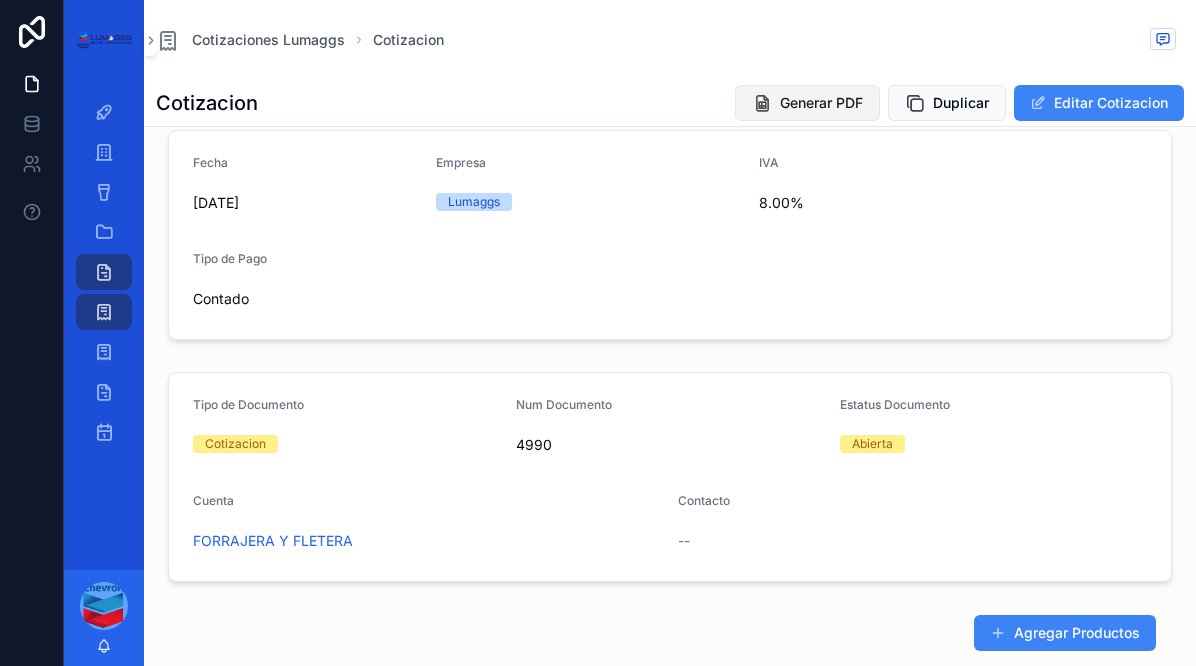 click on "Generar PDF" at bounding box center (807, 103) 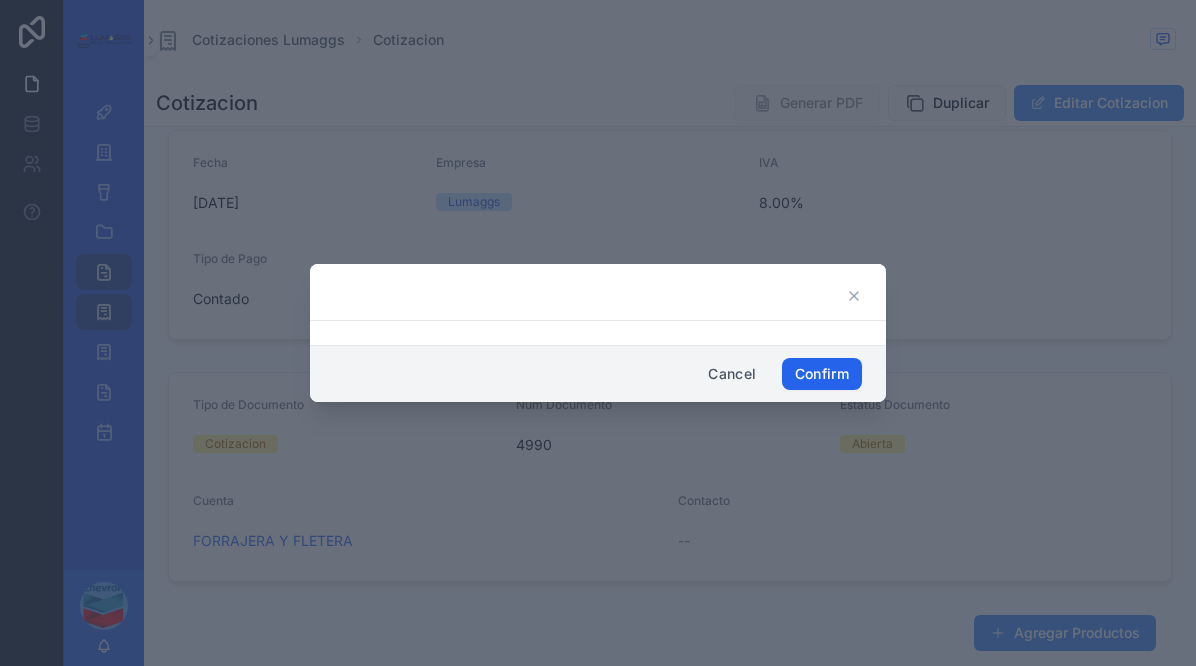 click on "Confirm" at bounding box center [822, 374] 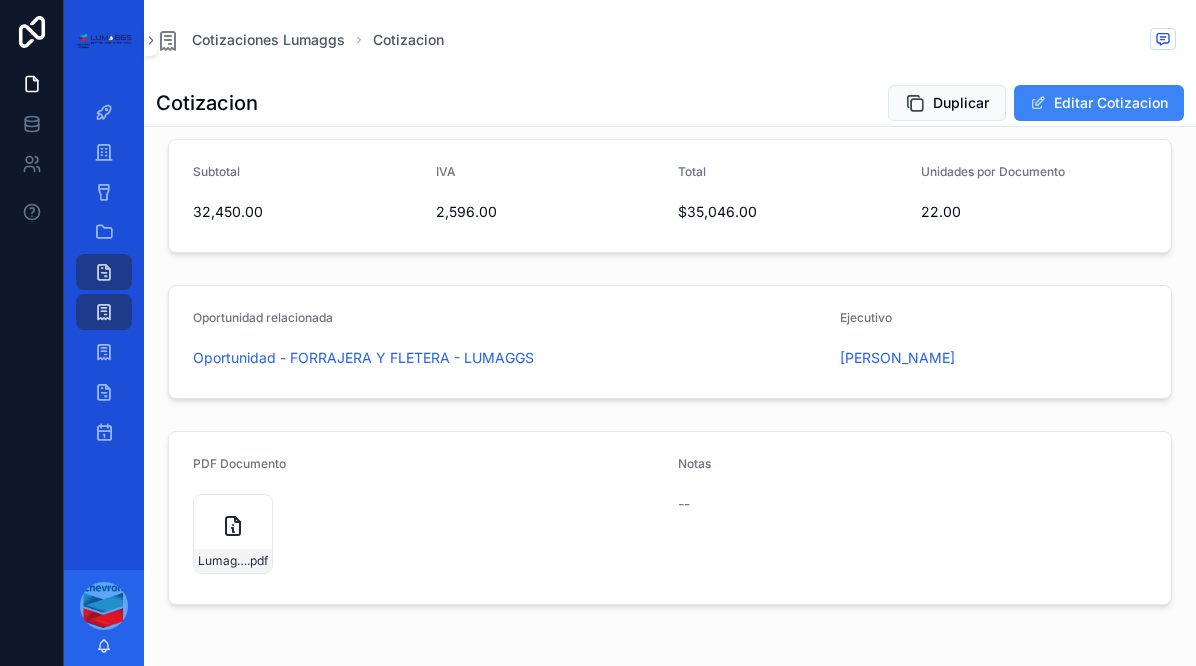 scroll, scrollTop: 809, scrollLeft: 0, axis: vertical 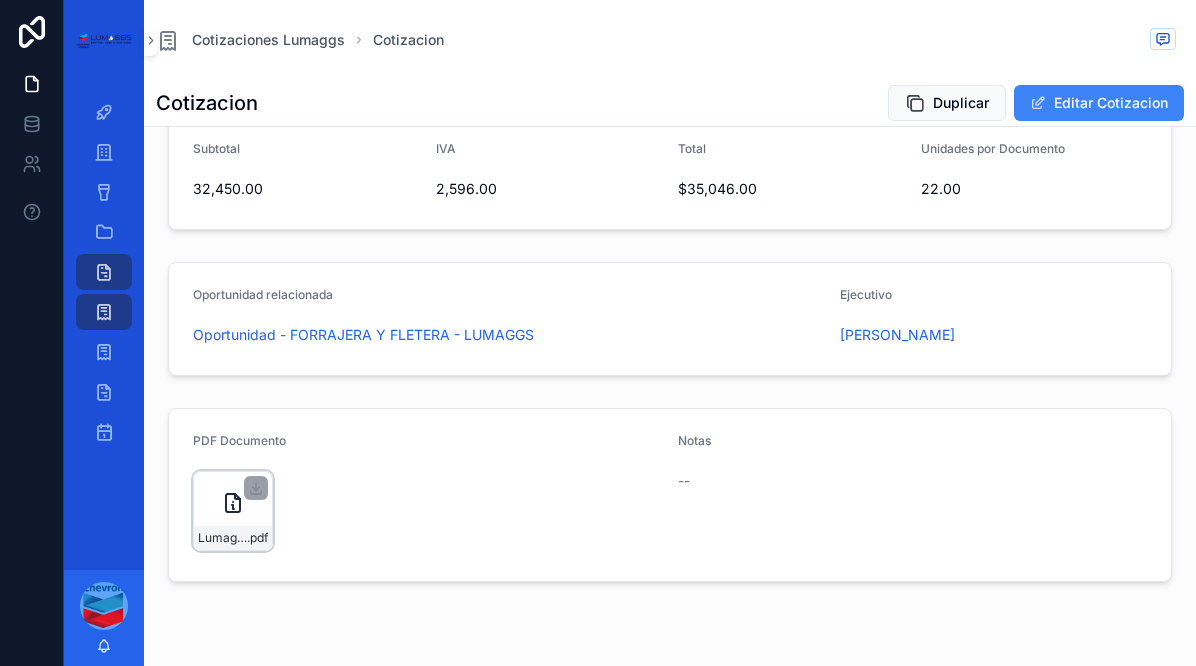 click 